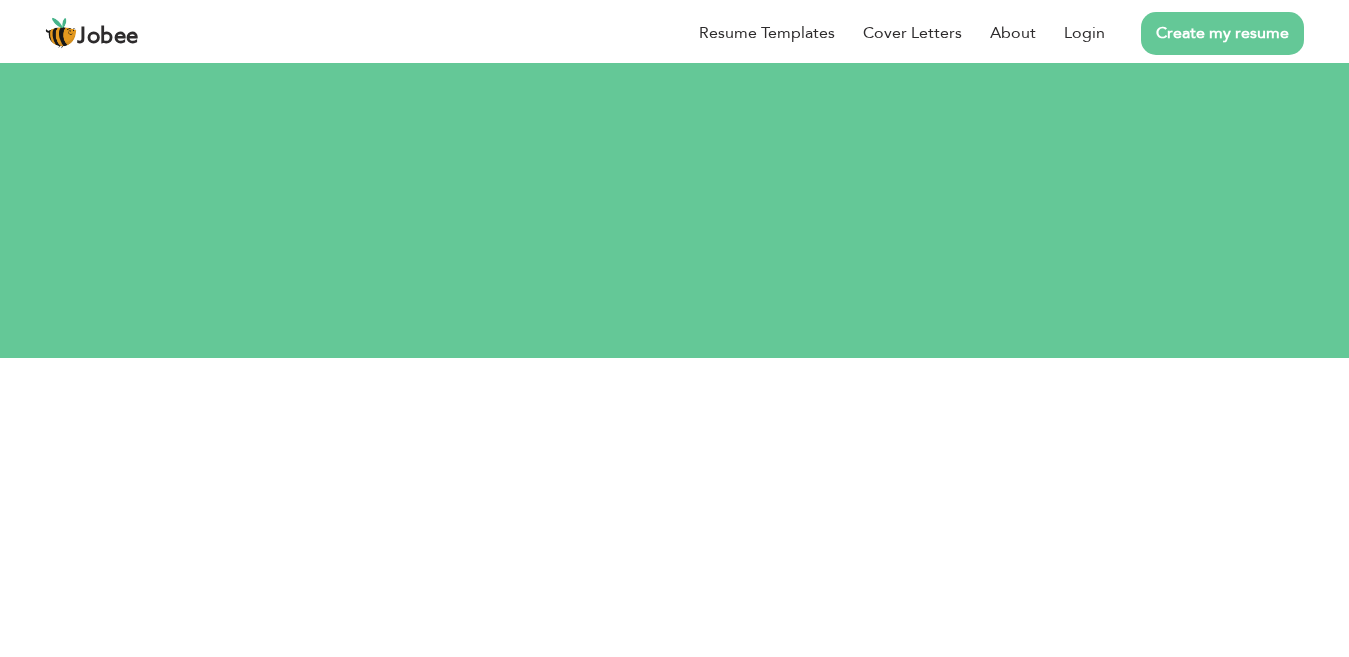 scroll, scrollTop: 0, scrollLeft: 0, axis: both 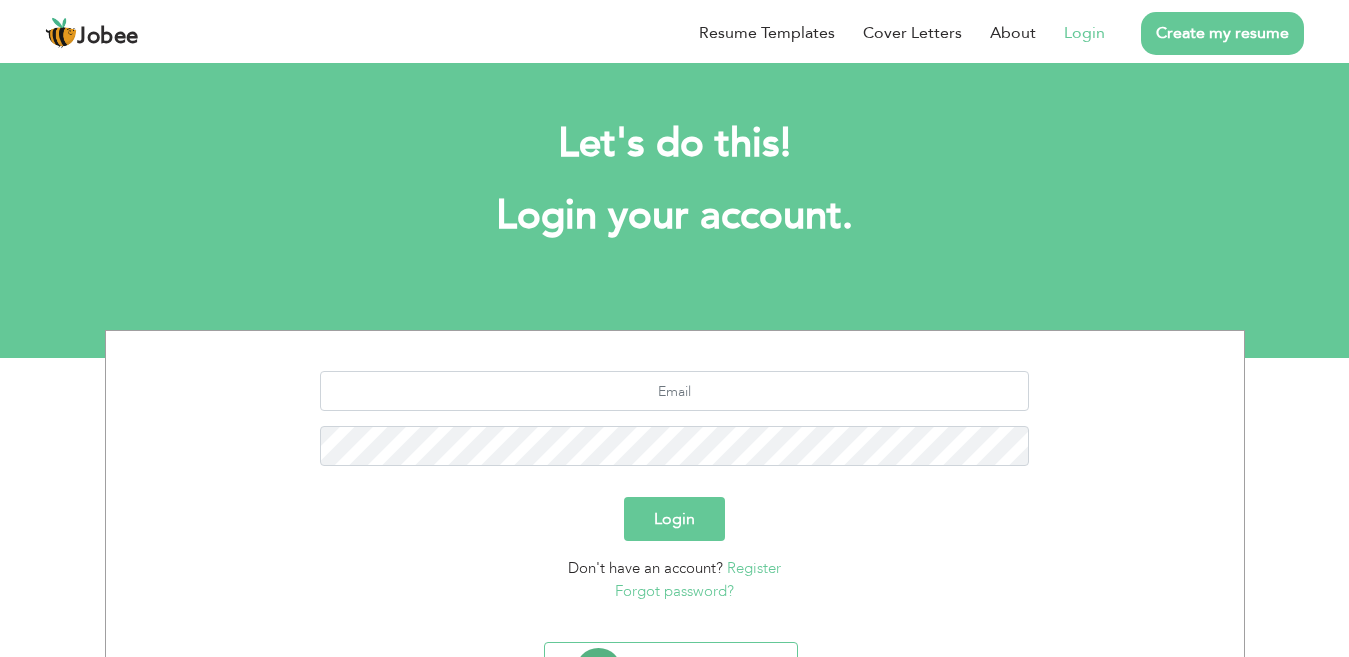 click on "Login" at bounding box center [1084, 33] 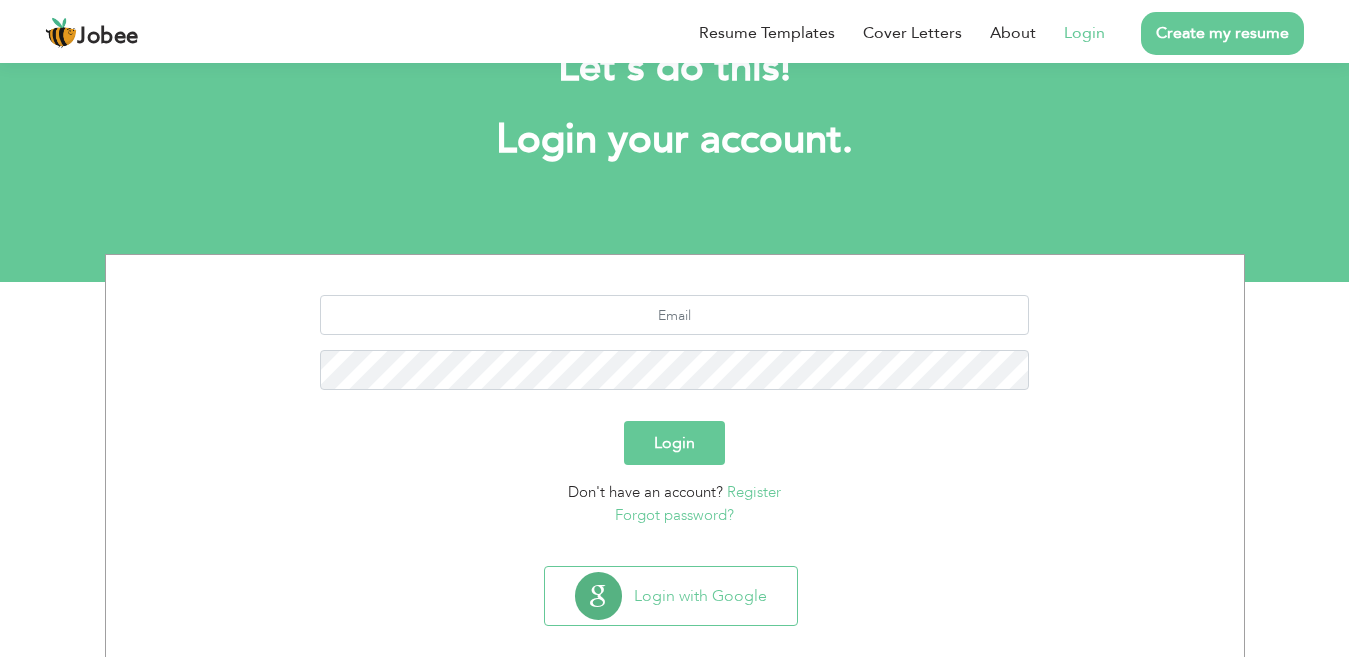 scroll, scrollTop: 102, scrollLeft: 0, axis: vertical 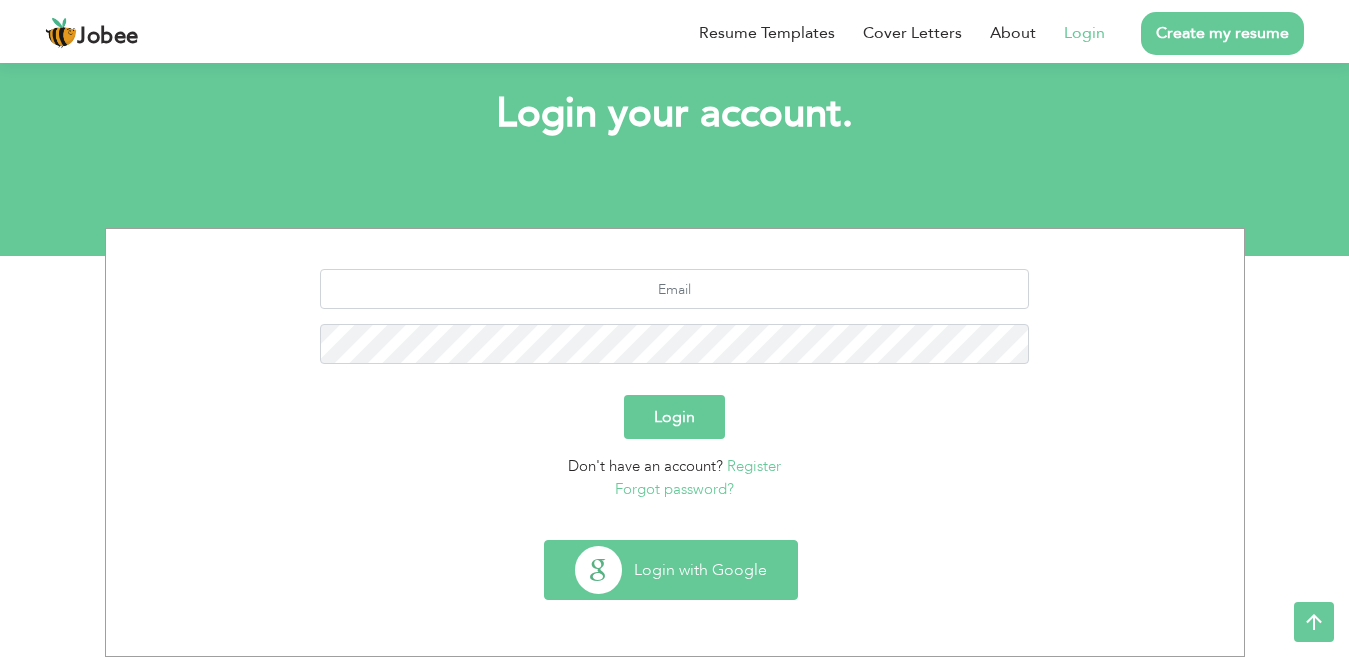 click on "Login with Google" at bounding box center (671, 570) 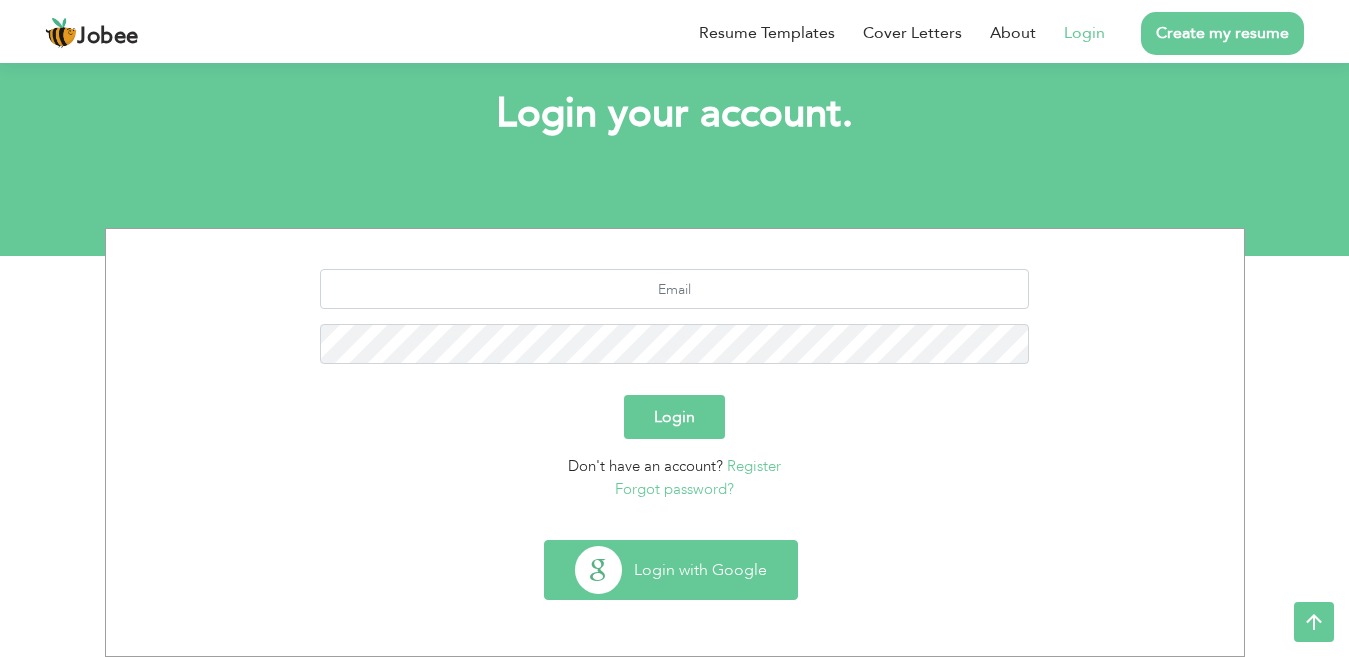 click on "Login with Google" at bounding box center [671, 570] 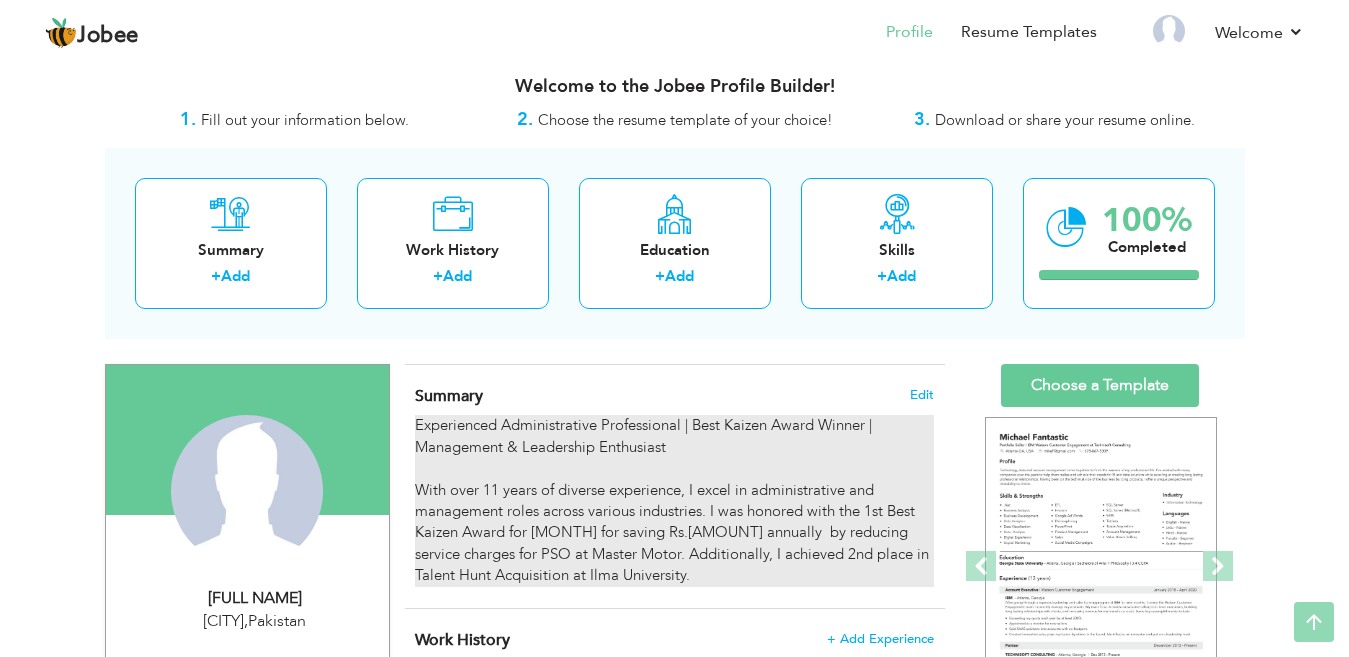 scroll, scrollTop: 0, scrollLeft: 0, axis: both 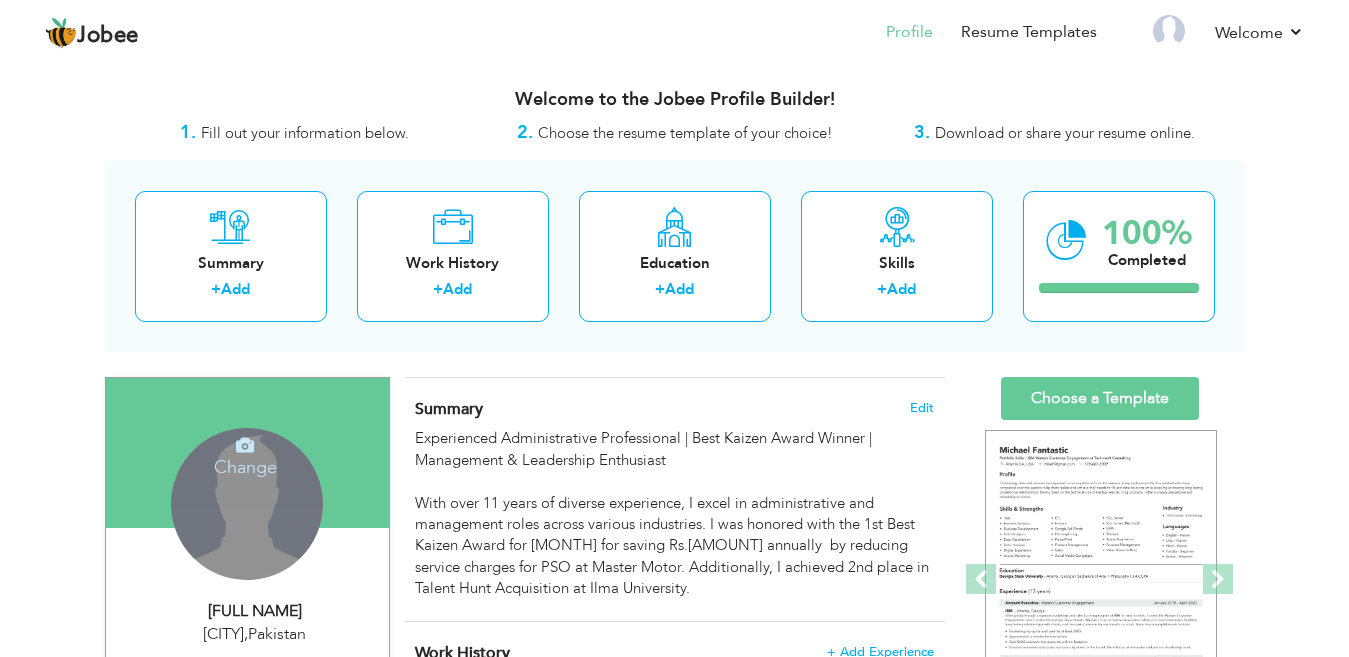 click on "Change
Remove" at bounding box center [247, 504] 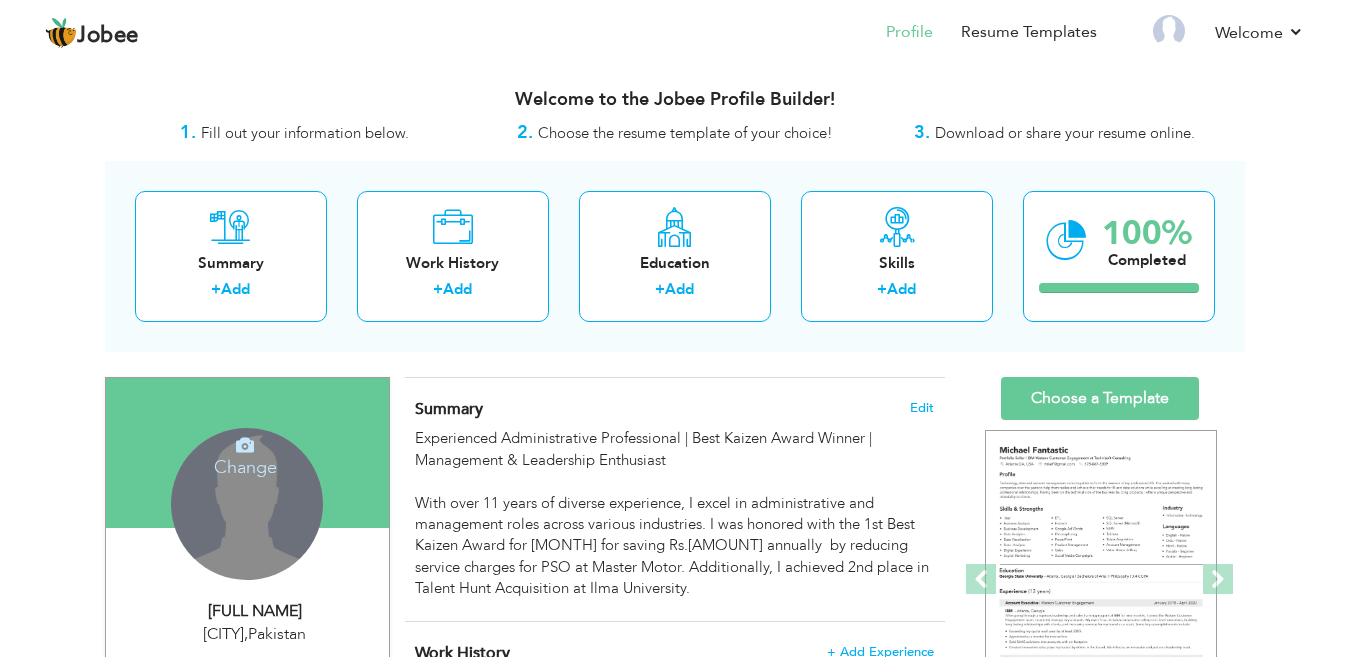 click at bounding box center (245, 445) 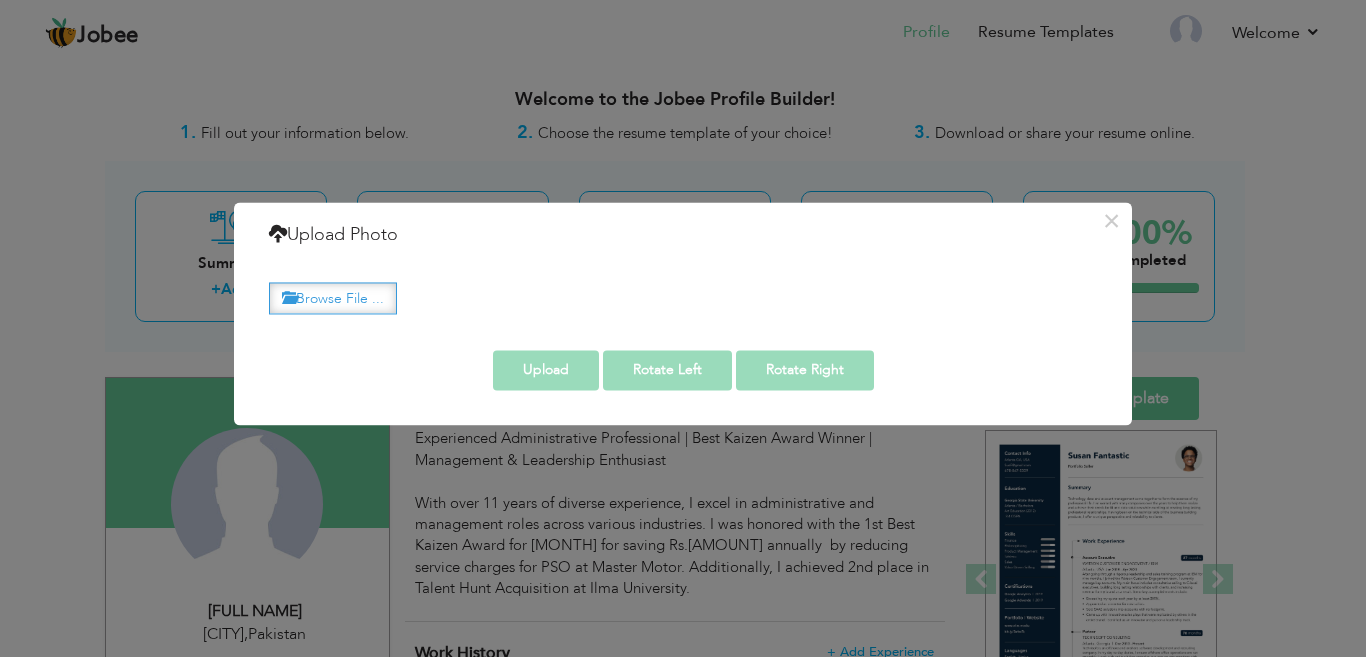 click on "Browse File ..." at bounding box center [333, 298] 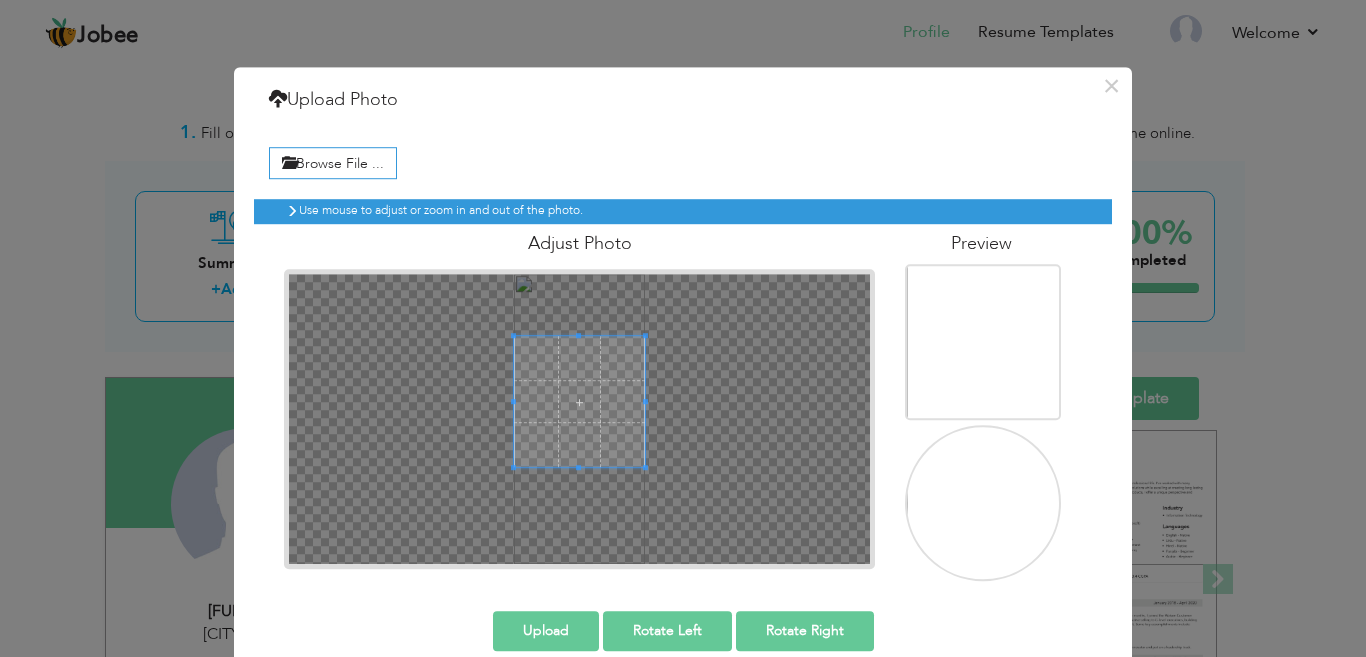 drag, startPoint x: 582, startPoint y: 405, endPoint x: 583, endPoint y: 388, distance: 17.029387 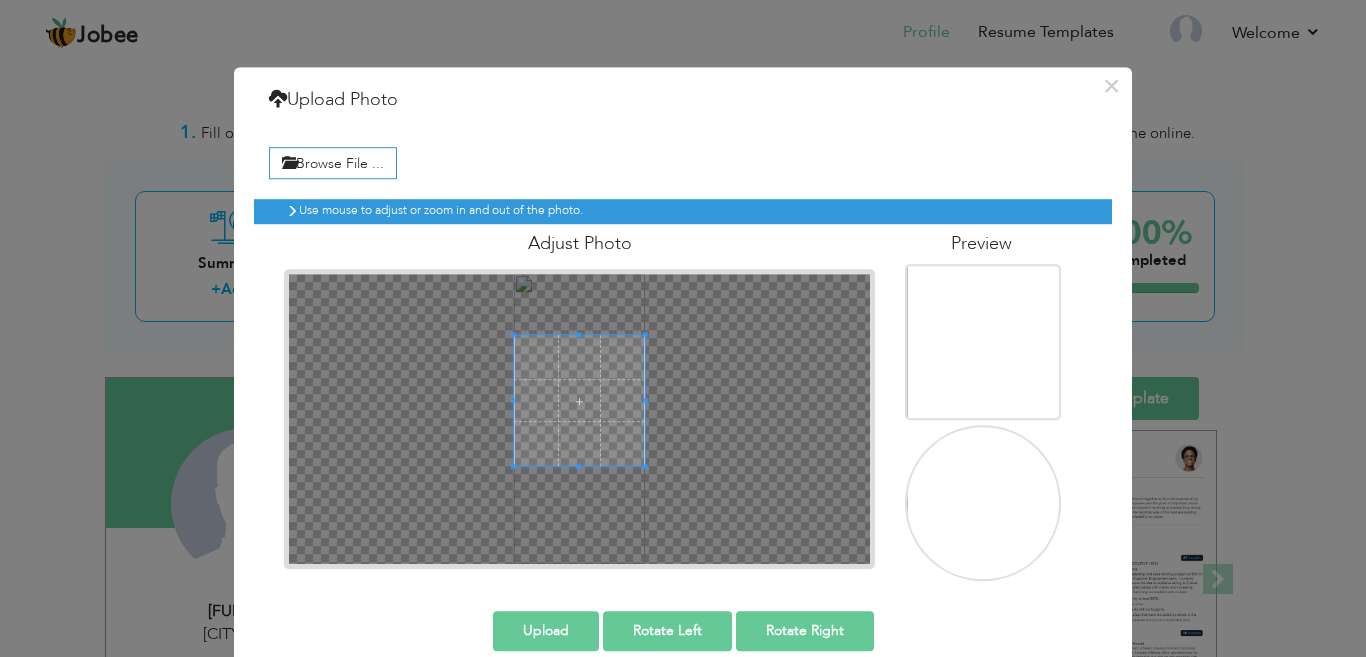 click at bounding box center [579, 401] 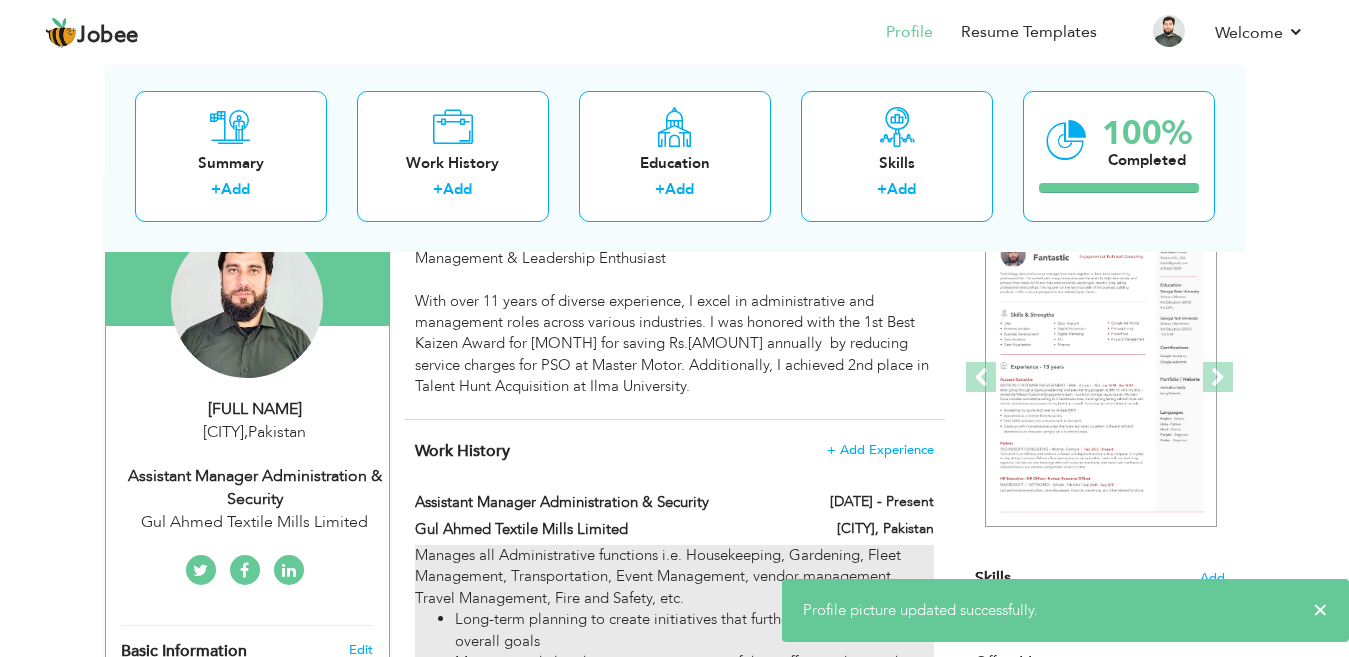 scroll, scrollTop: 0, scrollLeft: 0, axis: both 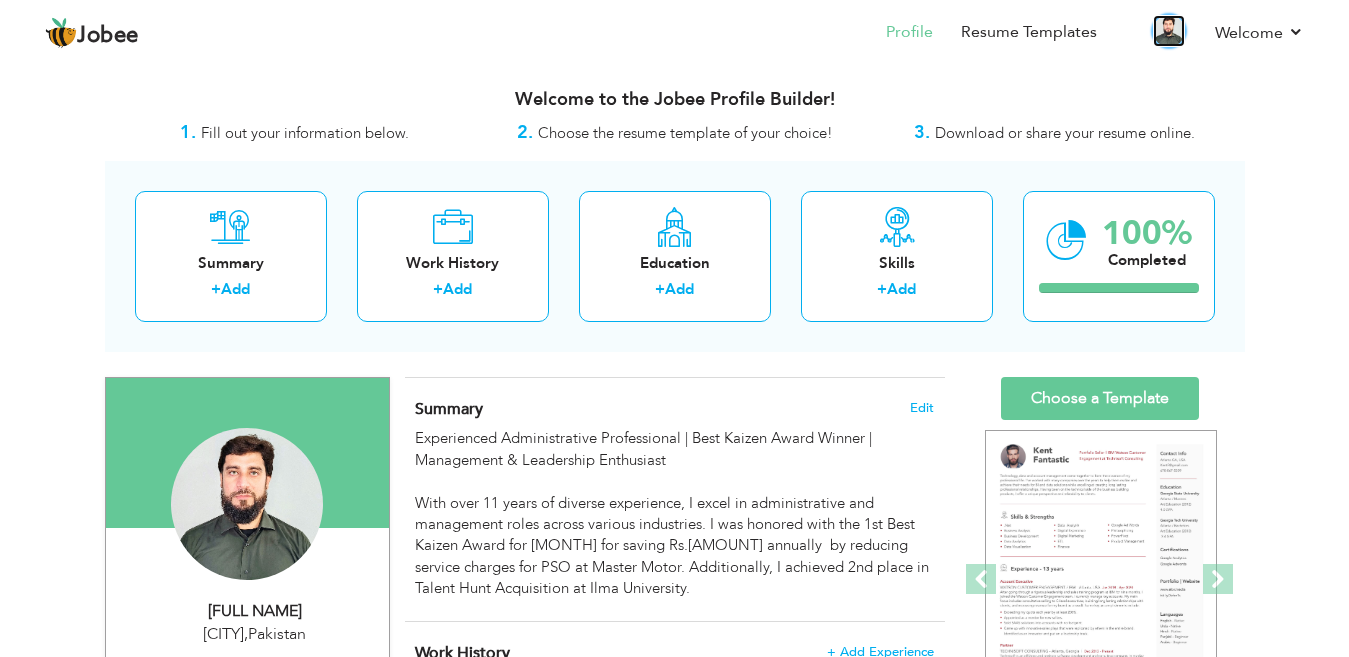 click at bounding box center (1169, 31) 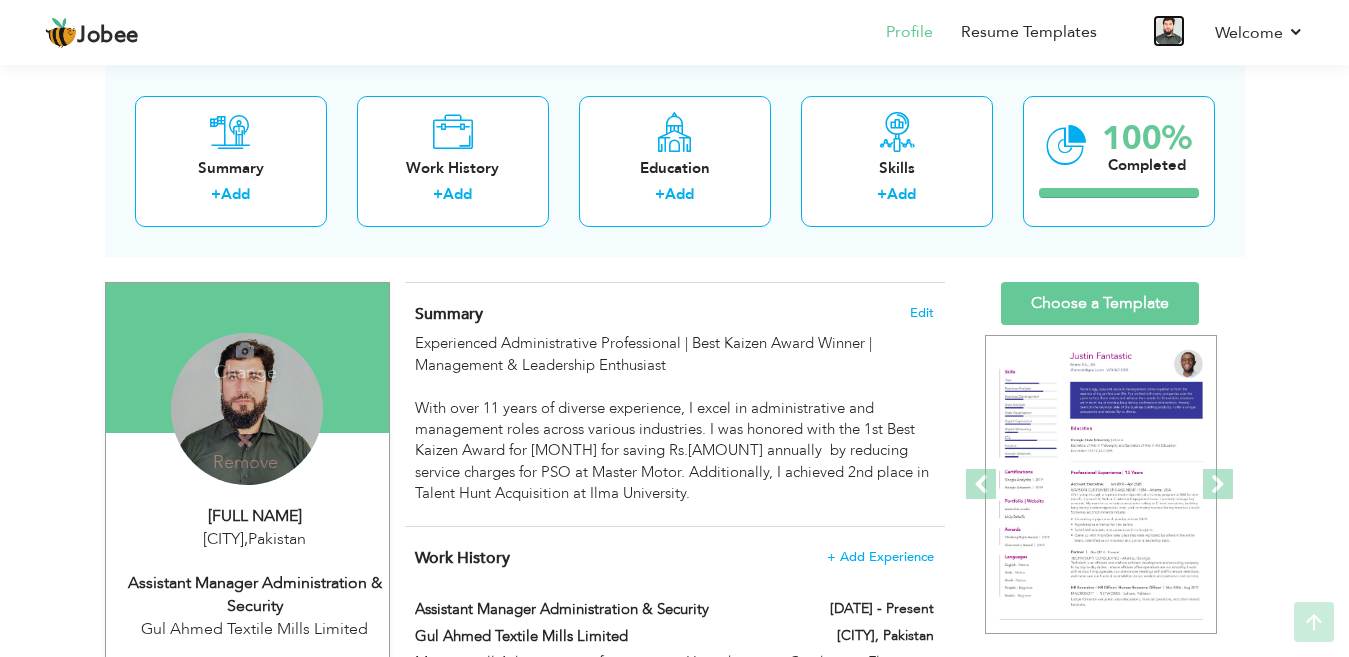 scroll, scrollTop: 114, scrollLeft: 0, axis: vertical 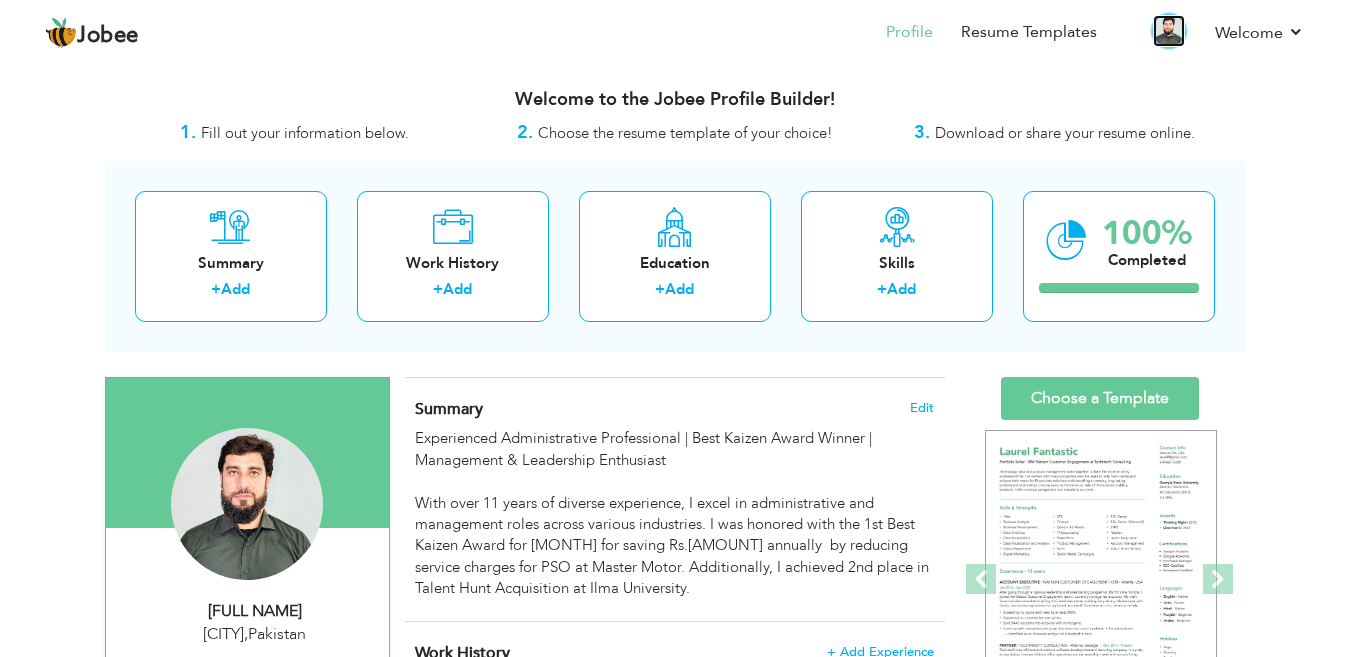 click at bounding box center (1169, 31) 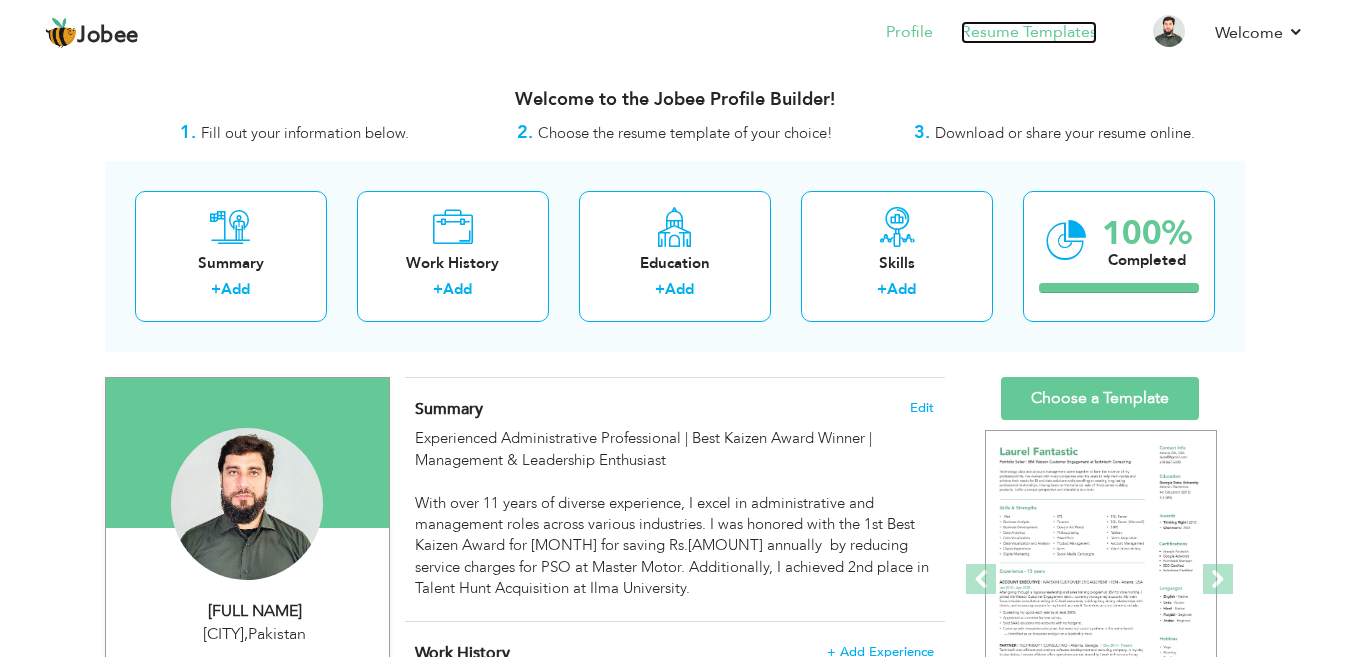 click on "Resume Templates" at bounding box center (1029, 32) 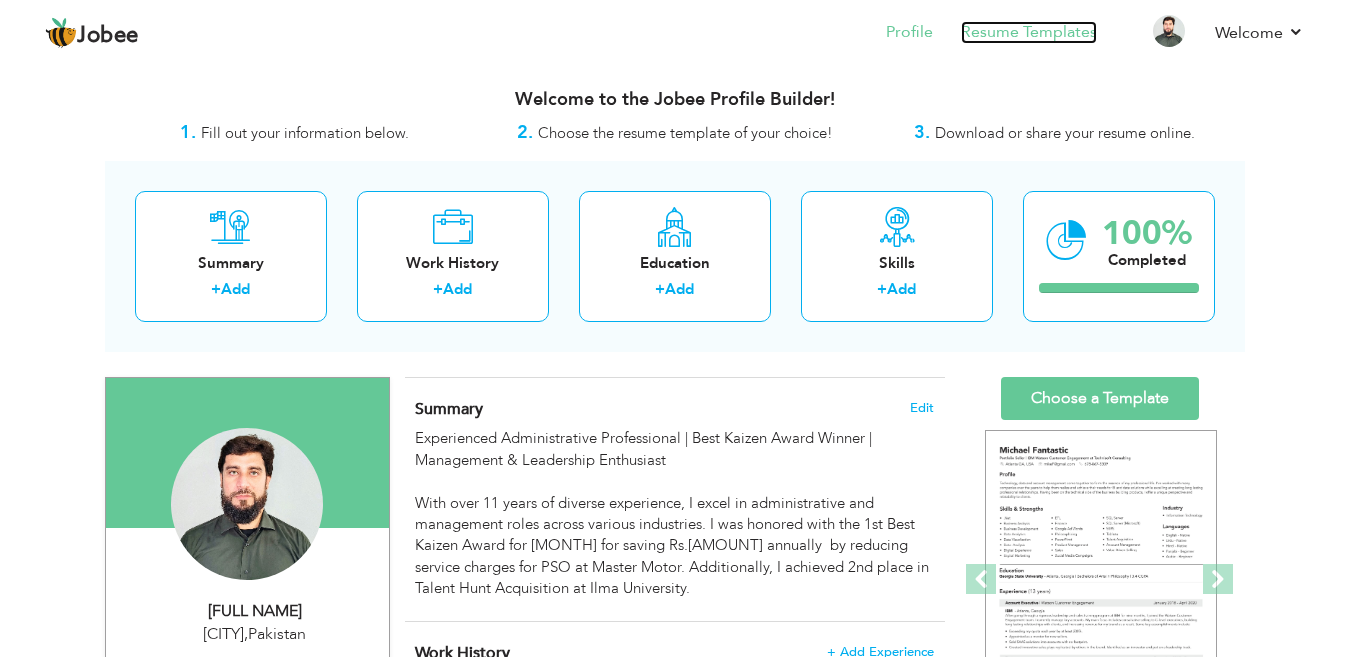 click on "Resume Templates" at bounding box center (1029, 32) 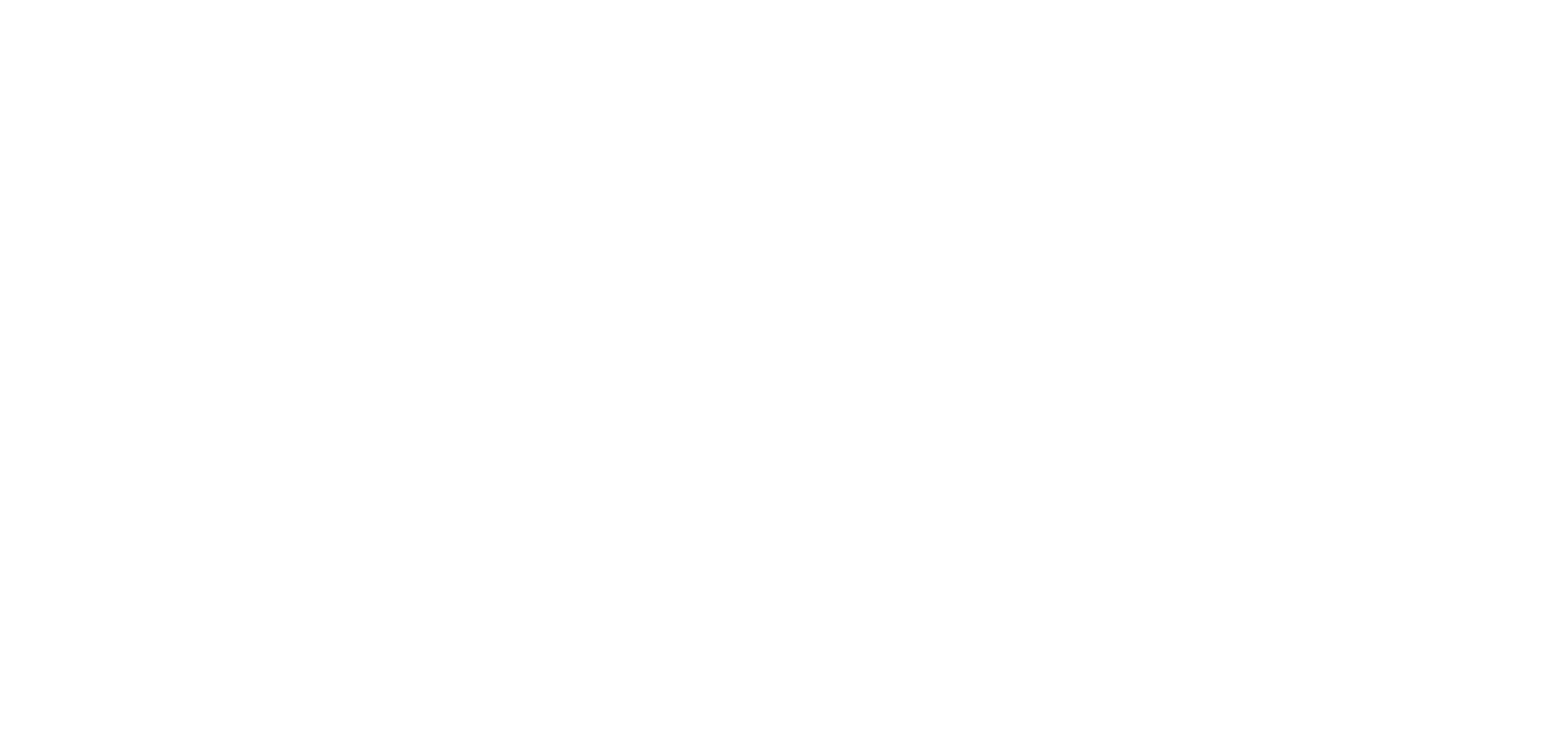 scroll, scrollTop: 0, scrollLeft: 0, axis: both 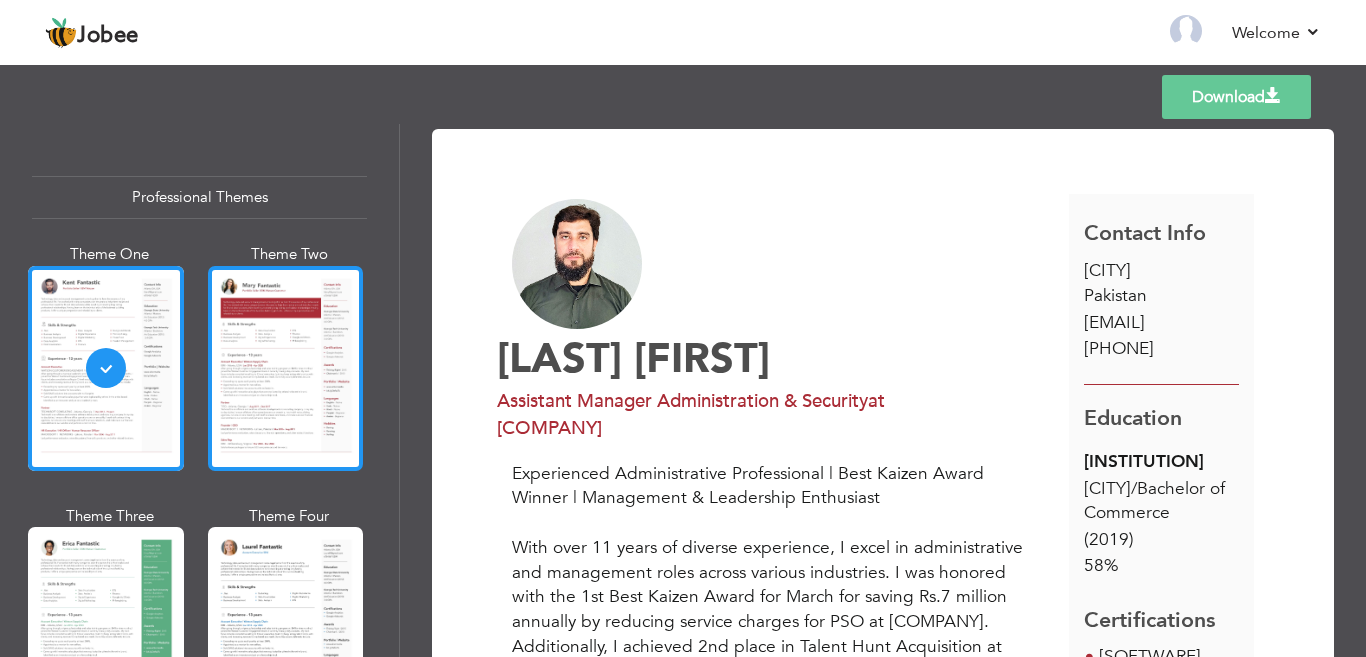 click at bounding box center [286, 368] 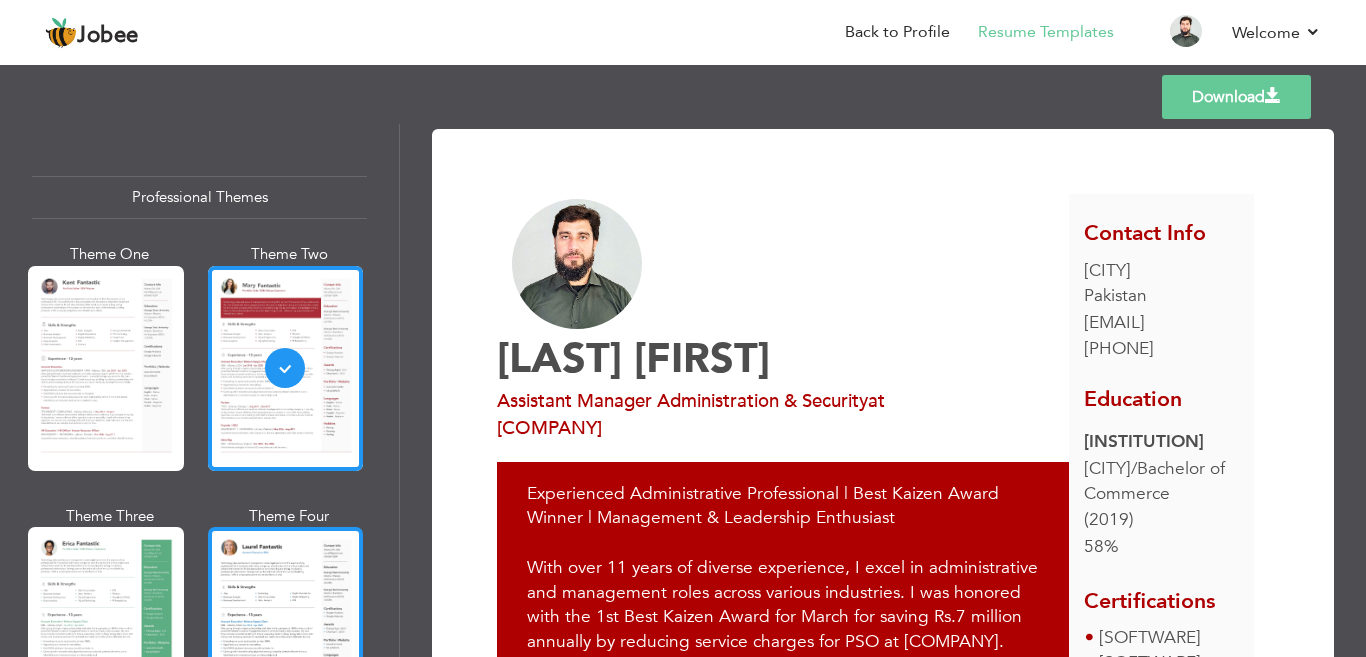 click at bounding box center [286, 629] 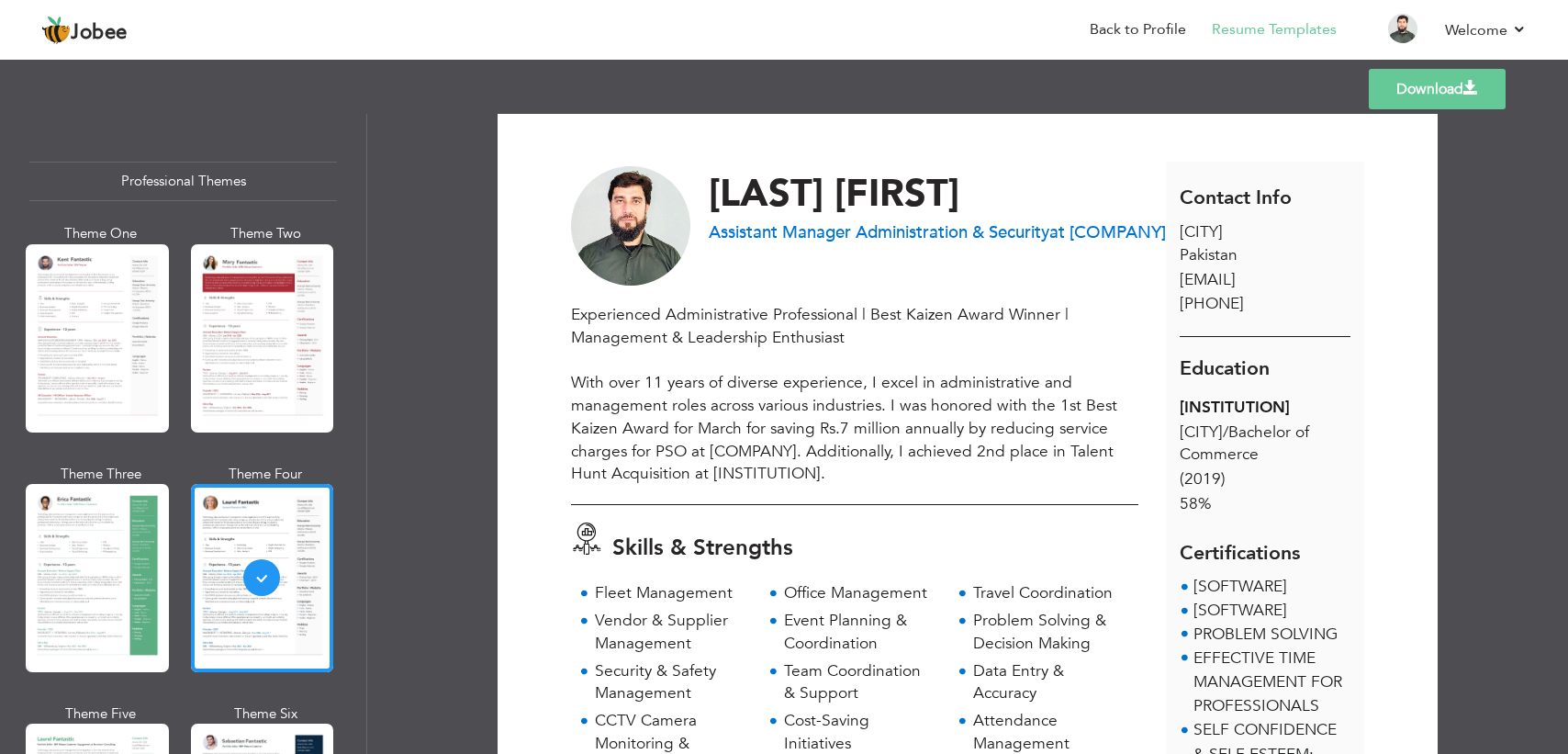 scroll, scrollTop: 0, scrollLeft: 0, axis: both 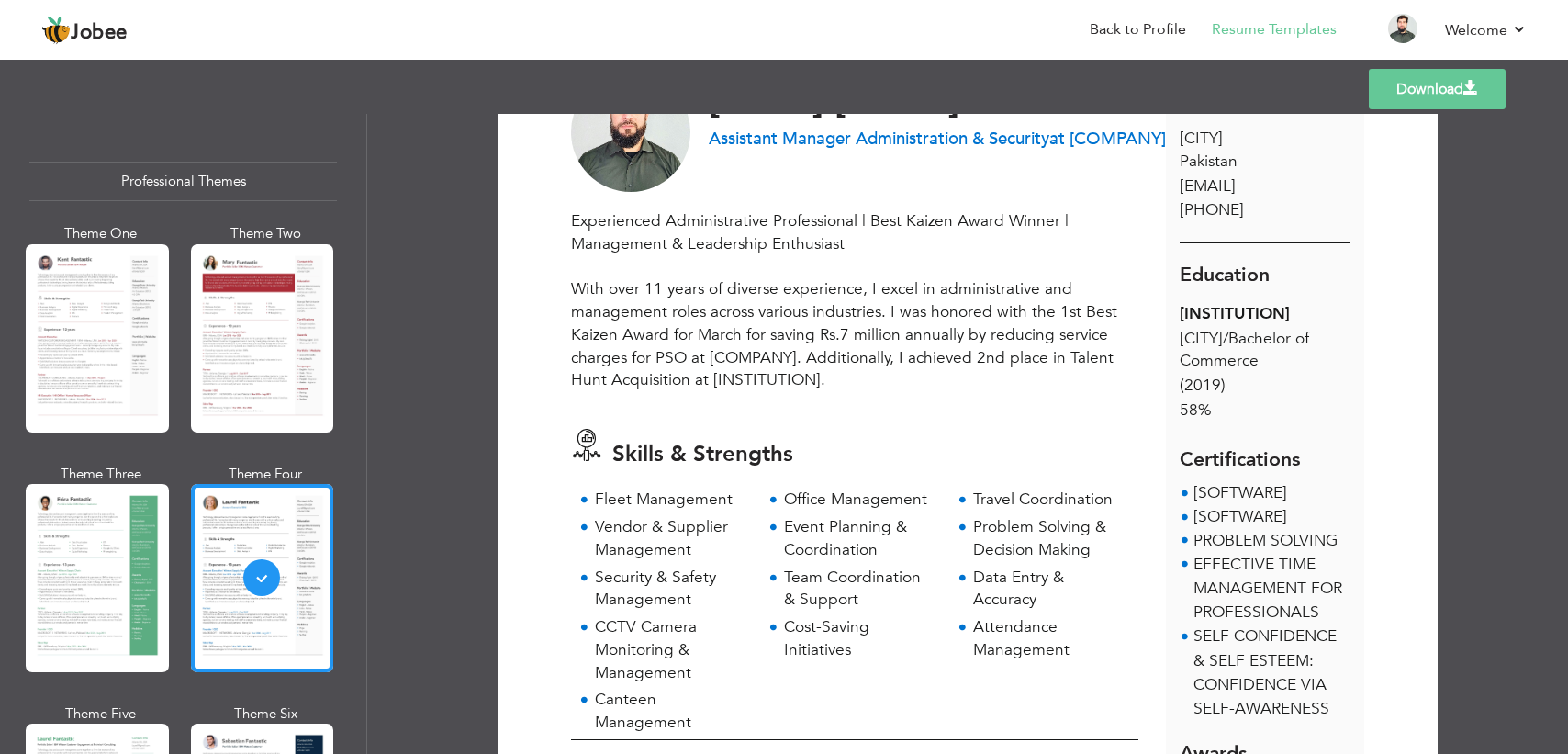 click on "Education
Dadabhoy Institute of Higher Education
Karachi
/
Bachelor of Commerce
(2019)
58%" at bounding box center [1265, 336] 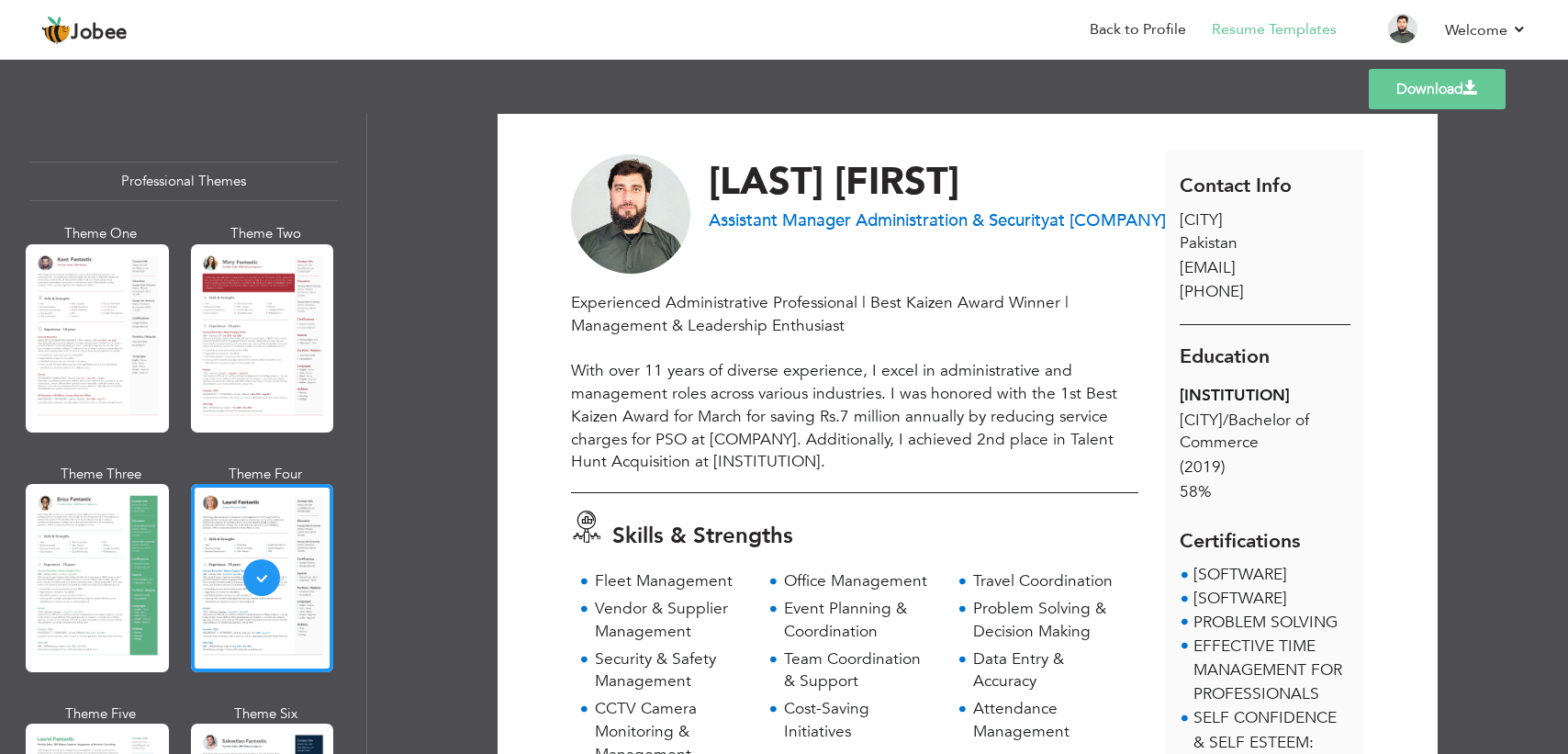 scroll, scrollTop: 0, scrollLeft: 0, axis: both 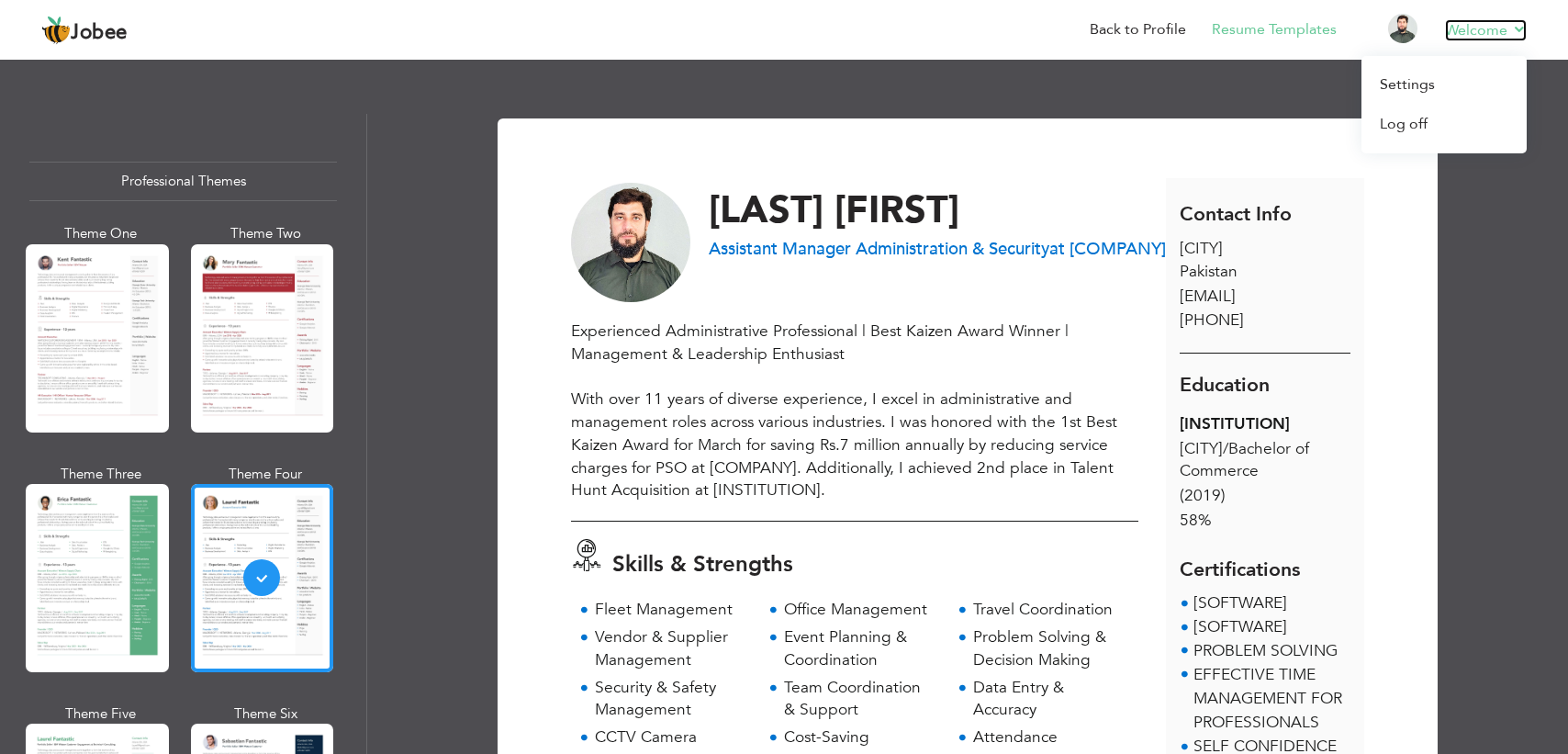 click on "Welcome" at bounding box center (1485, 30) 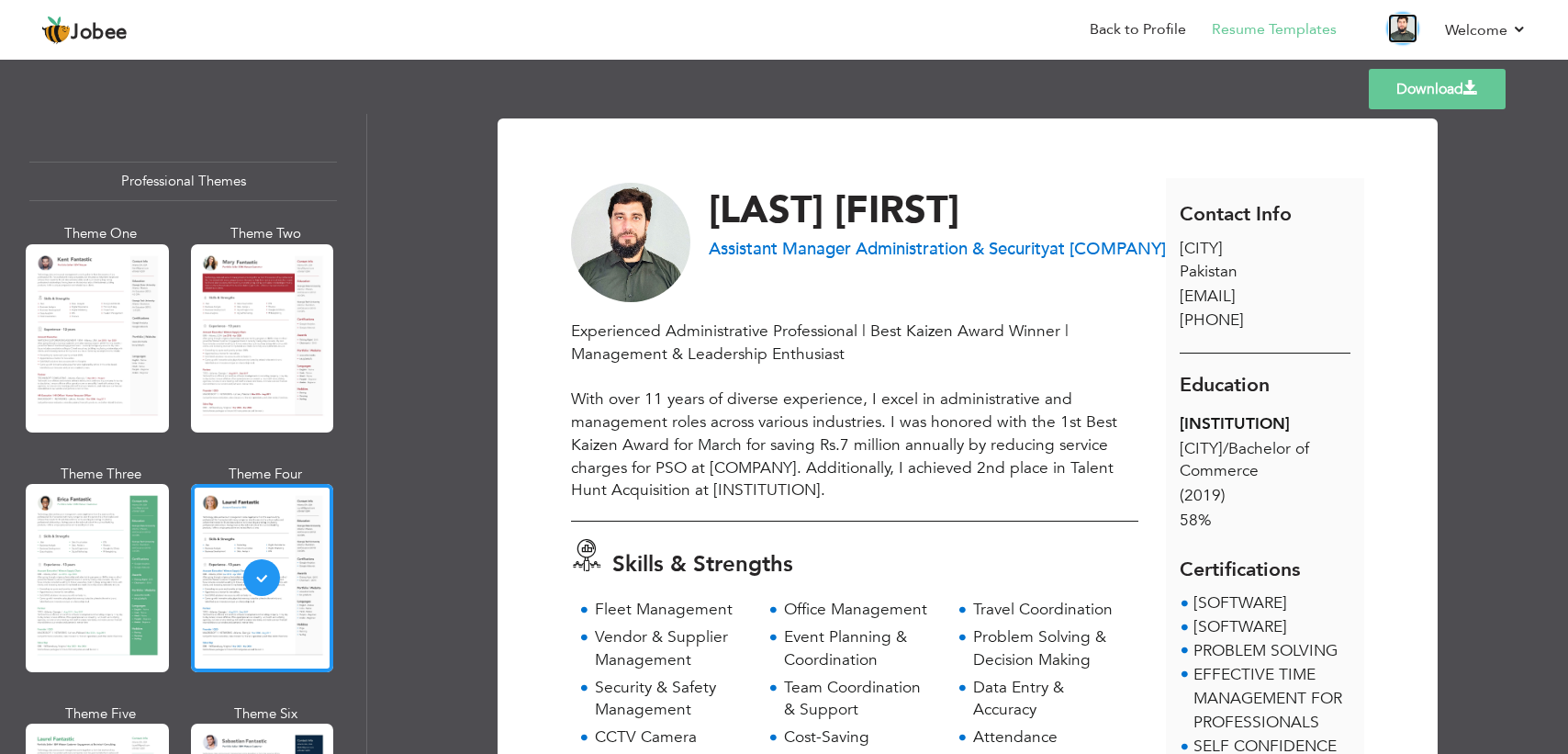click at bounding box center (1403, 28) 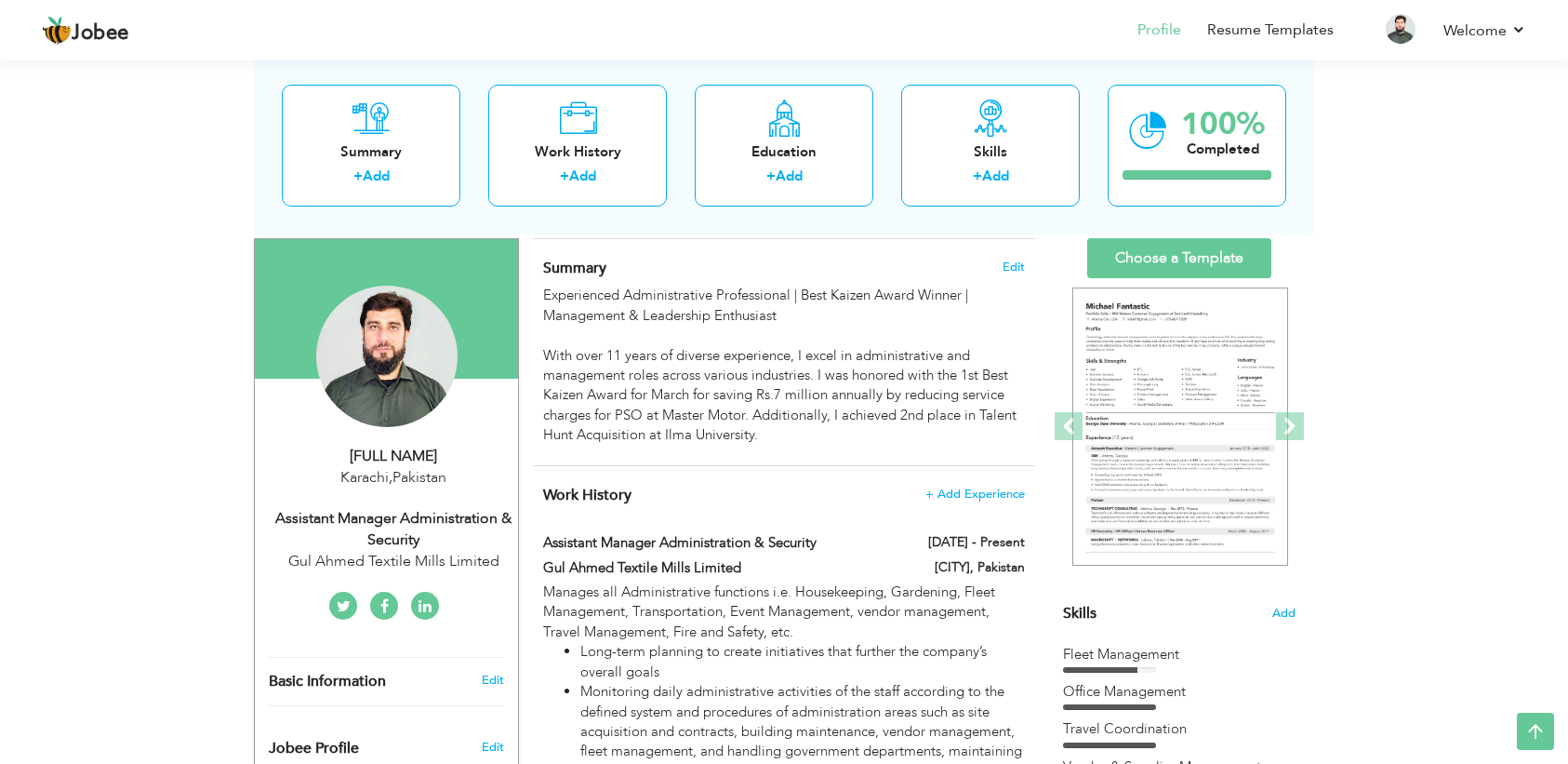 scroll, scrollTop: 0, scrollLeft: 0, axis: both 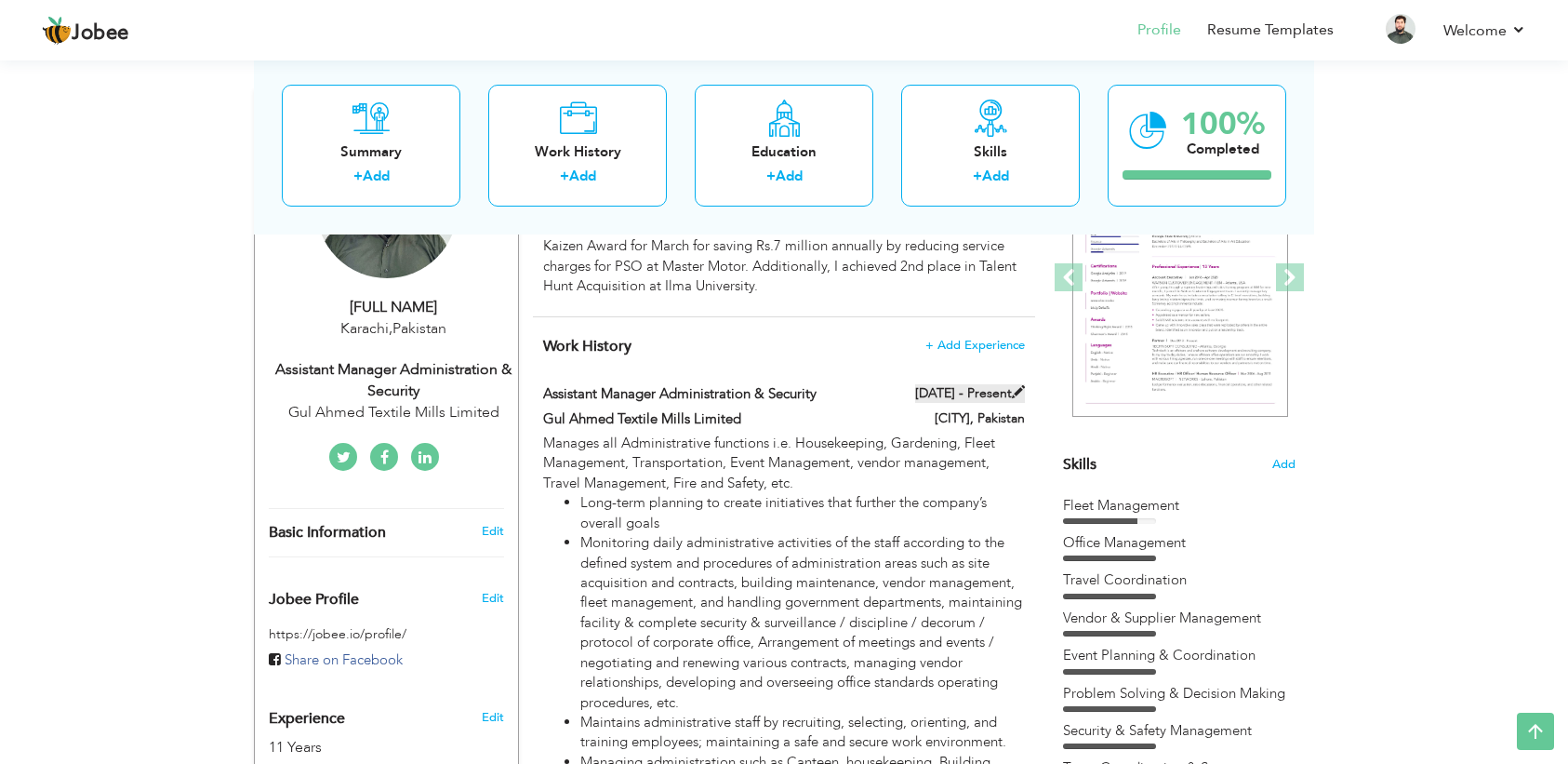 click at bounding box center [1018, 392] 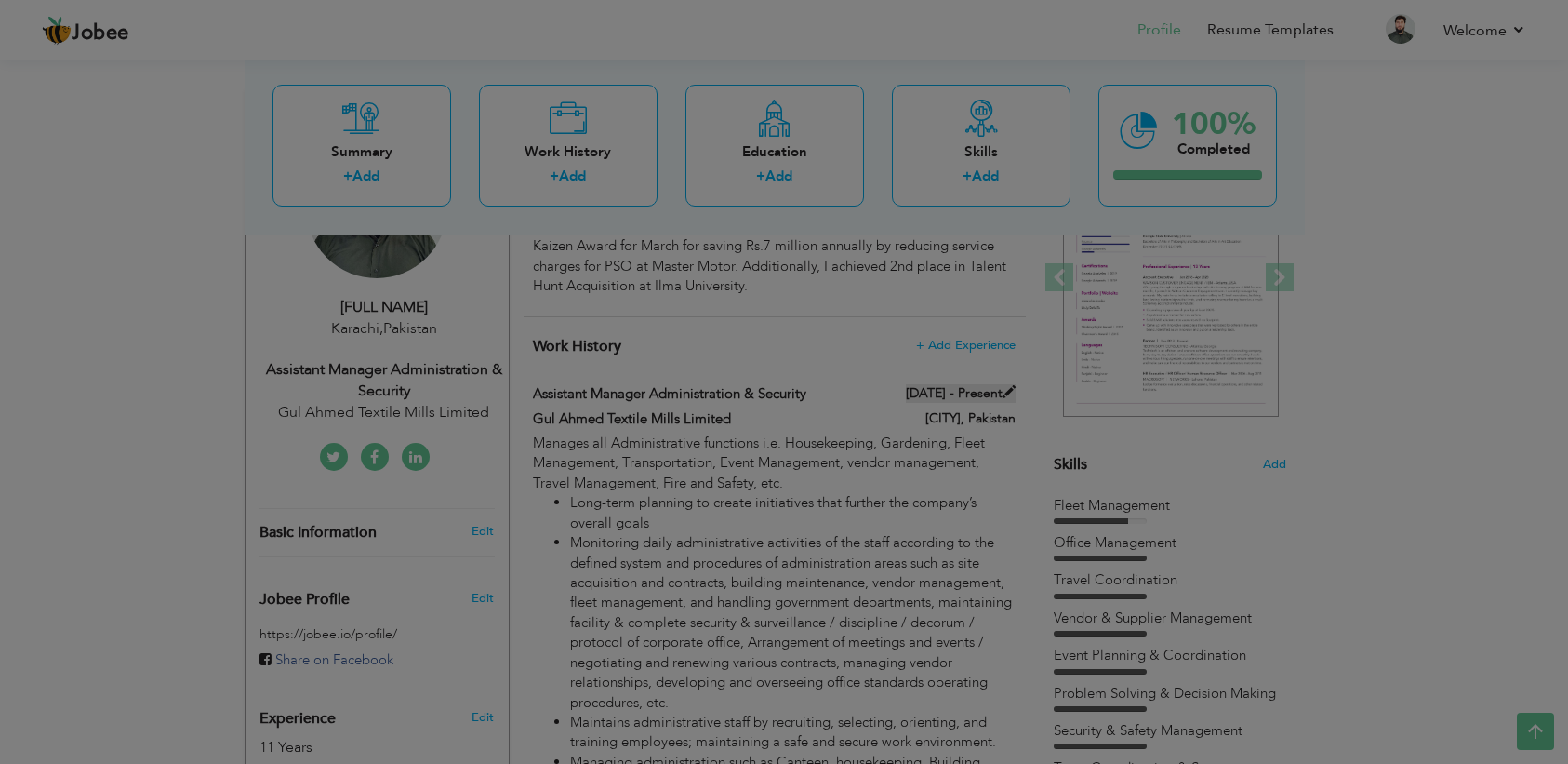 type on "Assistant Manager Administration & Security" 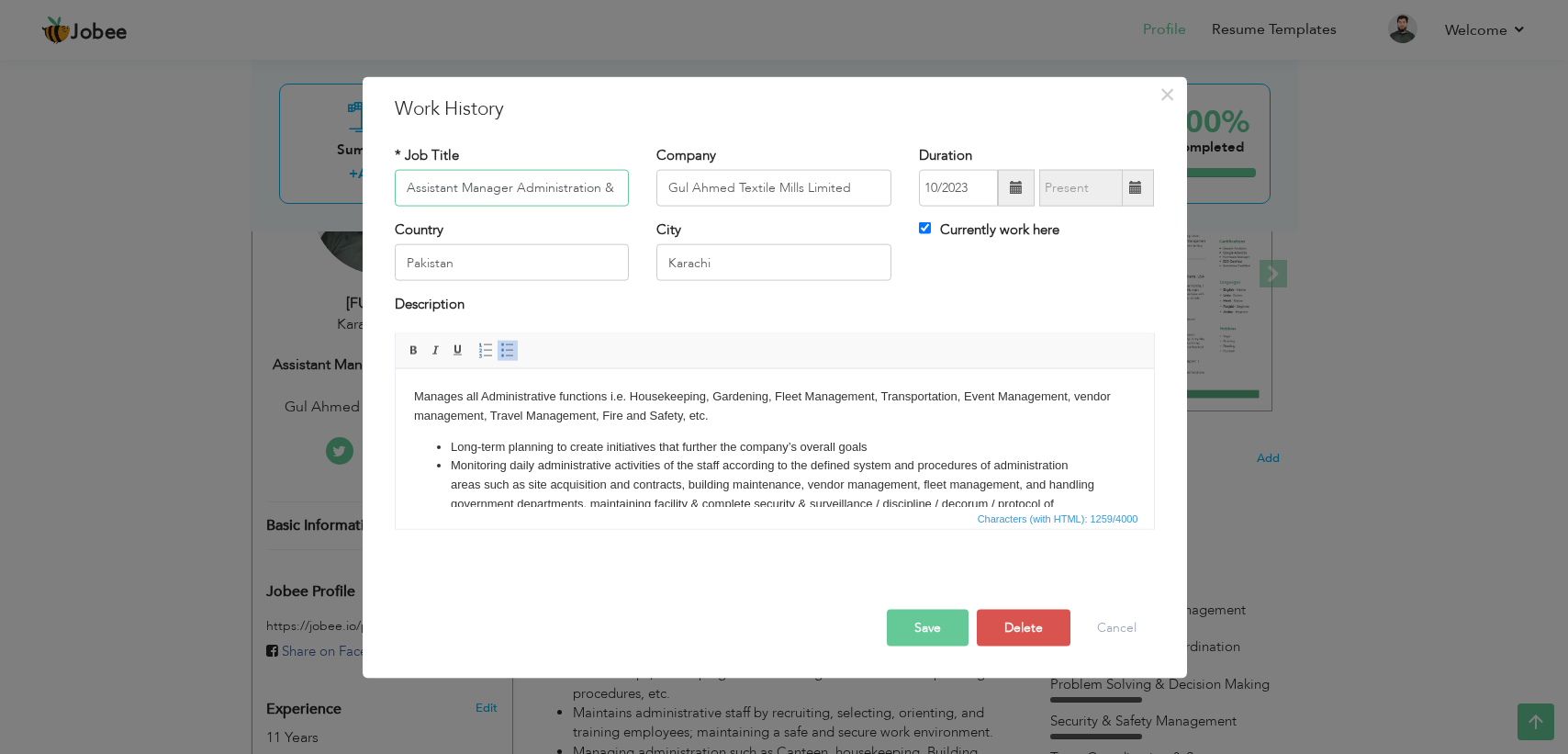 scroll, scrollTop: 0, scrollLeft: 0, axis: both 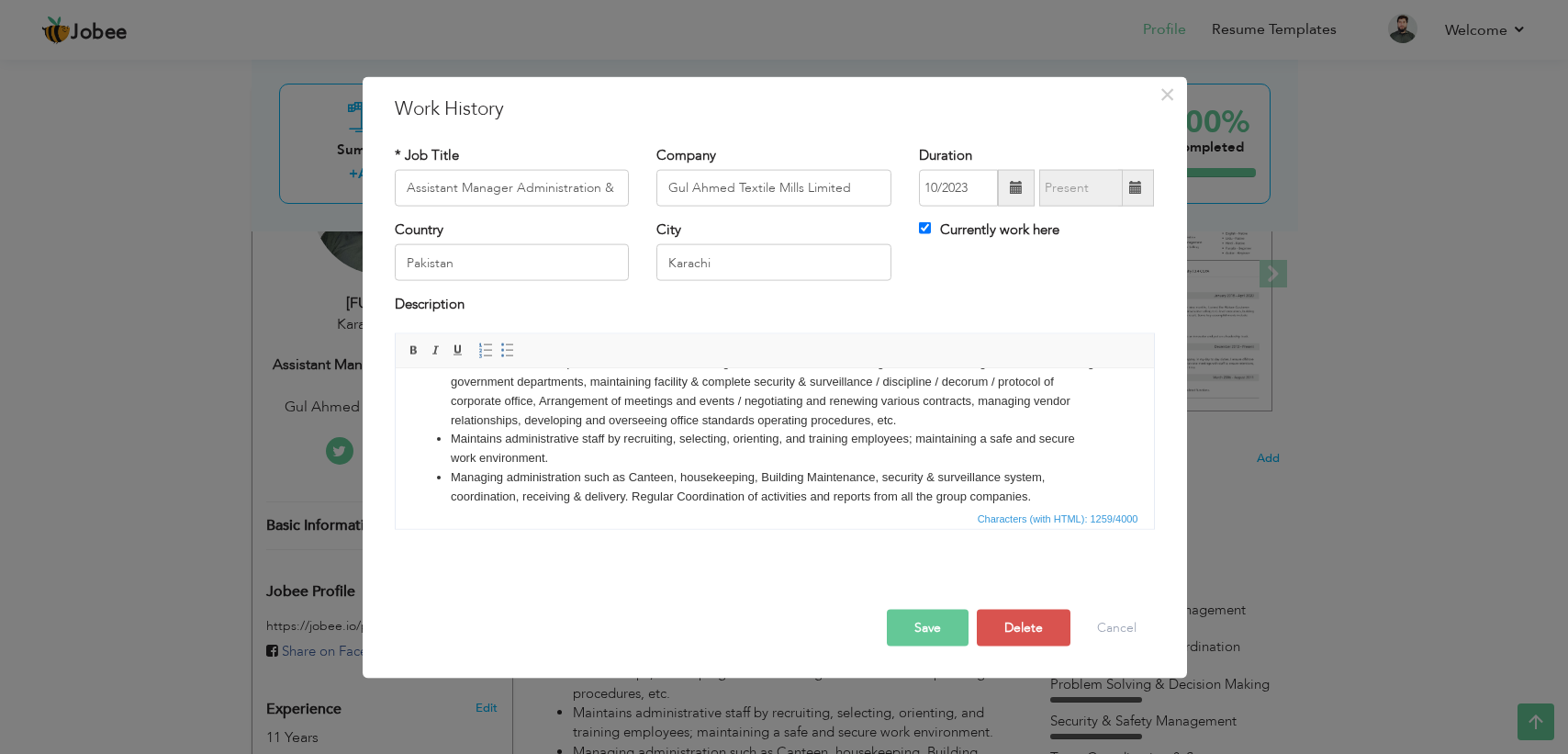 drag, startPoint x: 410, startPoint y: 391, endPoint x: 1119, endPoint y: 698, distance: 772.612 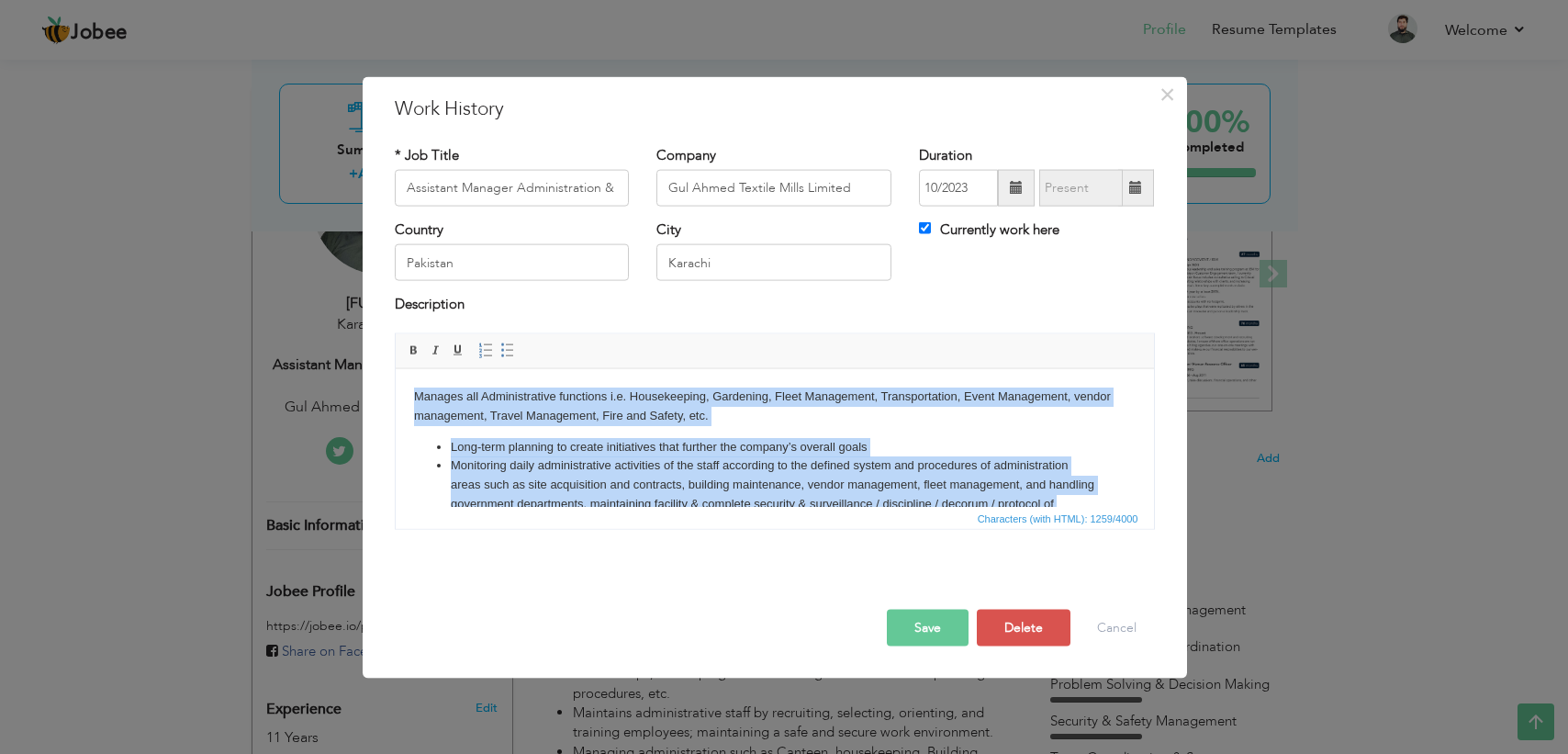 scroll, scrollTop: 141, scrollLeft: 0, axis: vertical 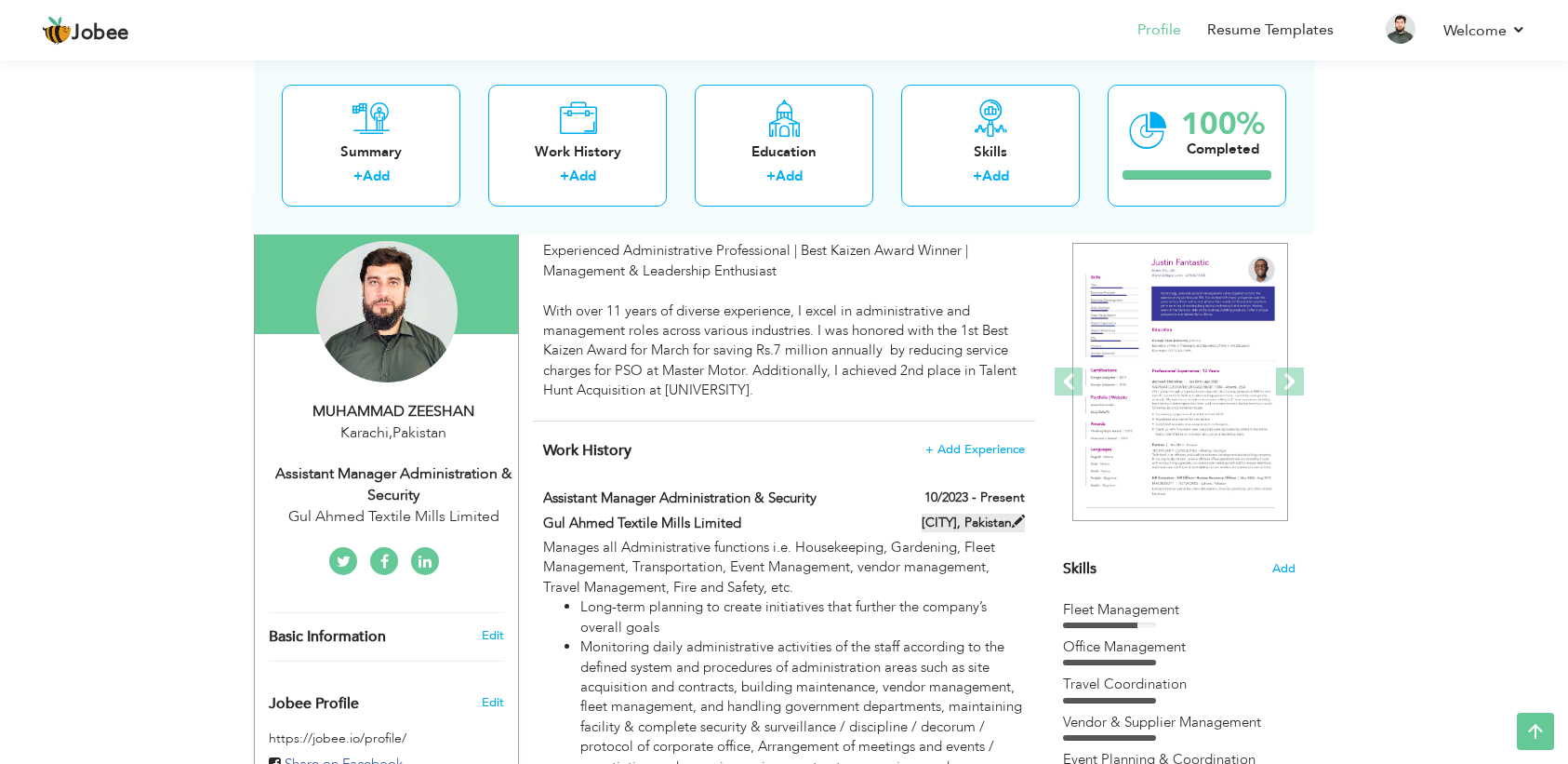 click at bounding box center [1018, 521] 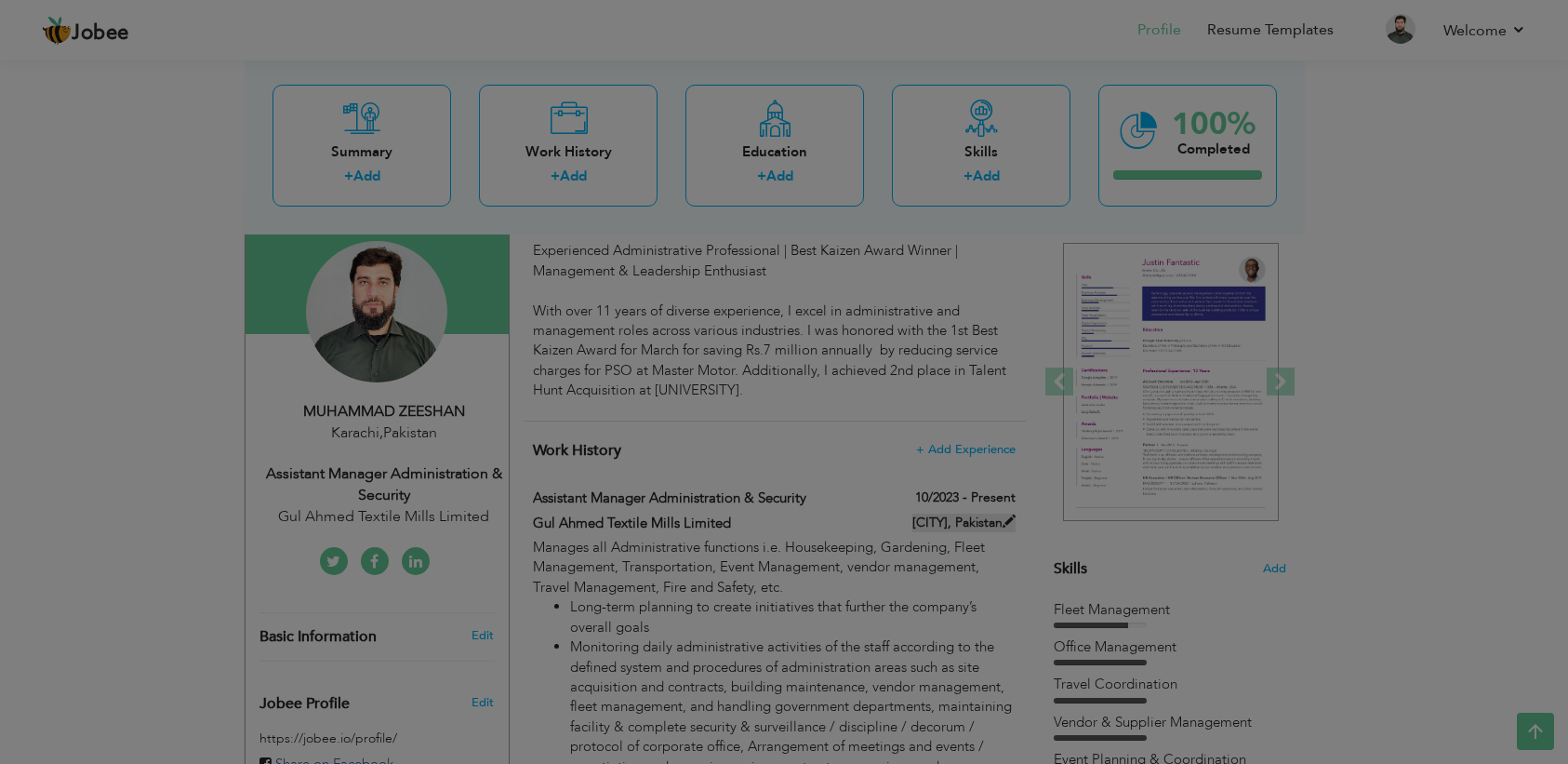 type on "Assistant Manager Administration & Security" 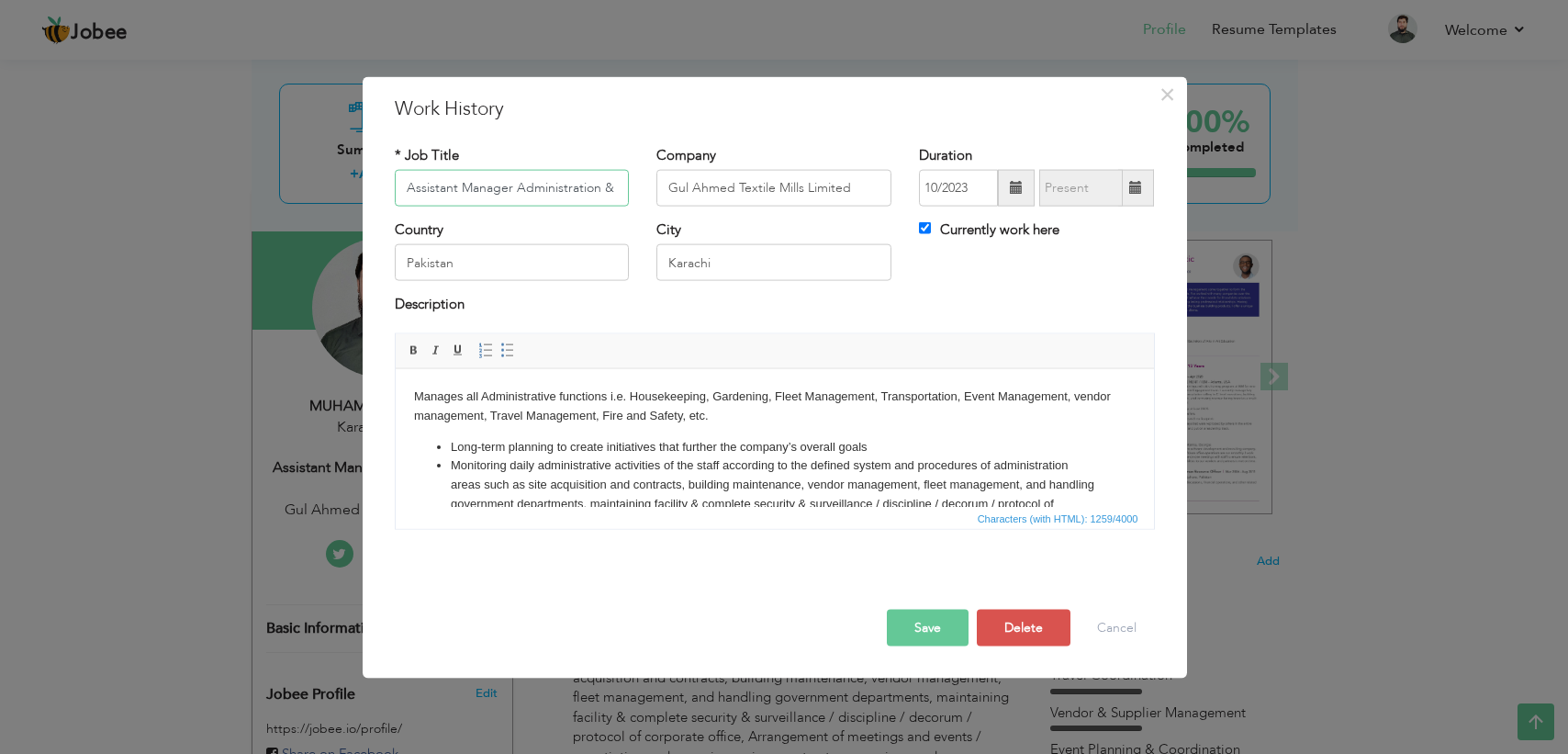 scroll, scrollTop: 0, scrollLeft: 0, axis: both 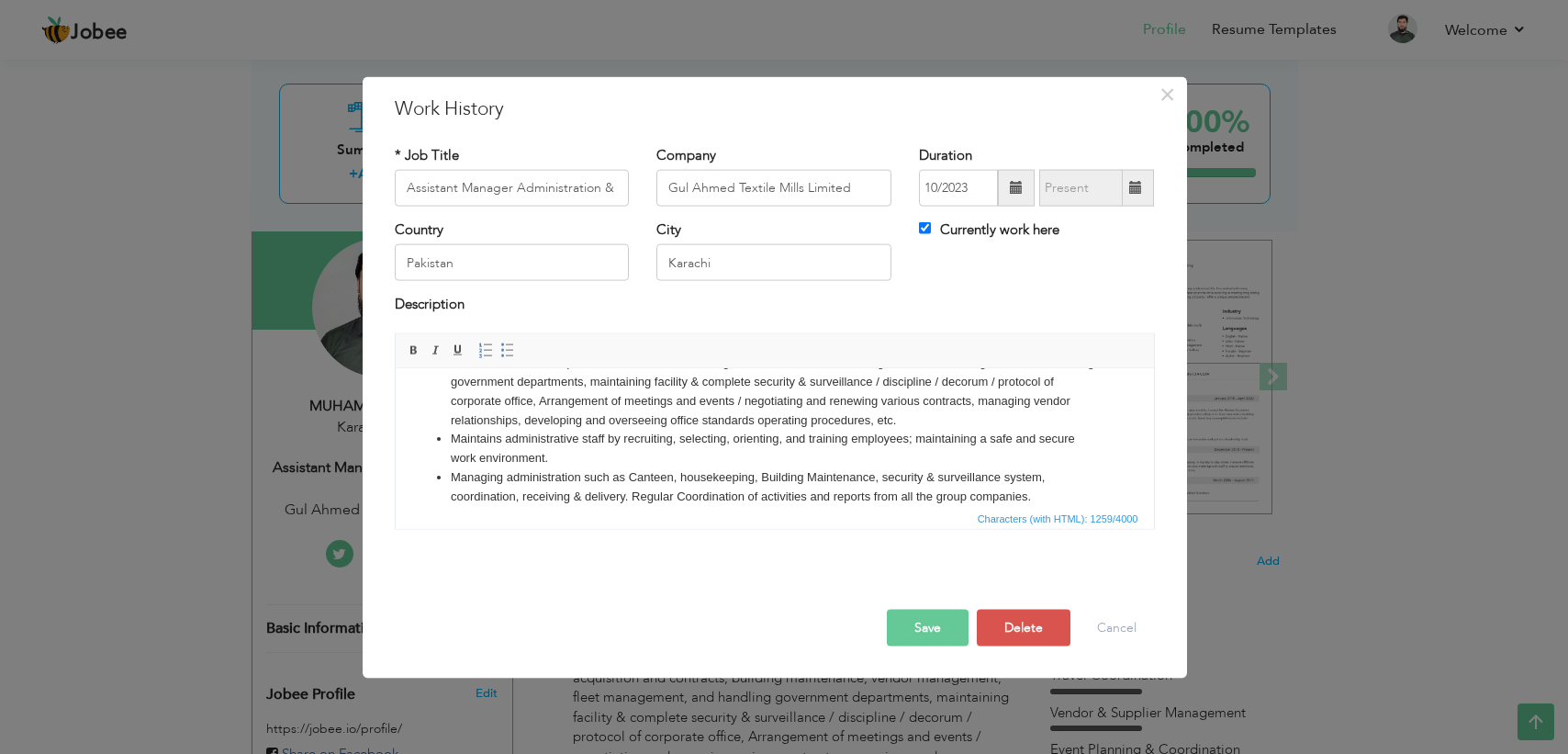 drag, startPoint x: 412, startPoint y: 388, endPoint x: 1119, endPoint y: 712, distance: 777.705 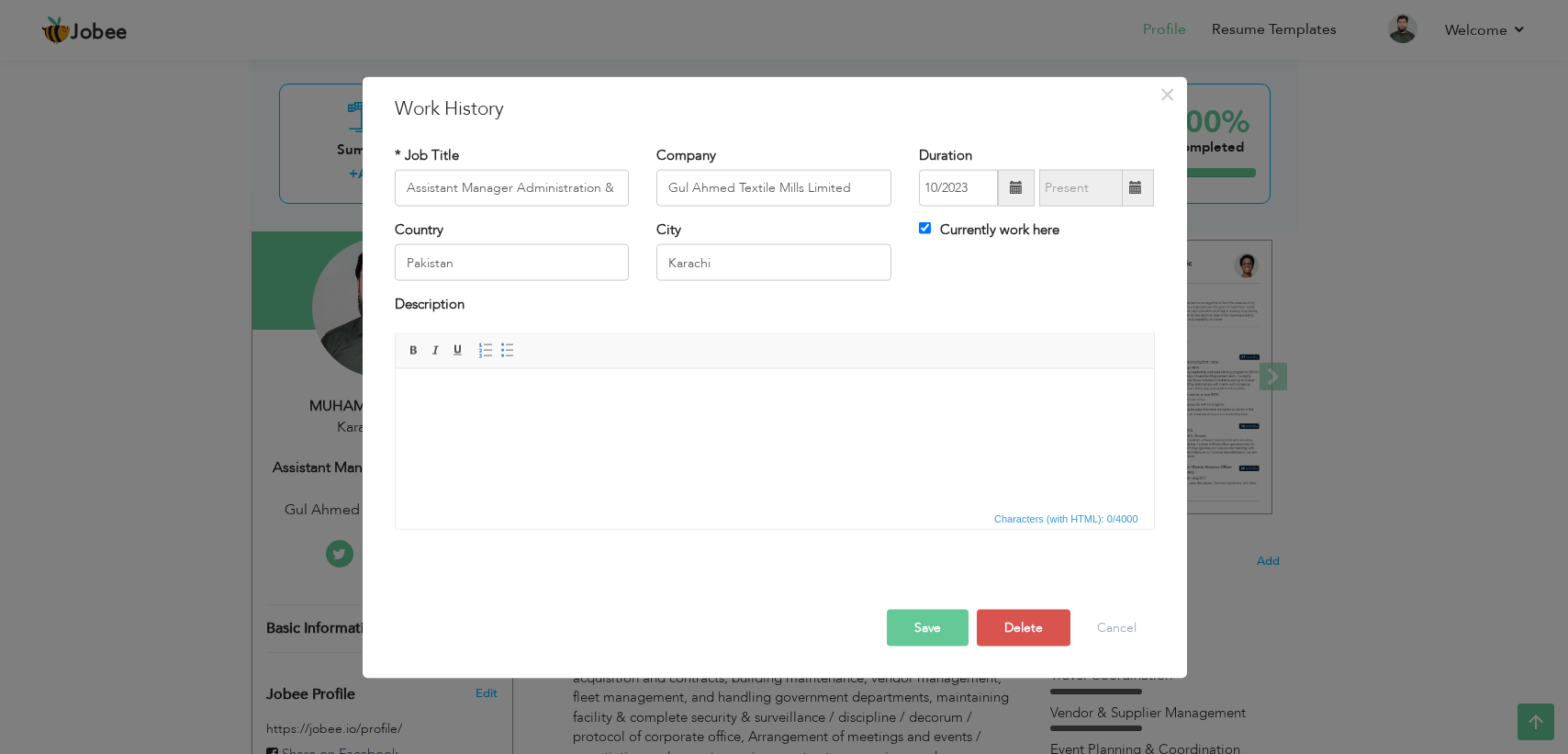 scroll, scrollTop: 0, scrollLeft: 0, axis: both 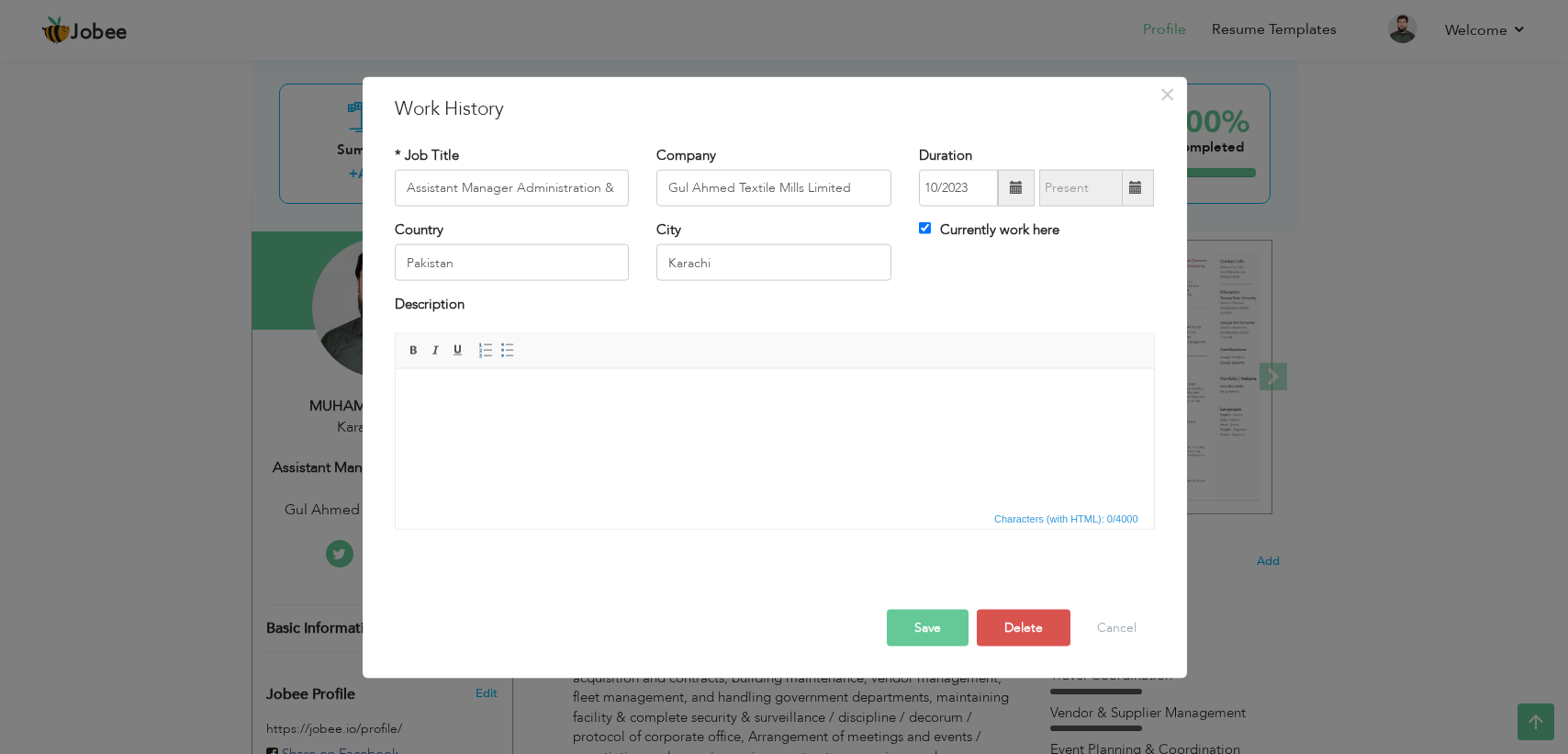 click at bounding box center [774, 437] 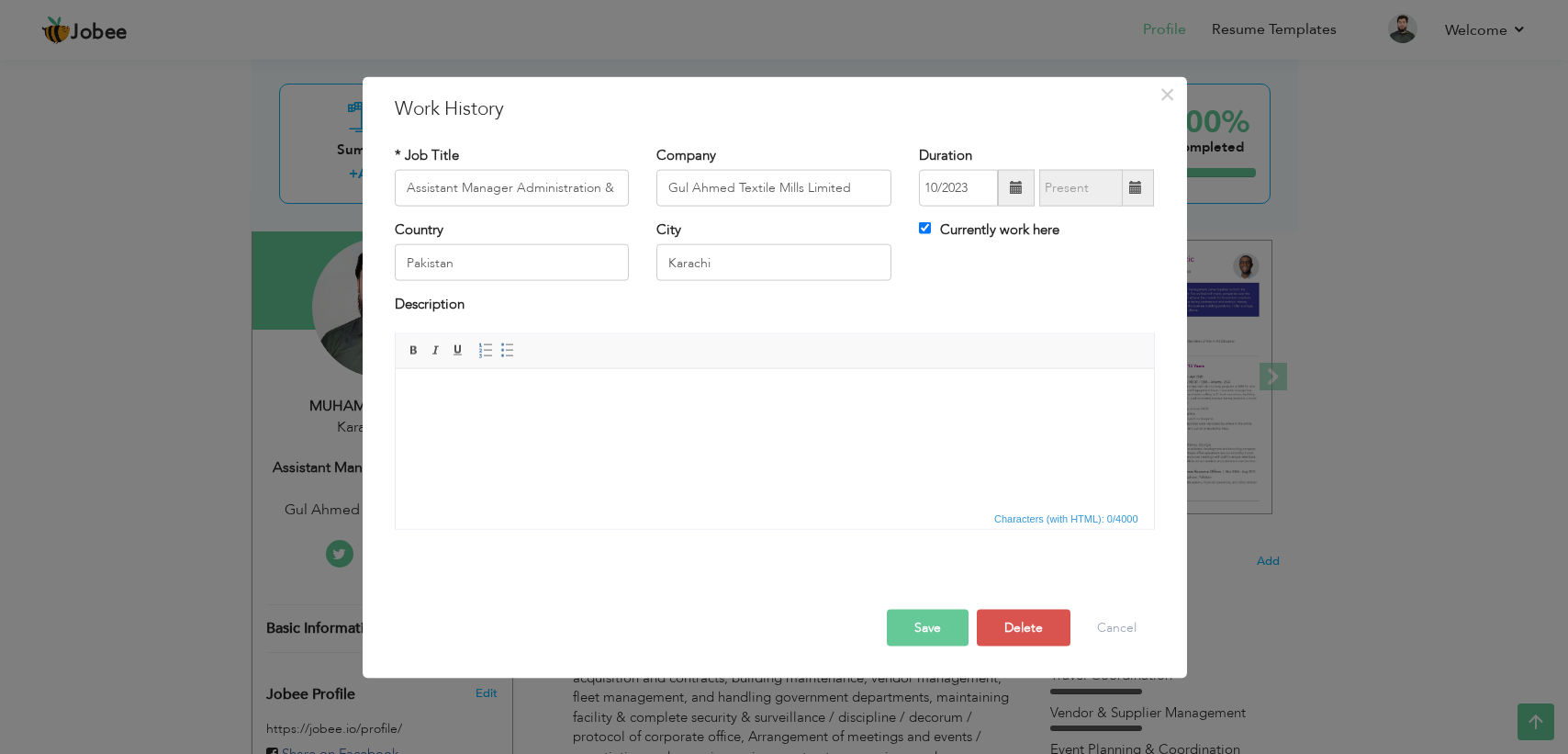 click at bounding box center (774, 437) 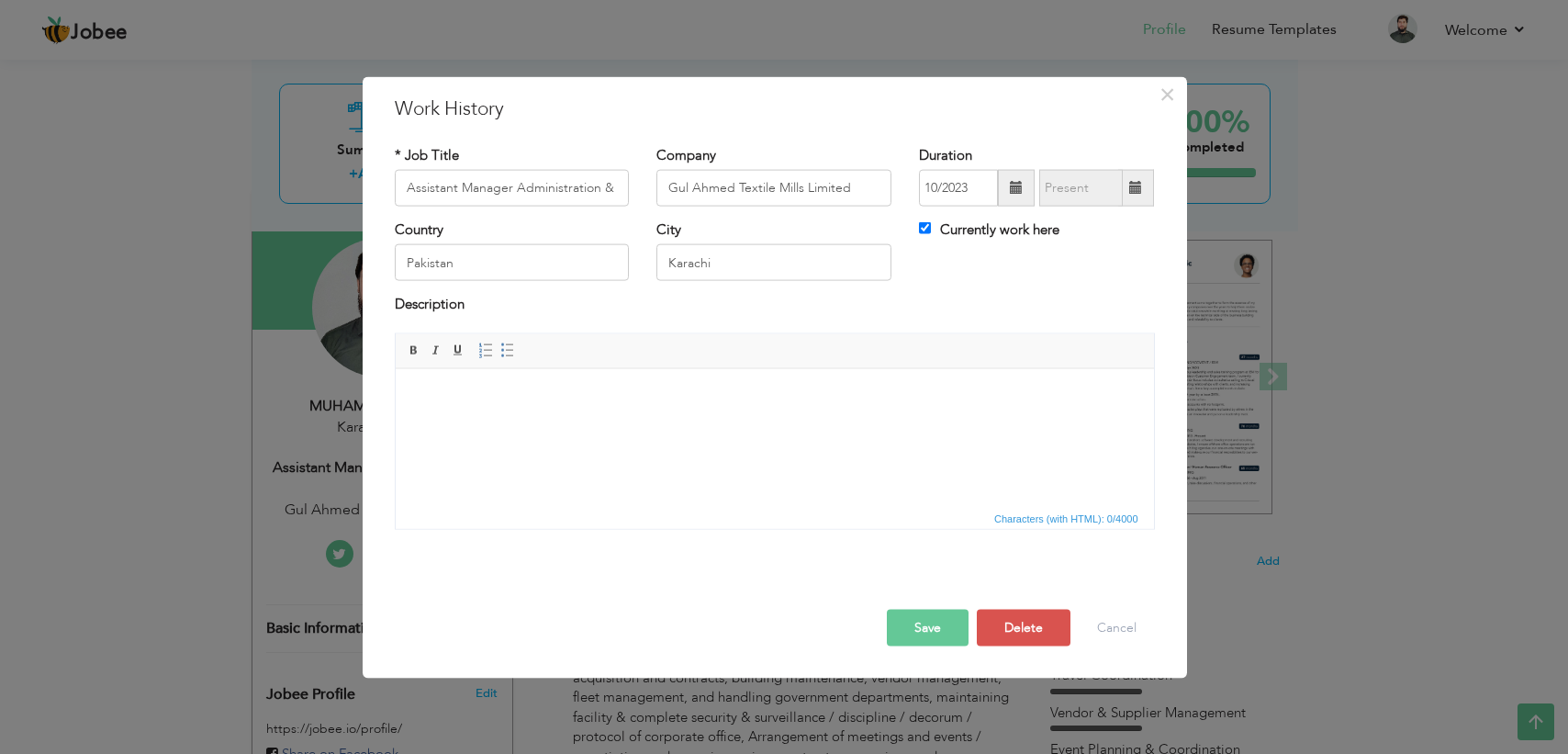 click at bounding box center (774, 396) 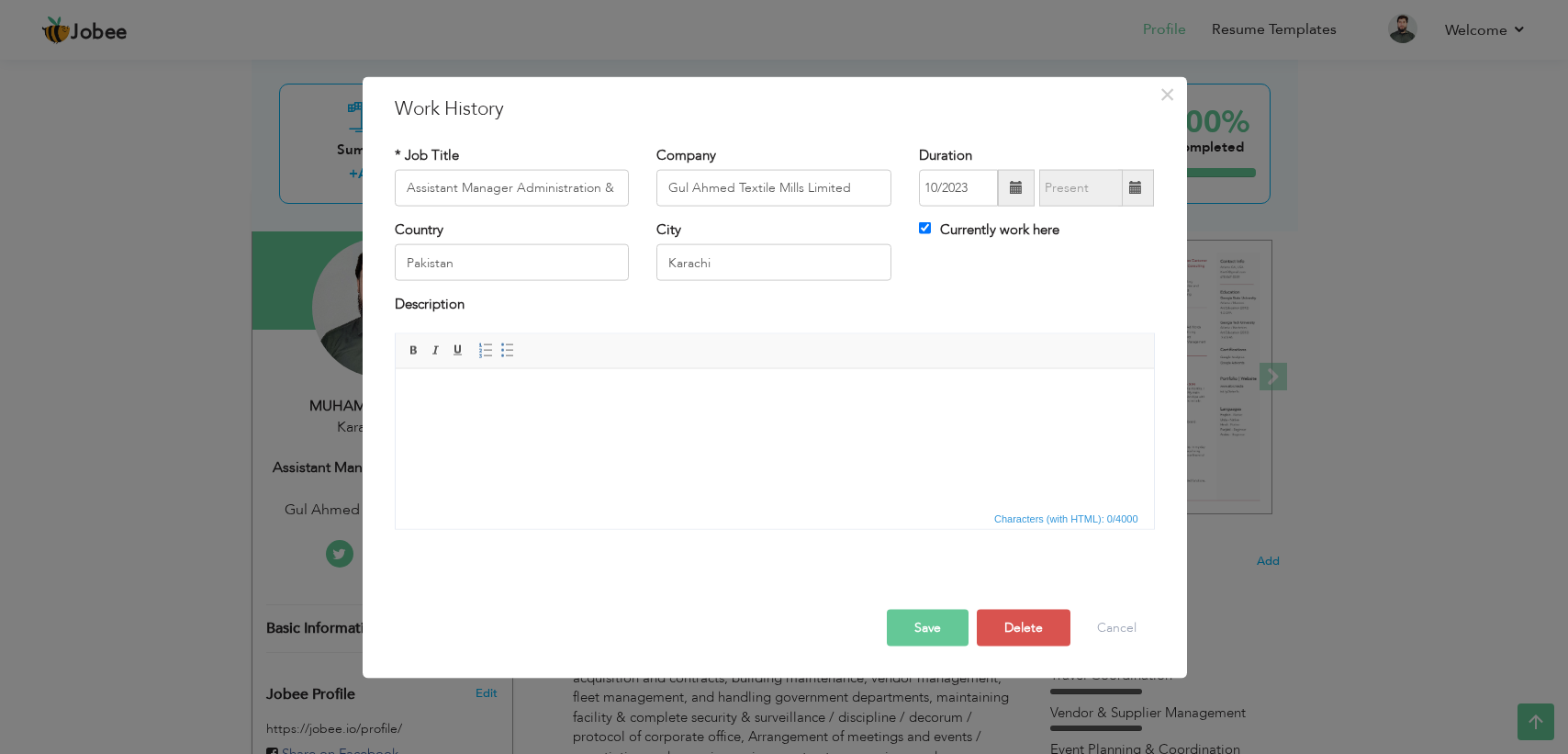 click at bounding box center (774, 437) 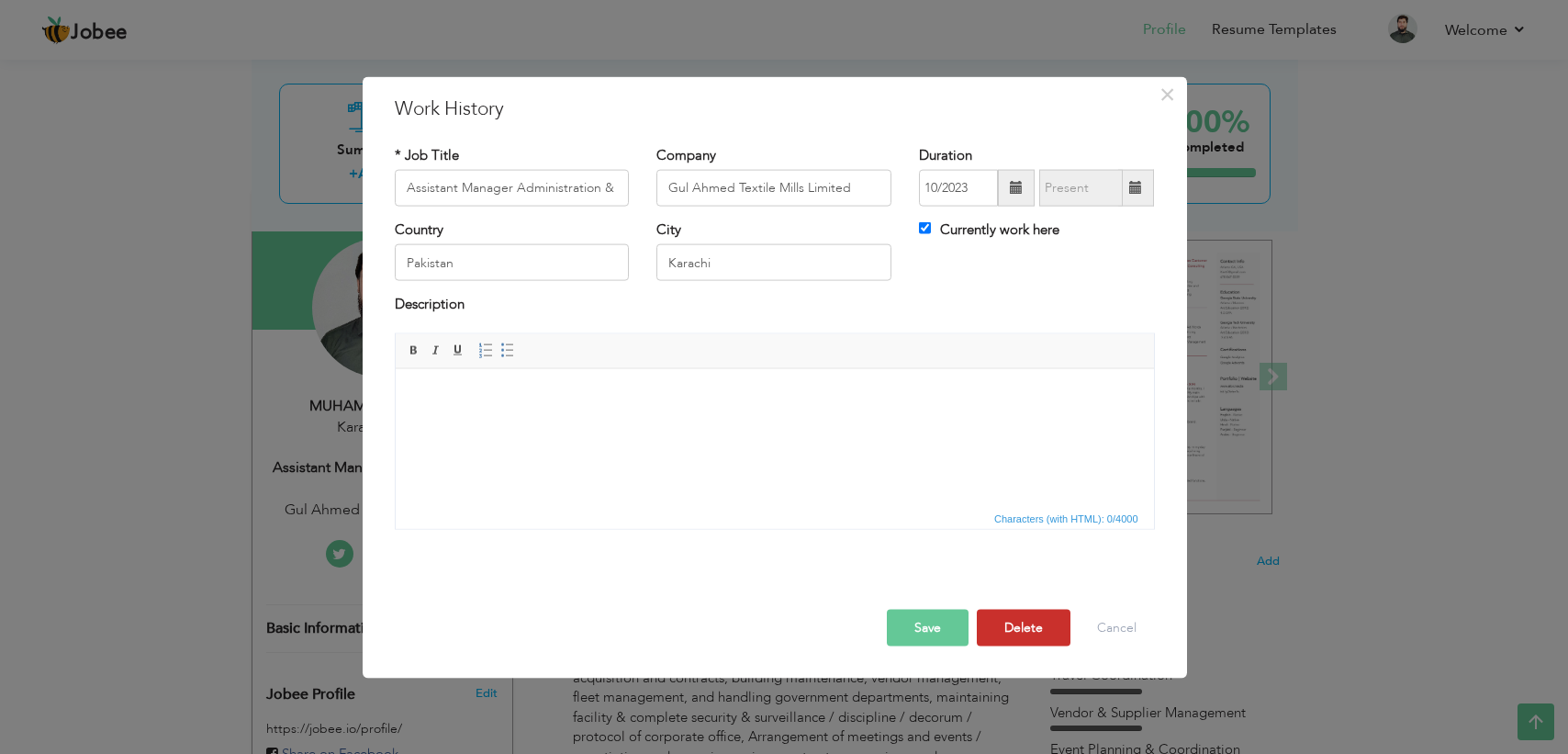 click on "Delete" at bounding box center (1024, 627) 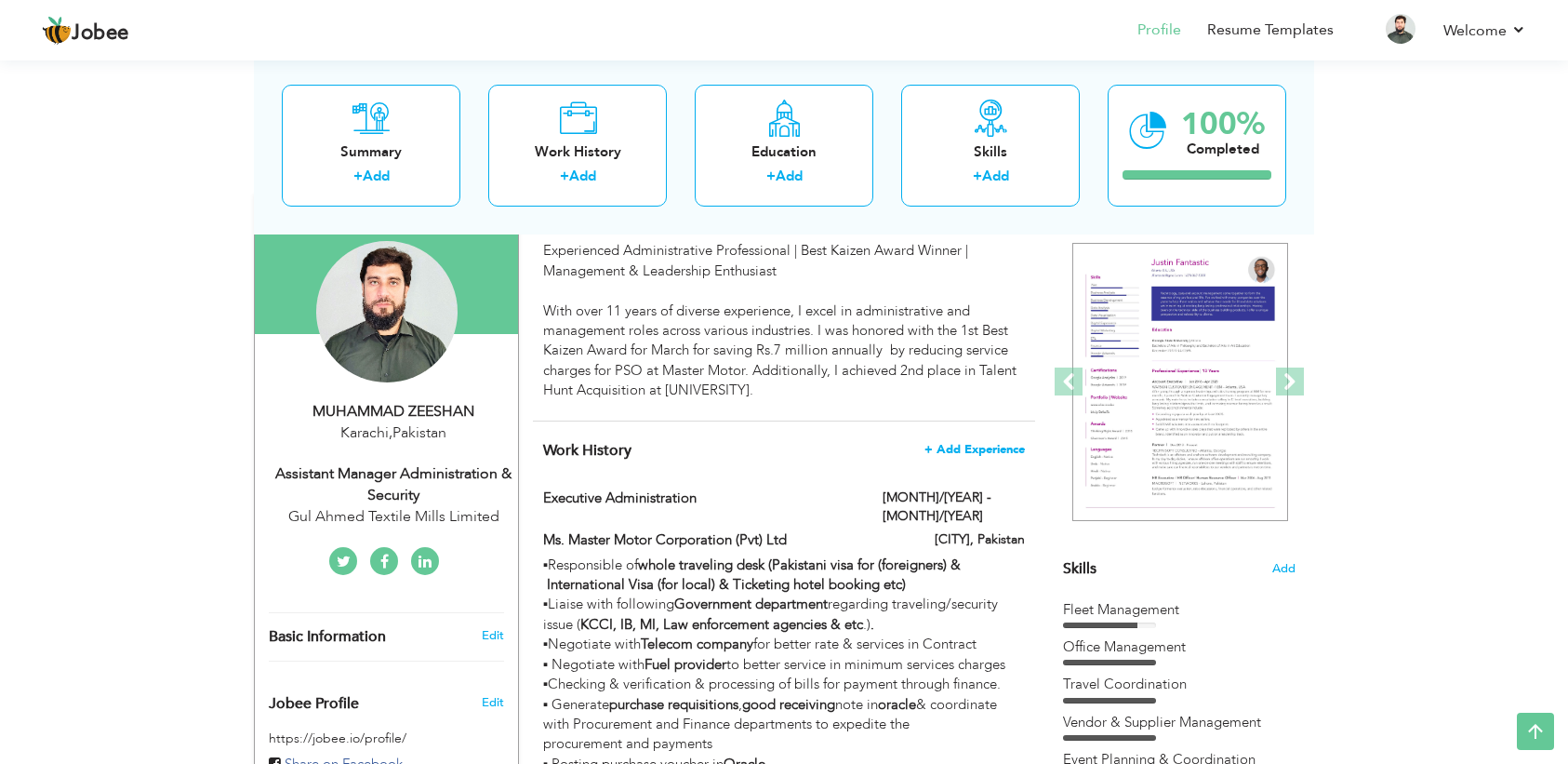 click on "+ Add Experience" at bounding box center (975, 449) 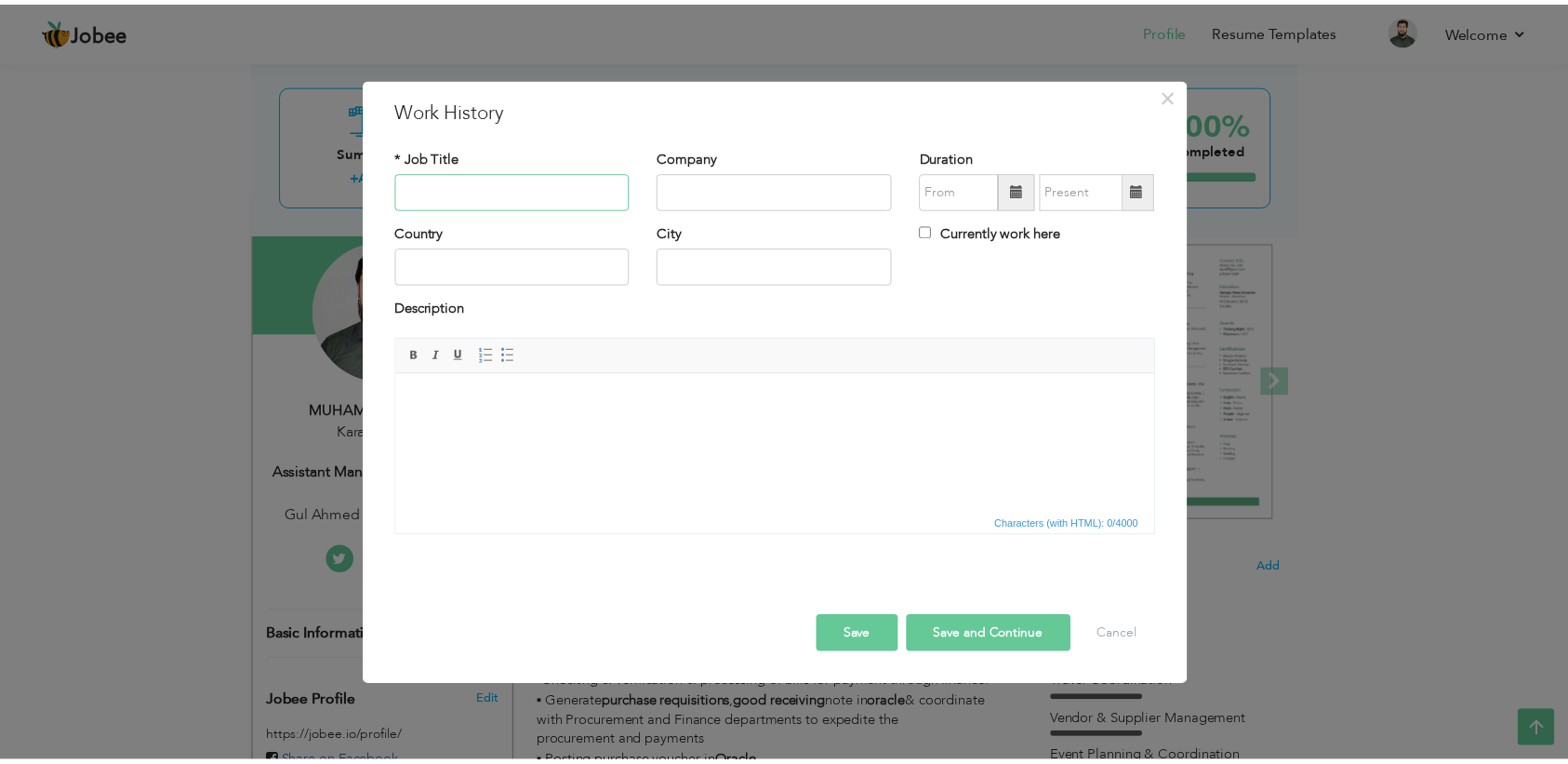 scroll, scrollTop: 0, scrollLeft: 0, axis: both 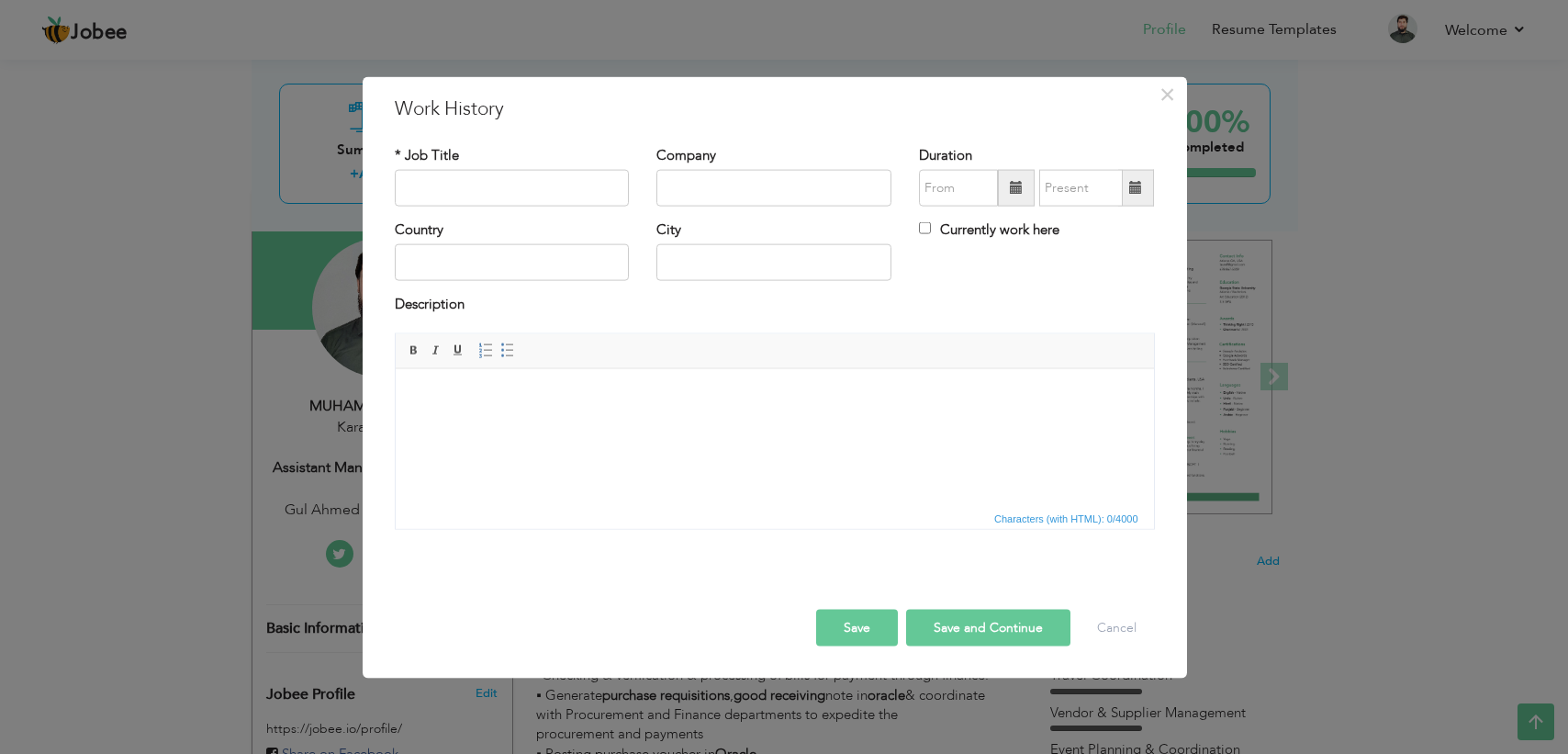 click at bounding box center [774, 396] 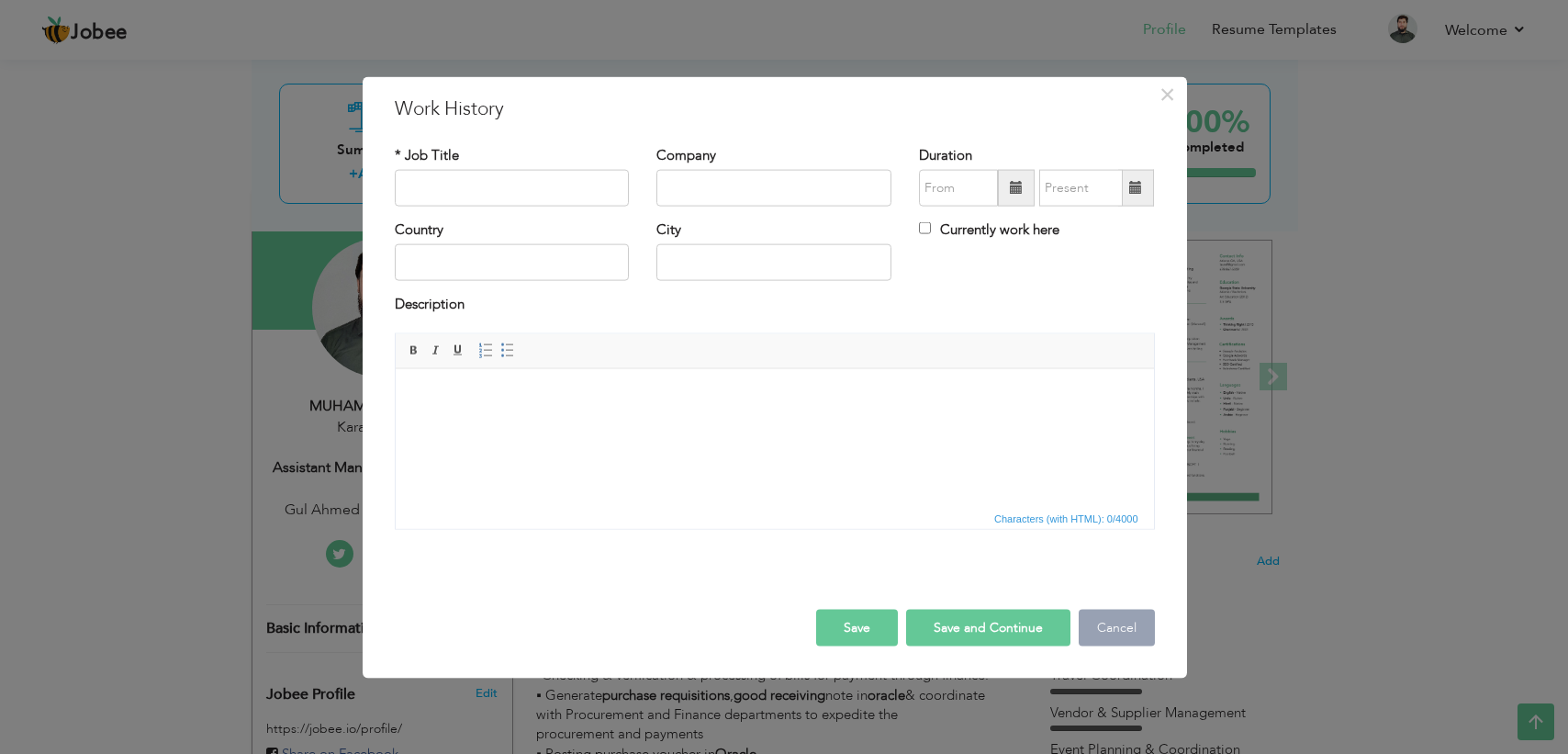 drag, startPoint x: 1146, startPoint y: 655, endPoint x: 1133, endPoint y: 641, distance: 19.104973 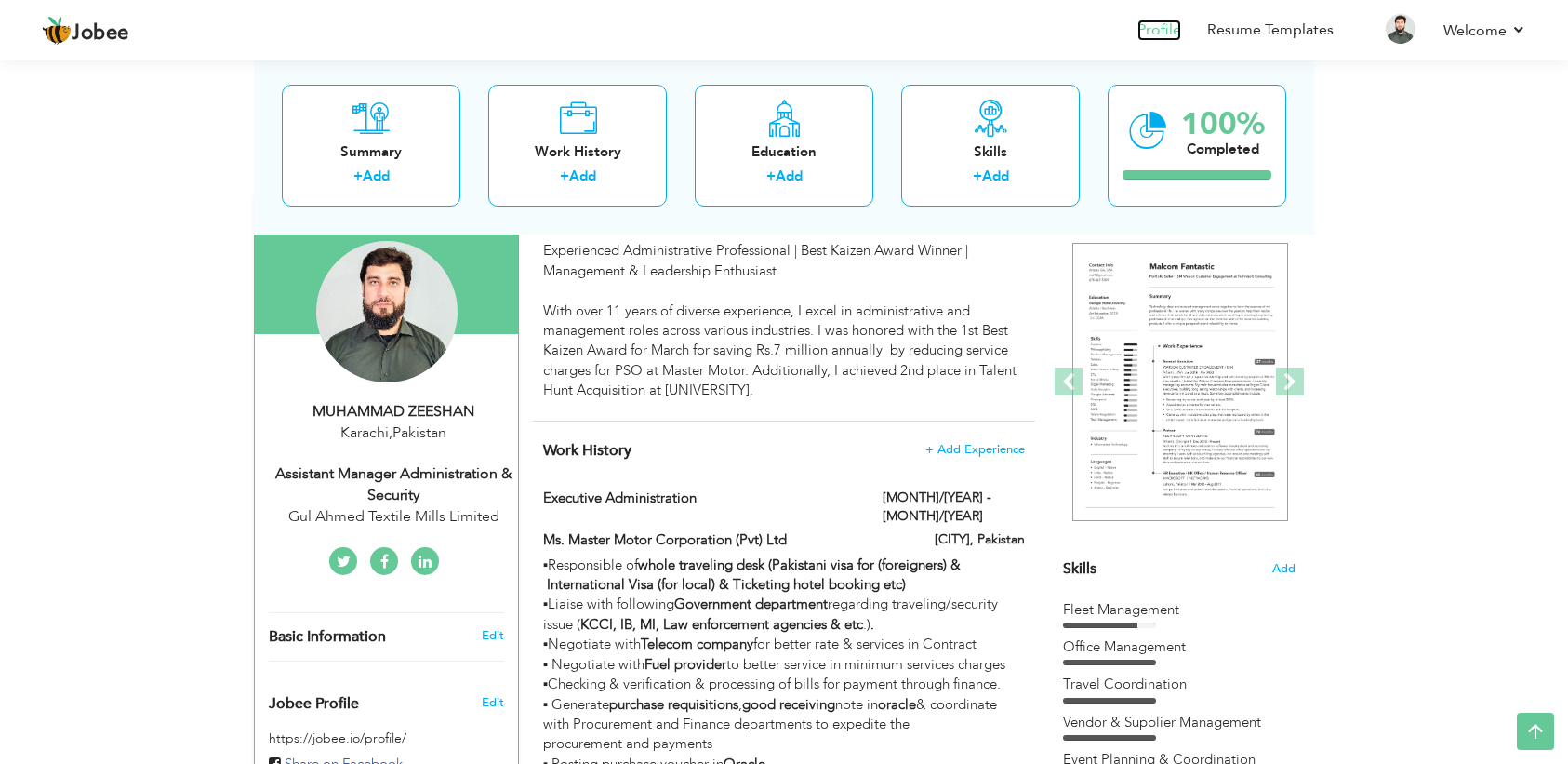 click on "Profile" at bounding box center (1159, 30) 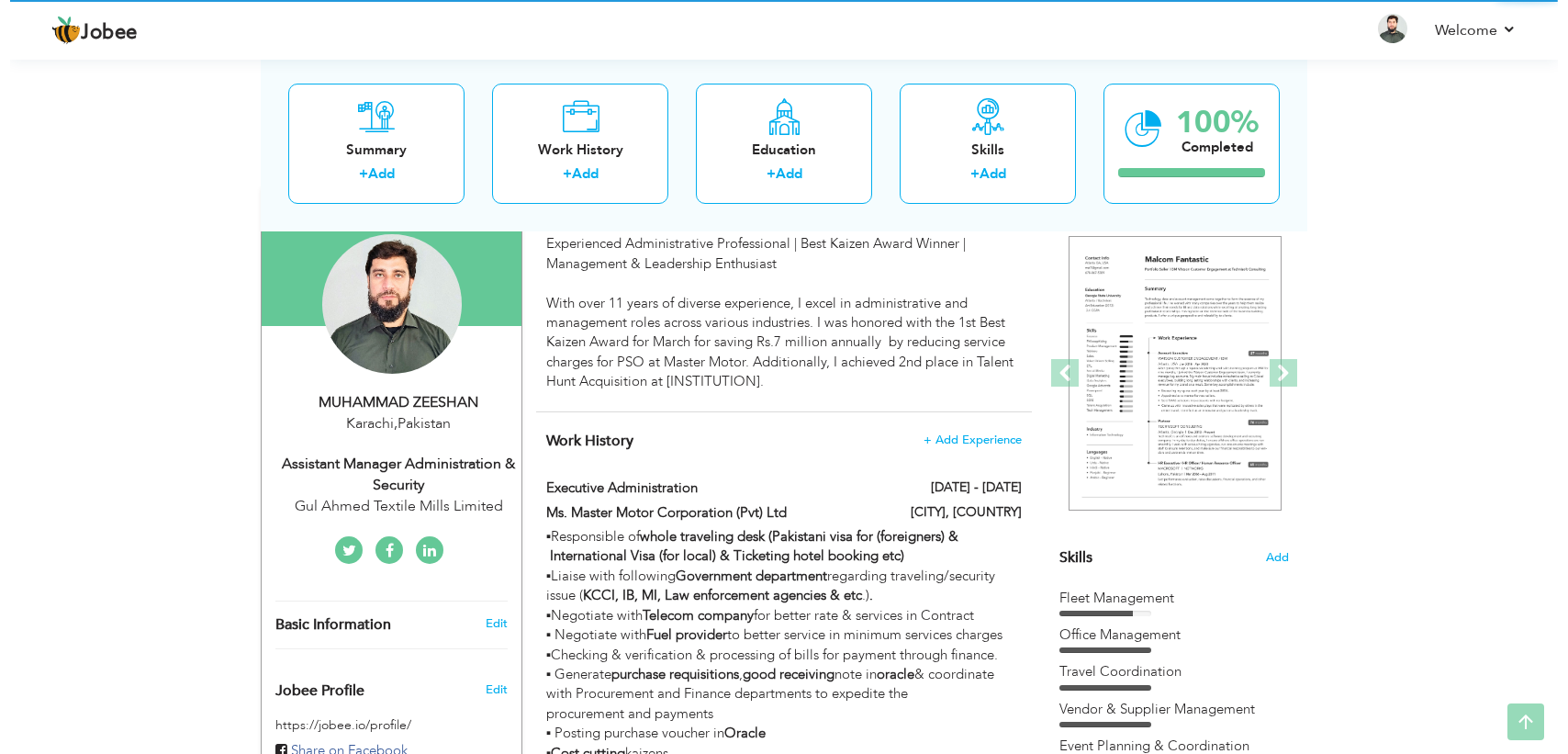 scroll, scrollTop: 258, scrollLeft: 0, axis: vertical 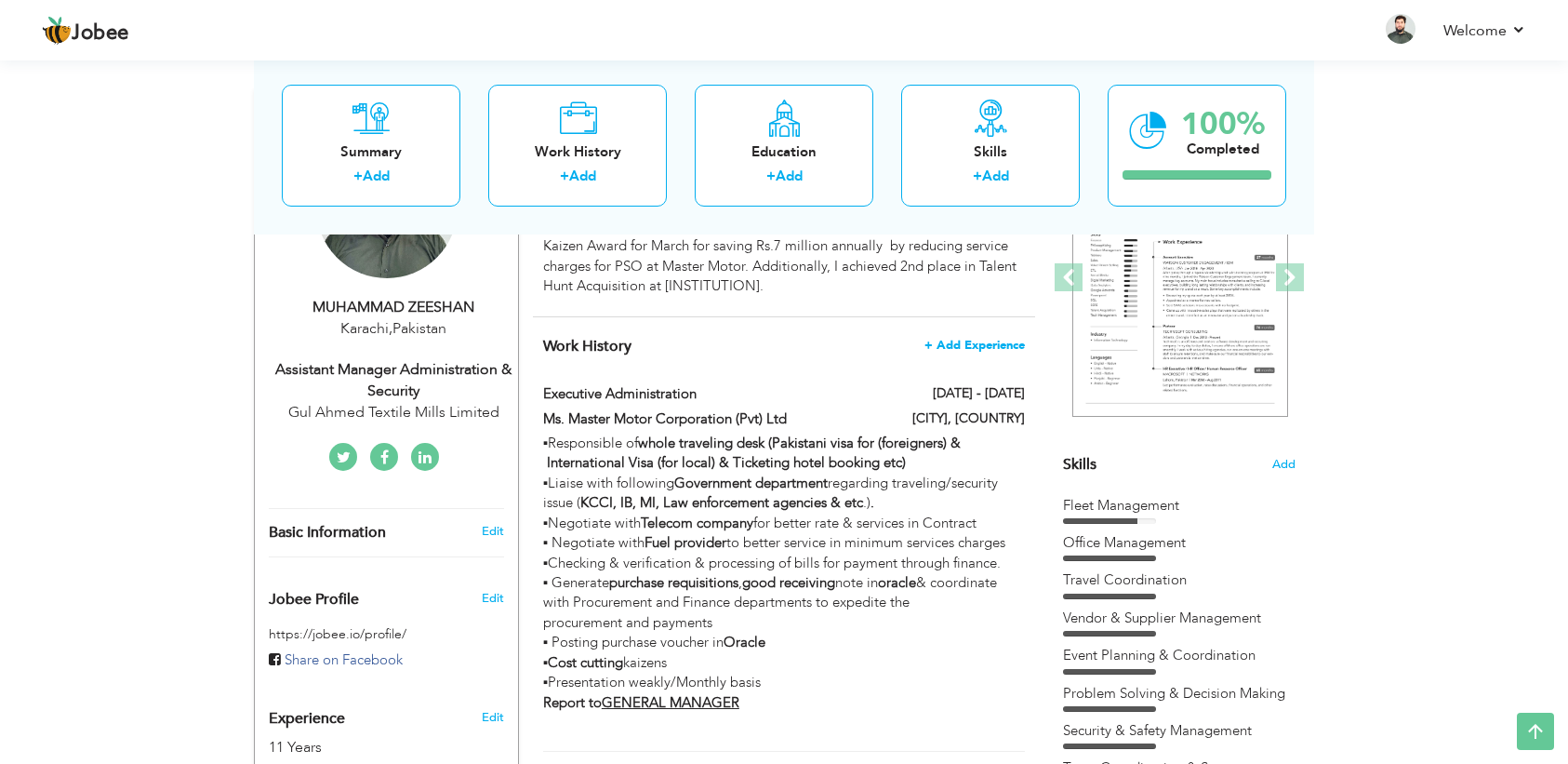 click on "+ Add Experience" at bounding box center [975, 345] 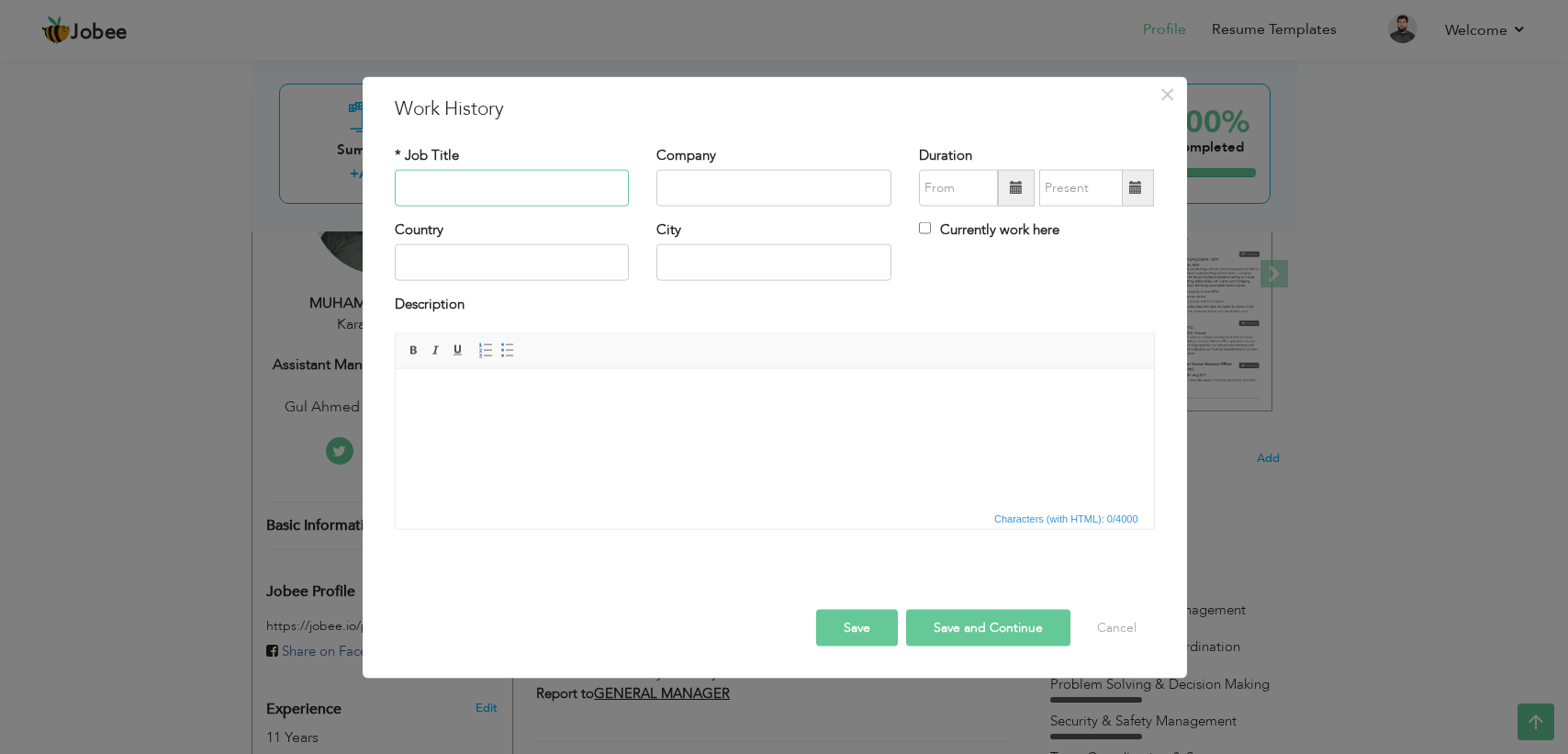 scroll, scrollTop: 0, scrollLeft: 0, axis: both 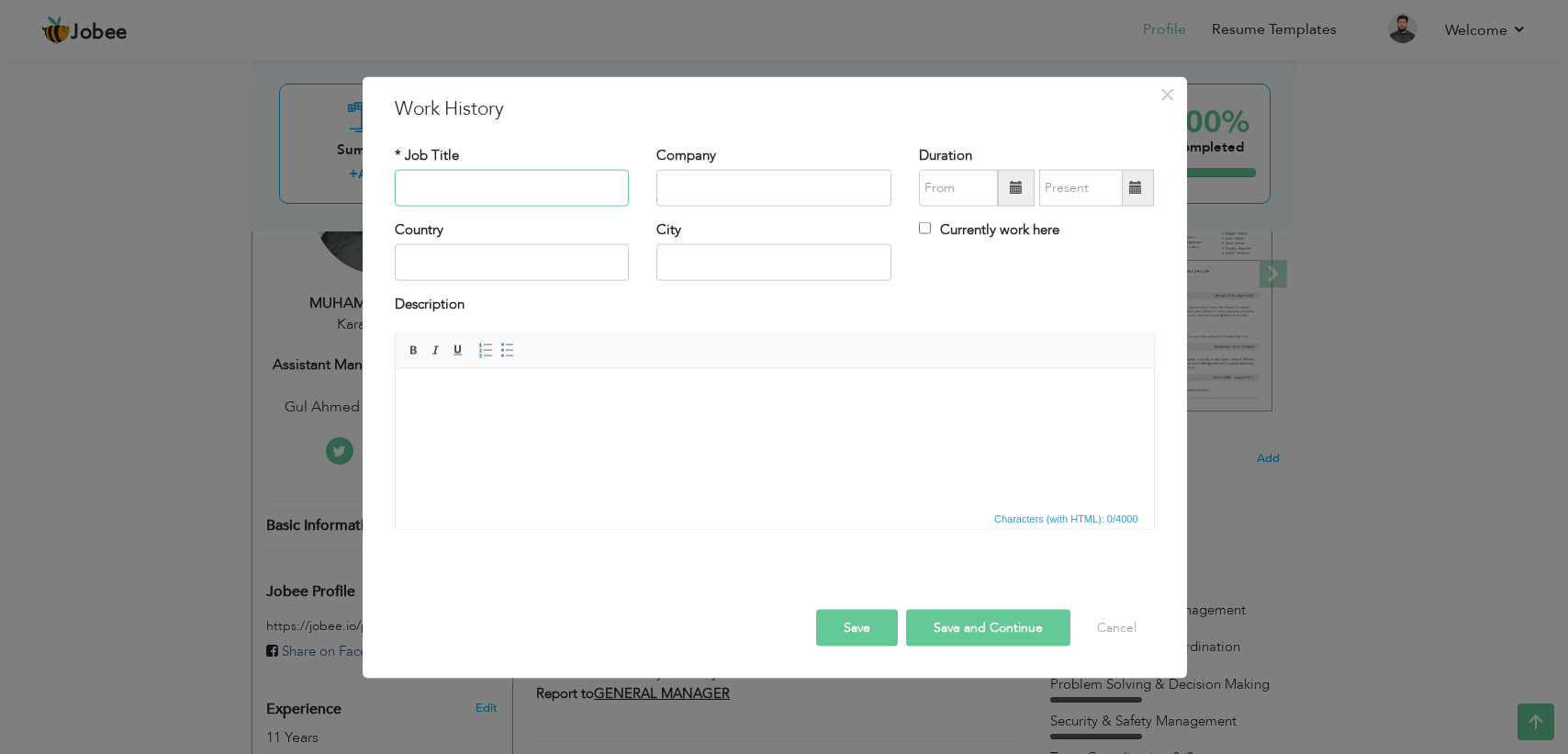 click at bounding box center (512, 188) 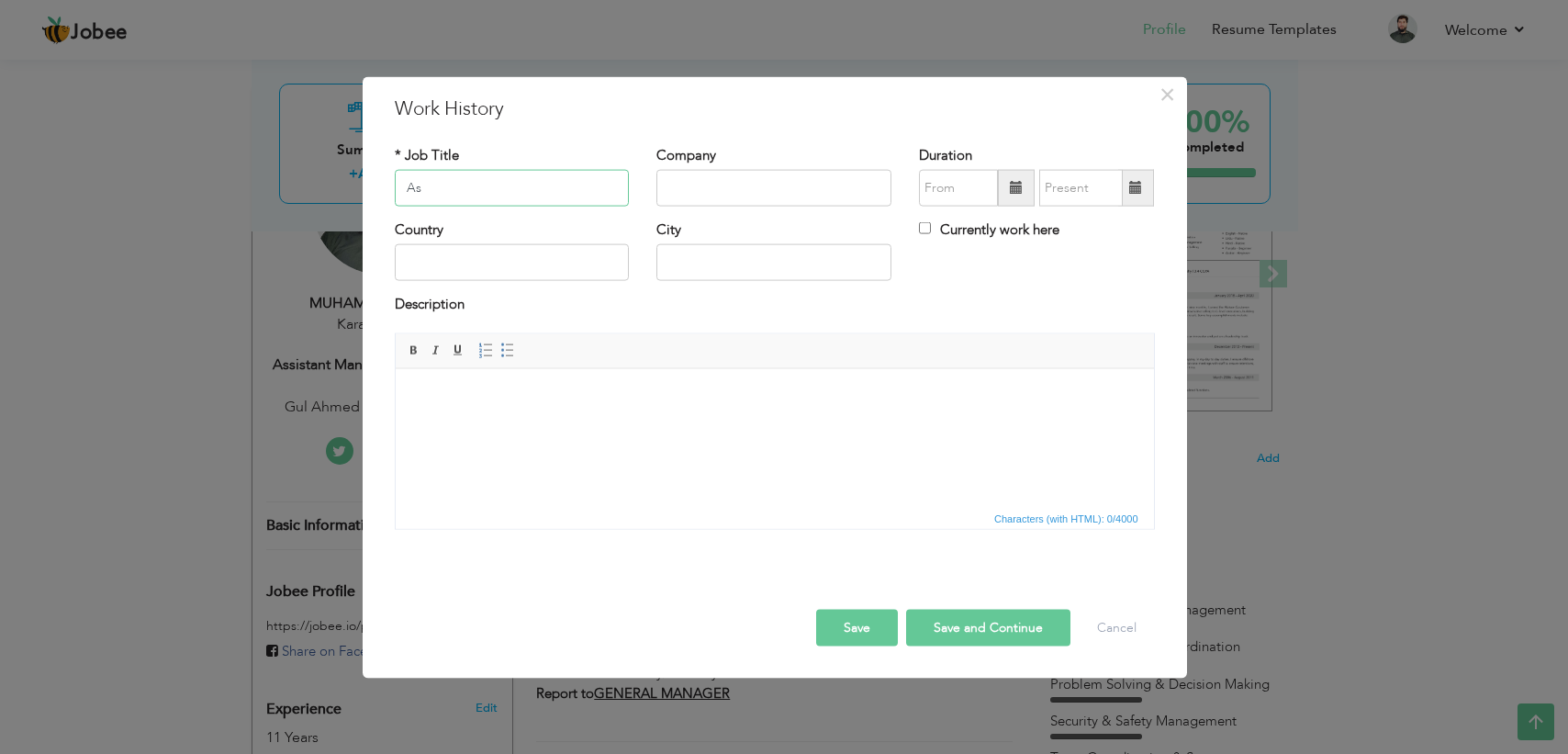 type on "A" 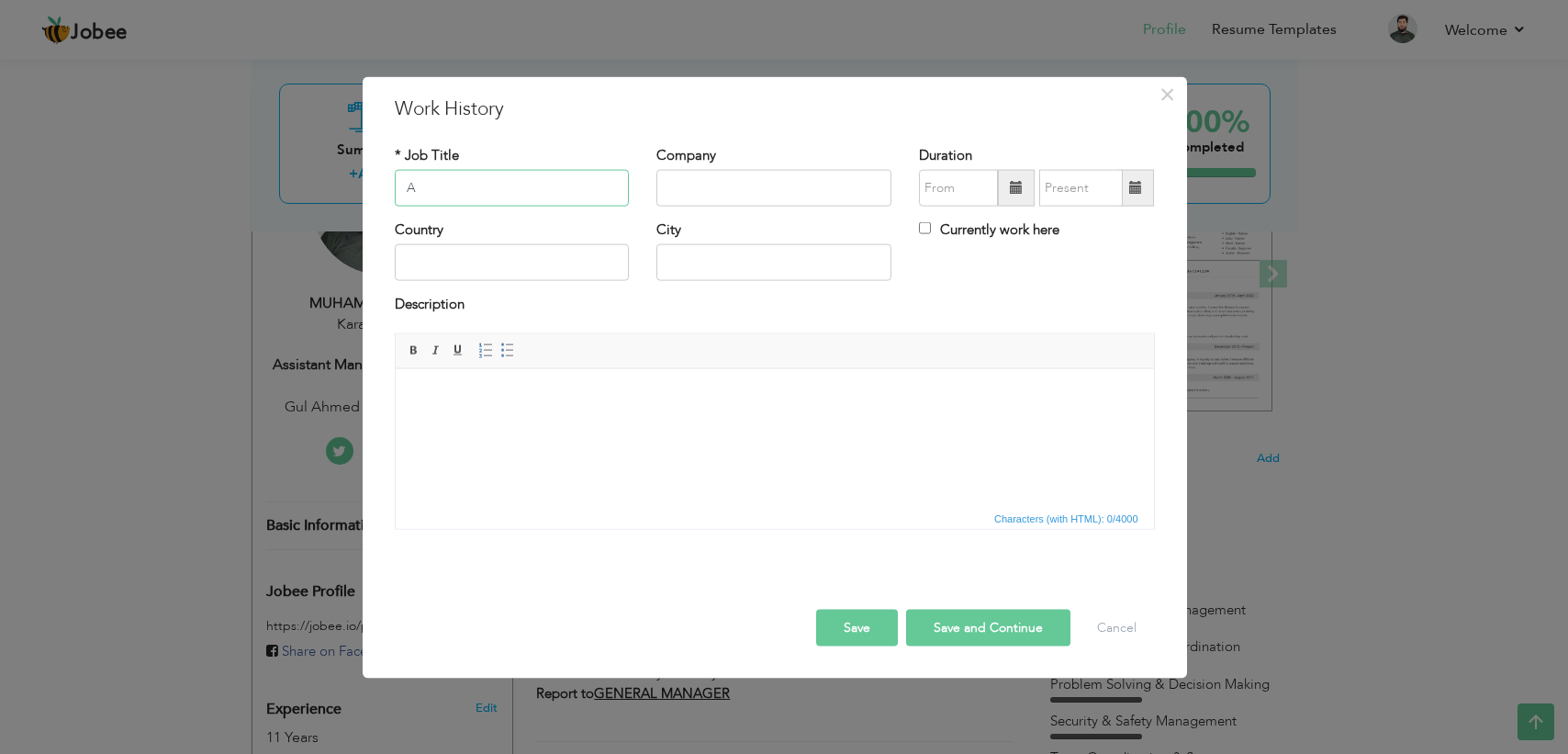 type 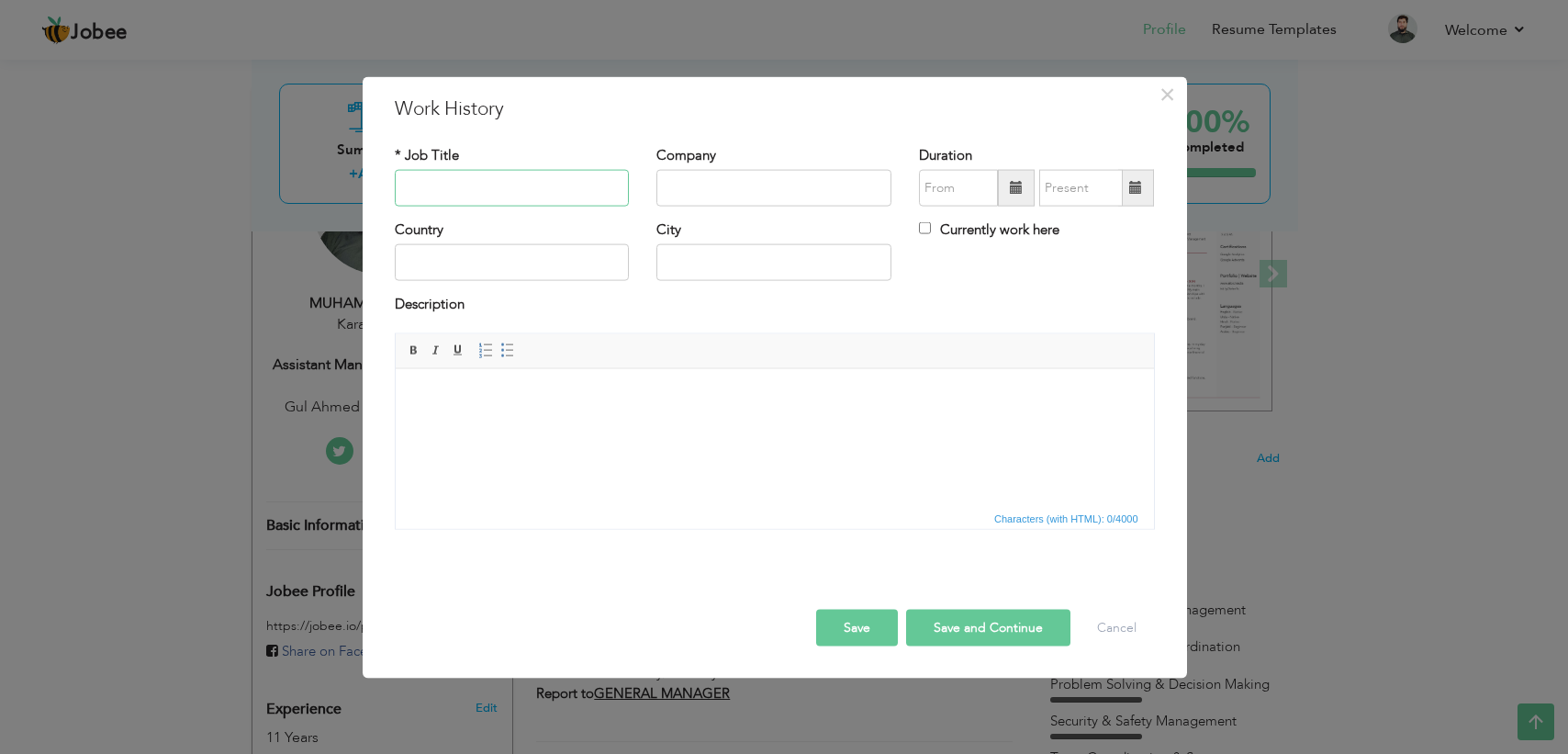 click at bounding box center [512, 188] 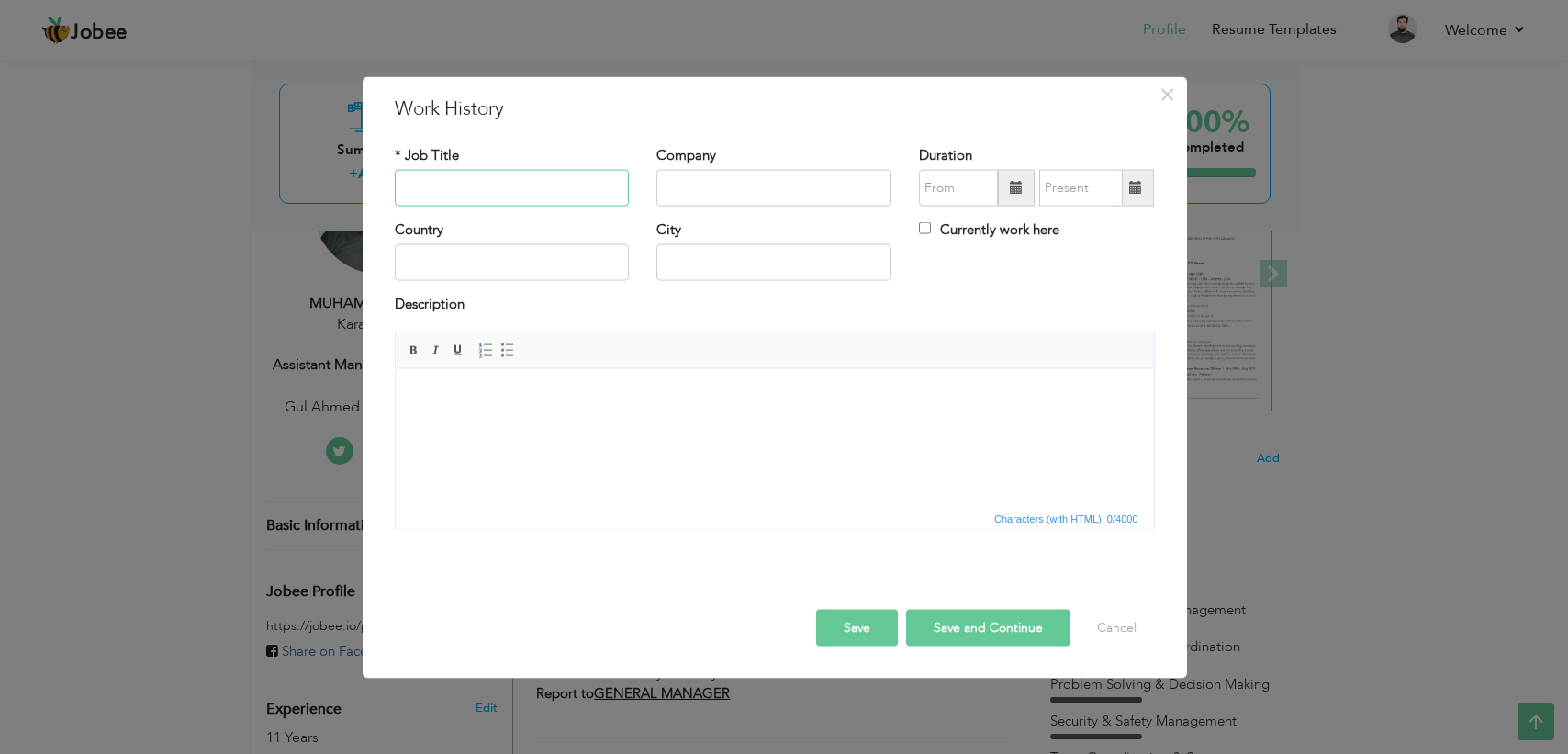 click at bounding box center [512, 188] 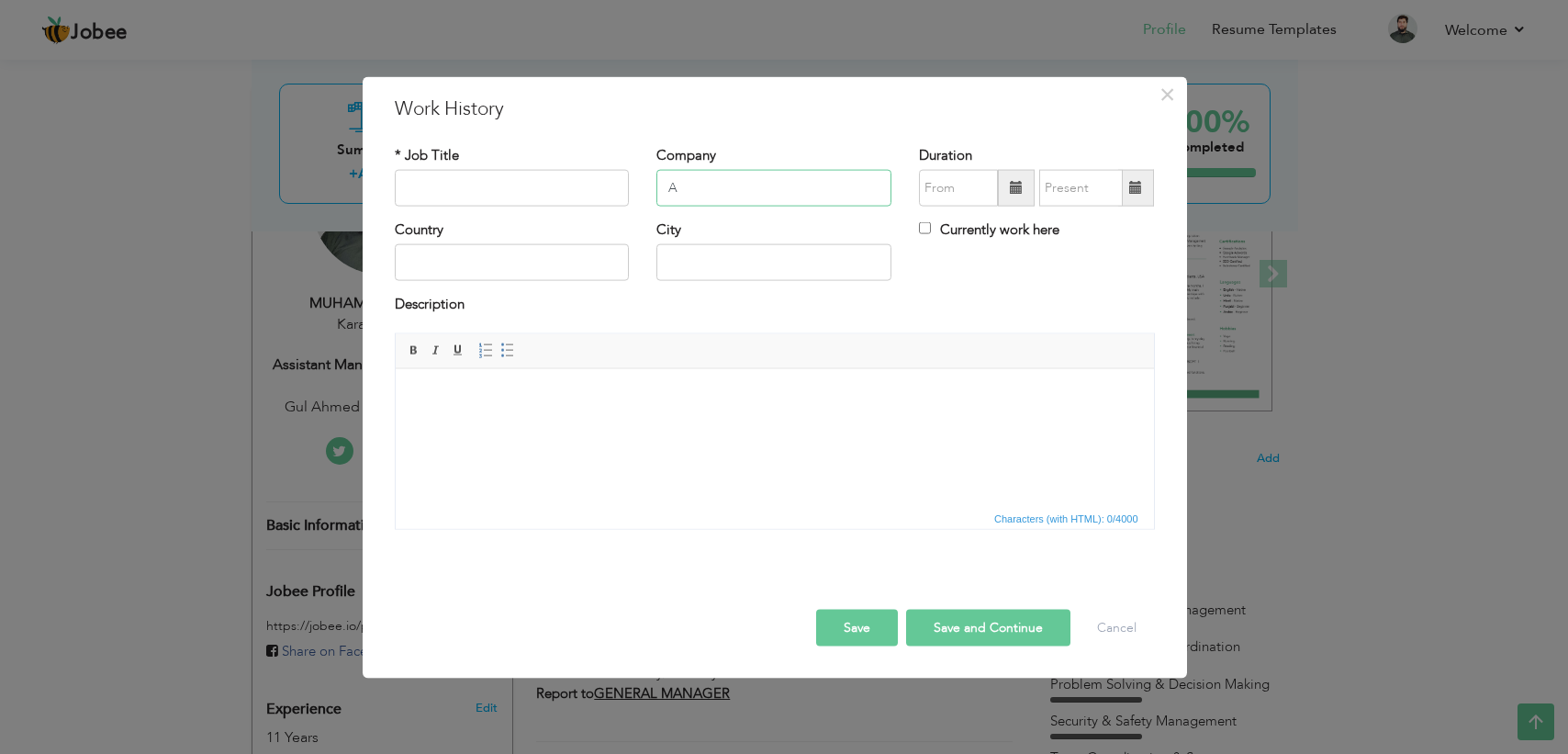 drag, startPoint x: 691, startPoint y: 193, endPoint x: 641, endPoint y: 205, distance: 51.419841 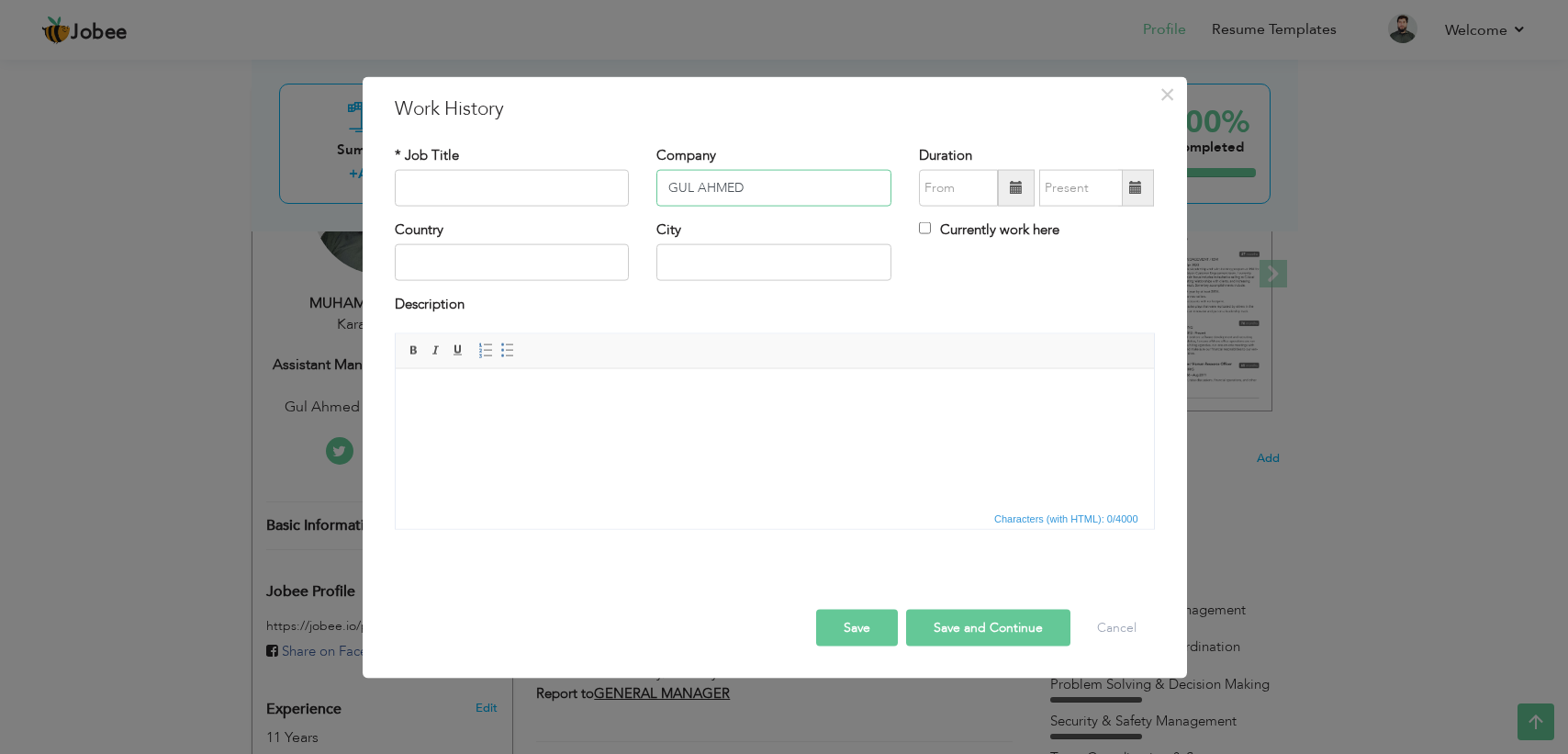 type on "GUL AHMED" 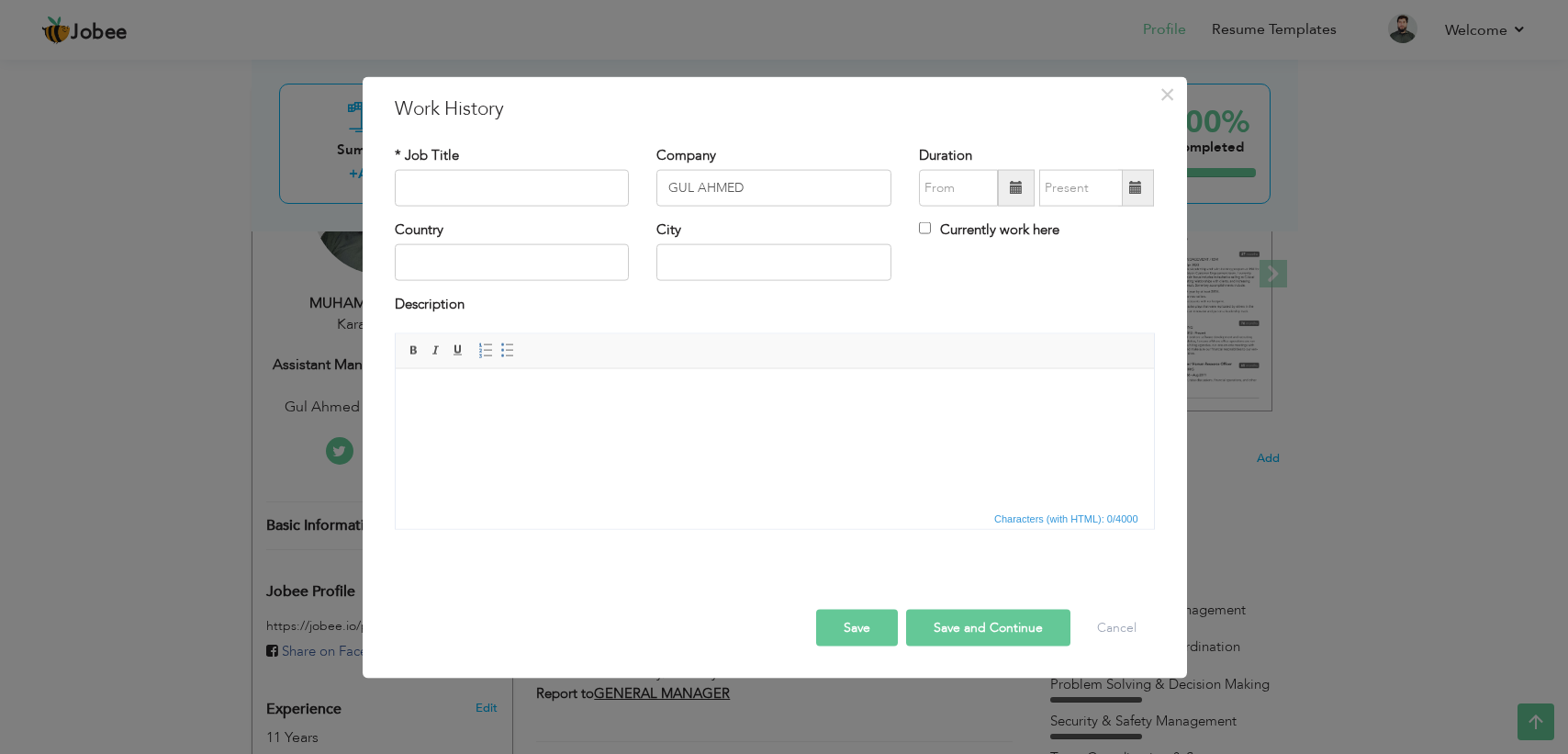 click on "Description" at bounding box center (775, 307) 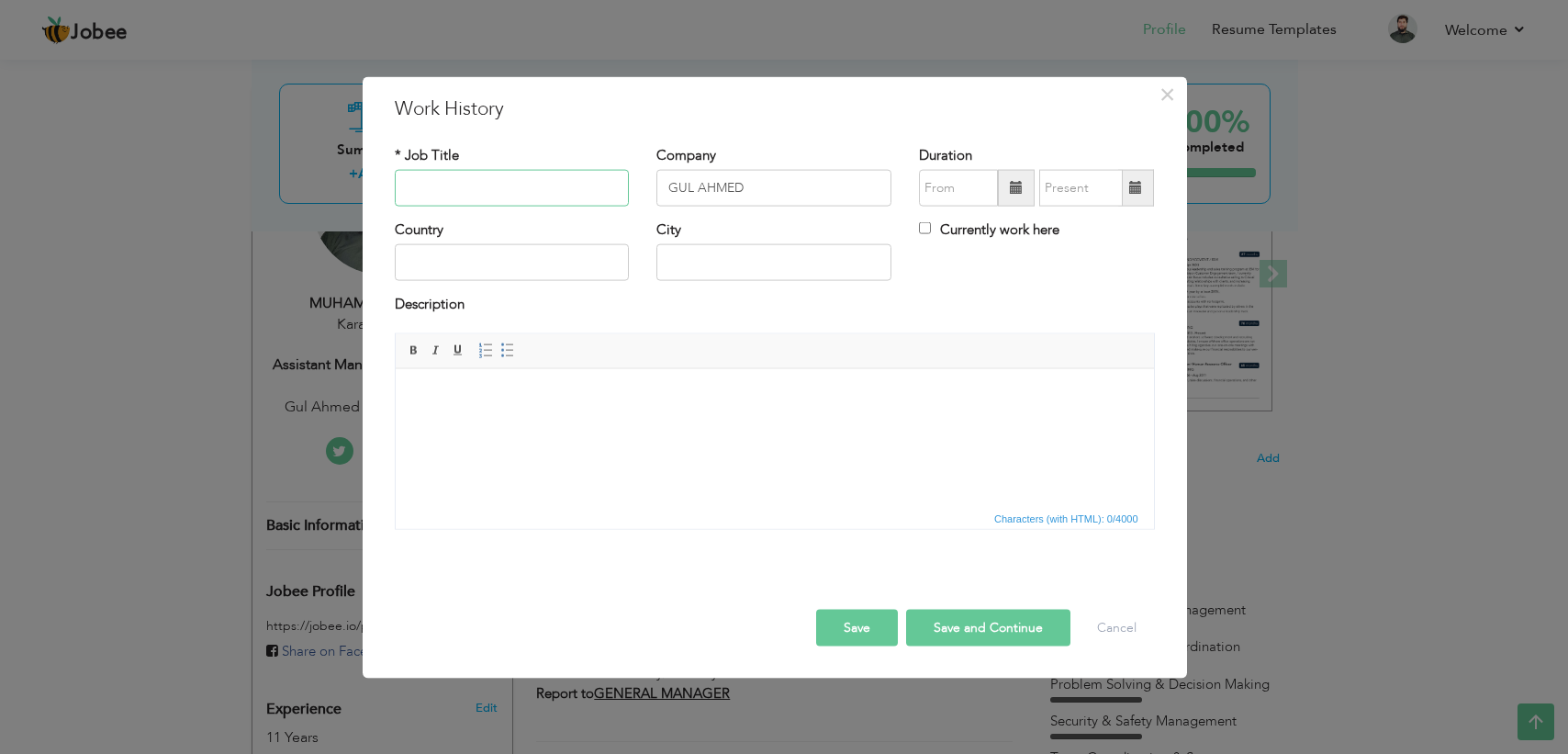 click at bounding box center (512, 188) 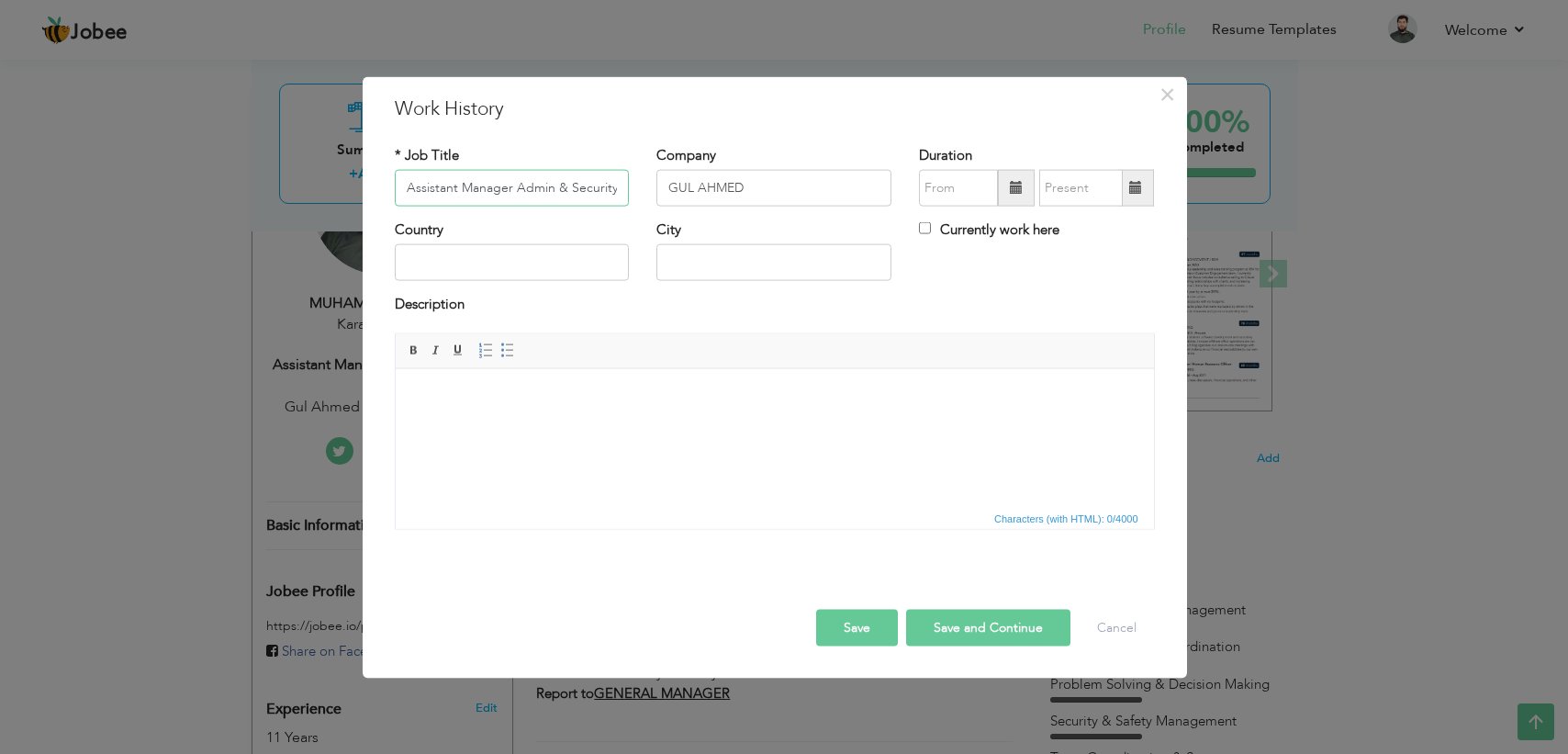 type on "Assistant Manager Admin & Security" 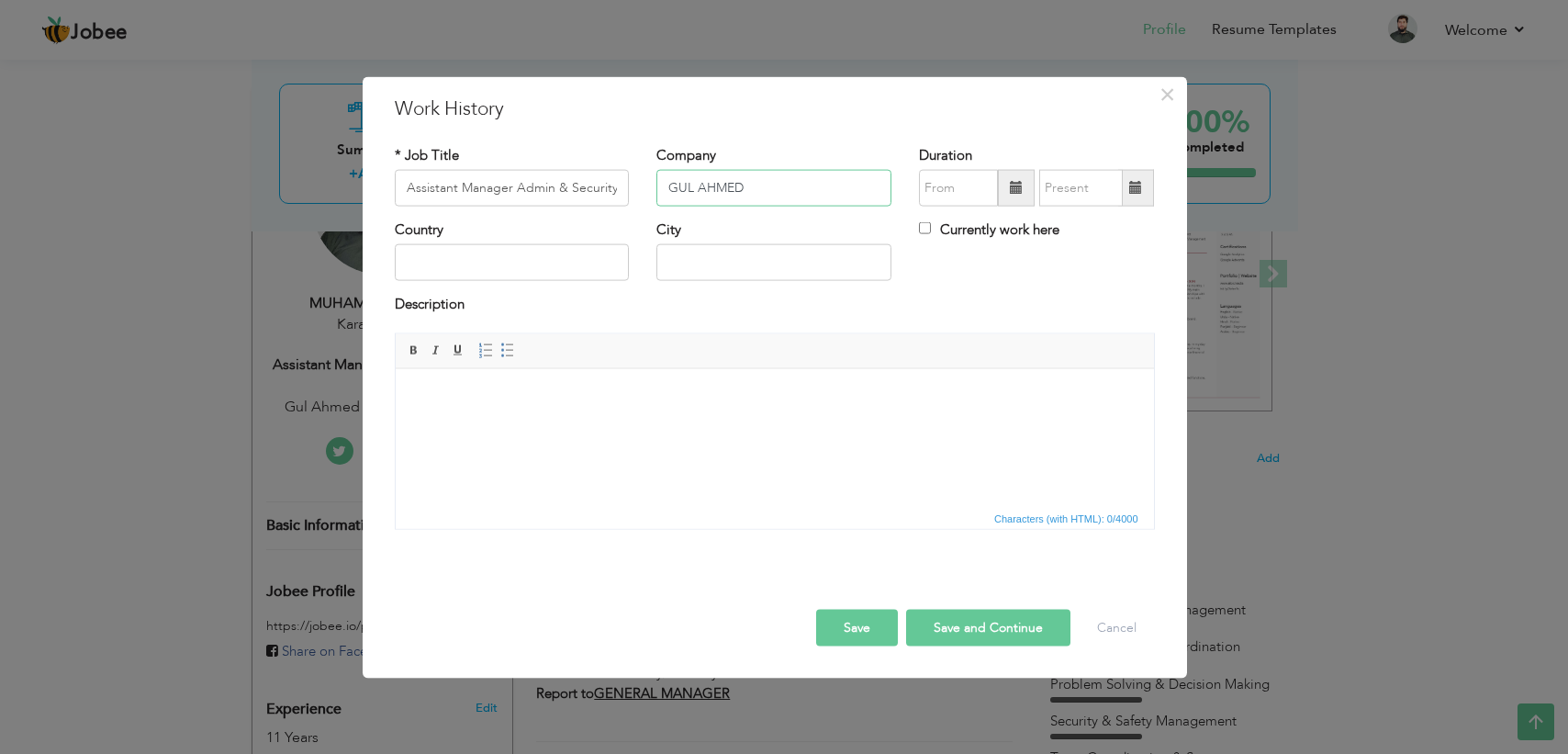 drag, startPoint x: 769, startPoint y: 185, endPoint x: 503, endPoint y: 182, distance: 266.0169 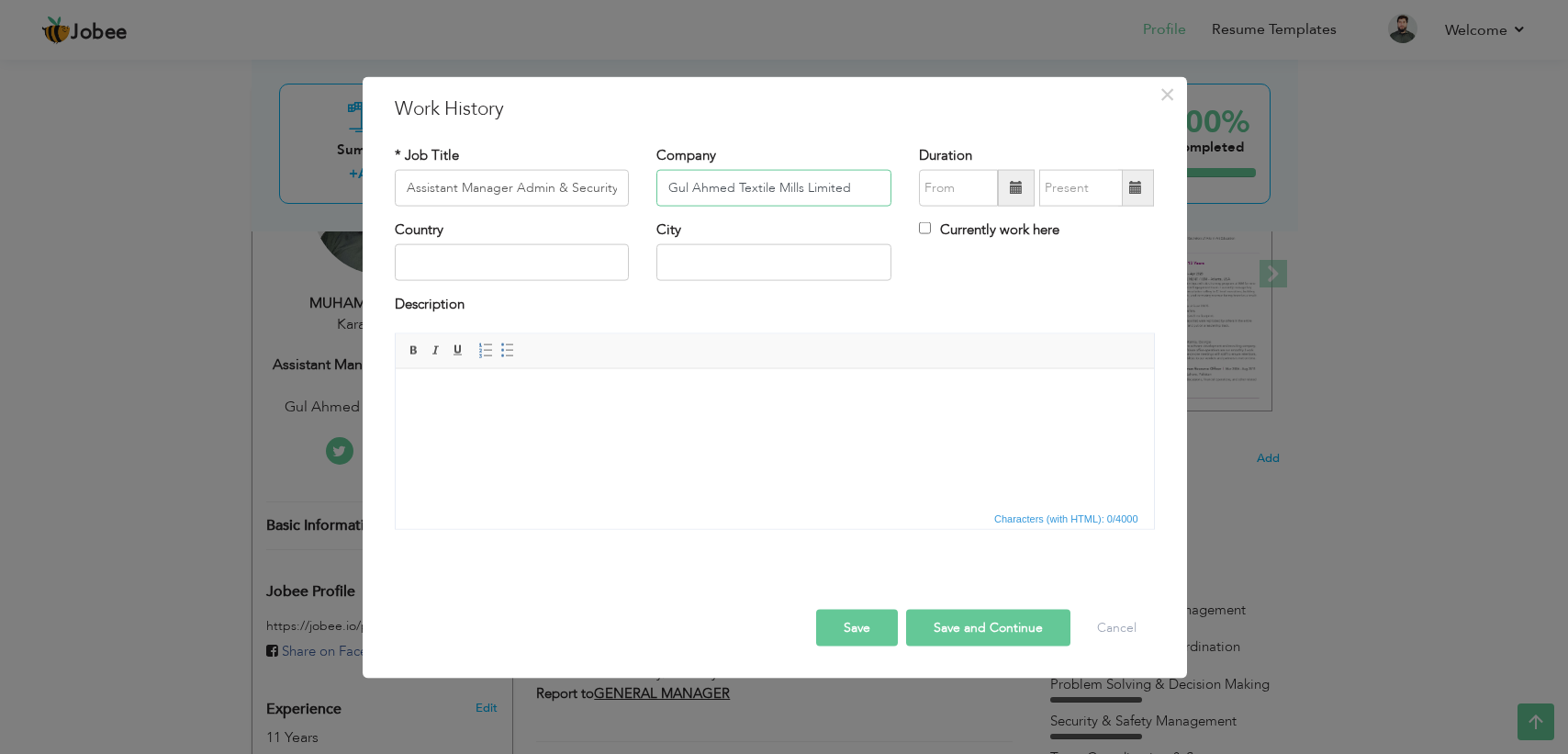 type on "Gul Ahmed Textile Mills Limited" 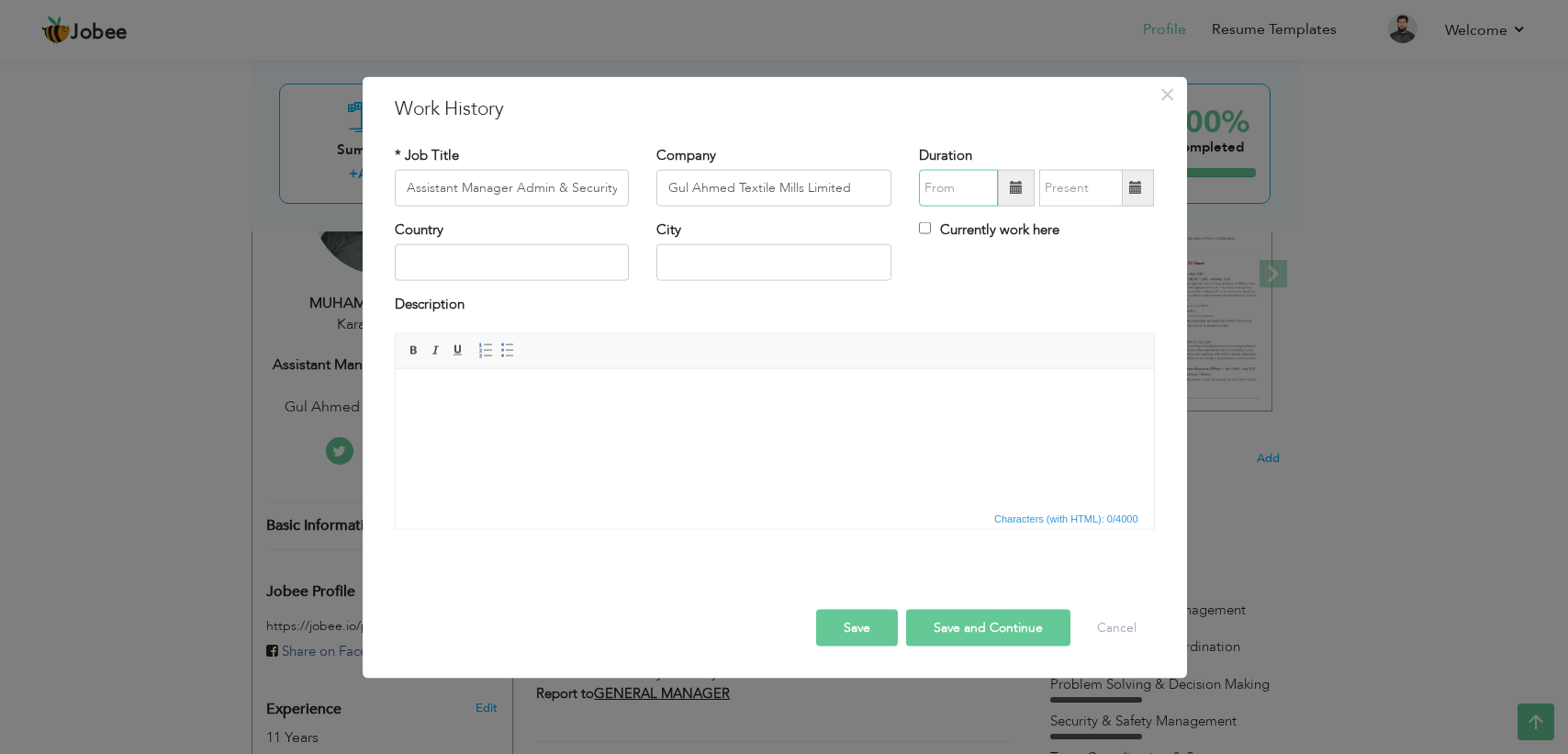 click at bounding box center (958, 188) 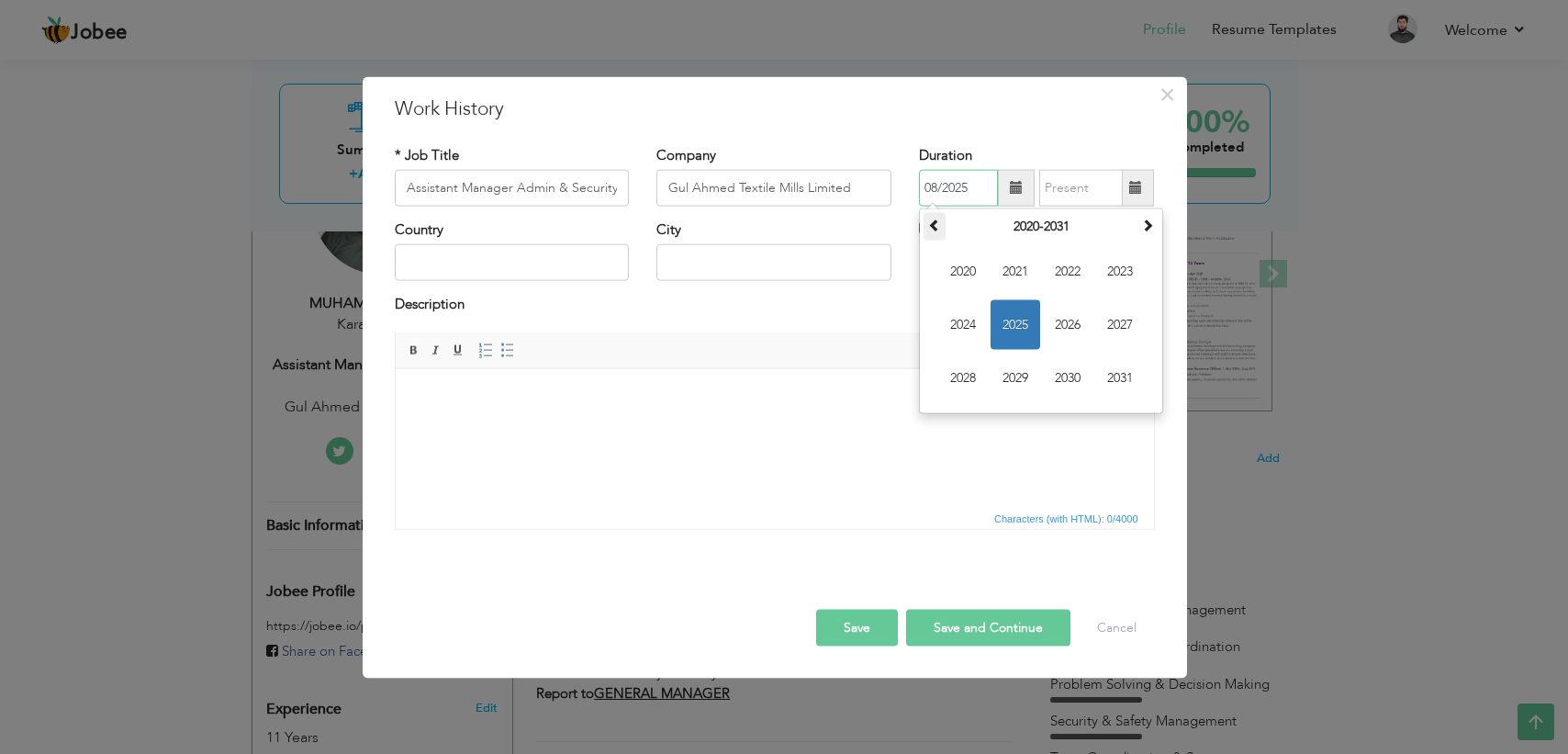 click at bounding box center (935, 225) 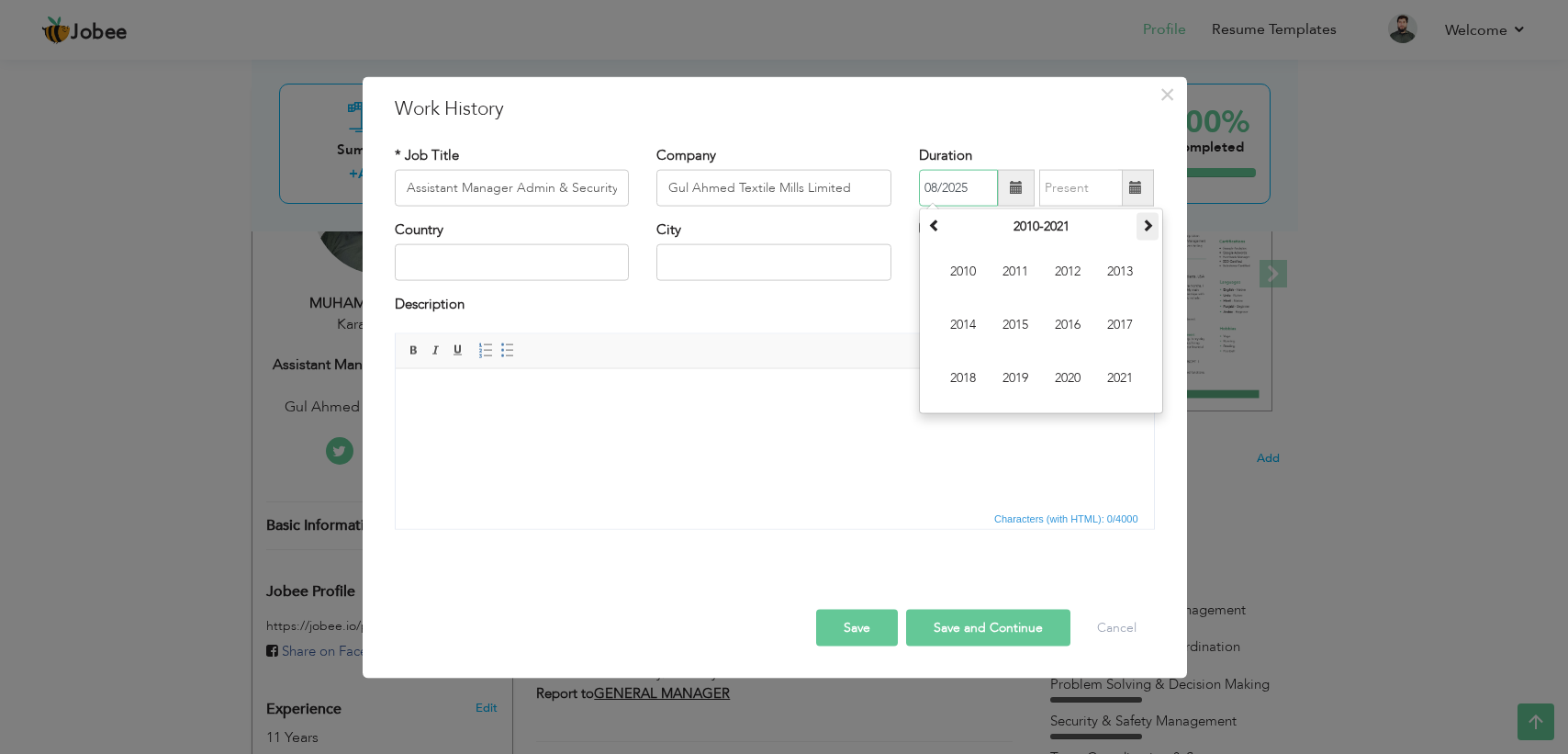 click at bounding box center [1148, 227] 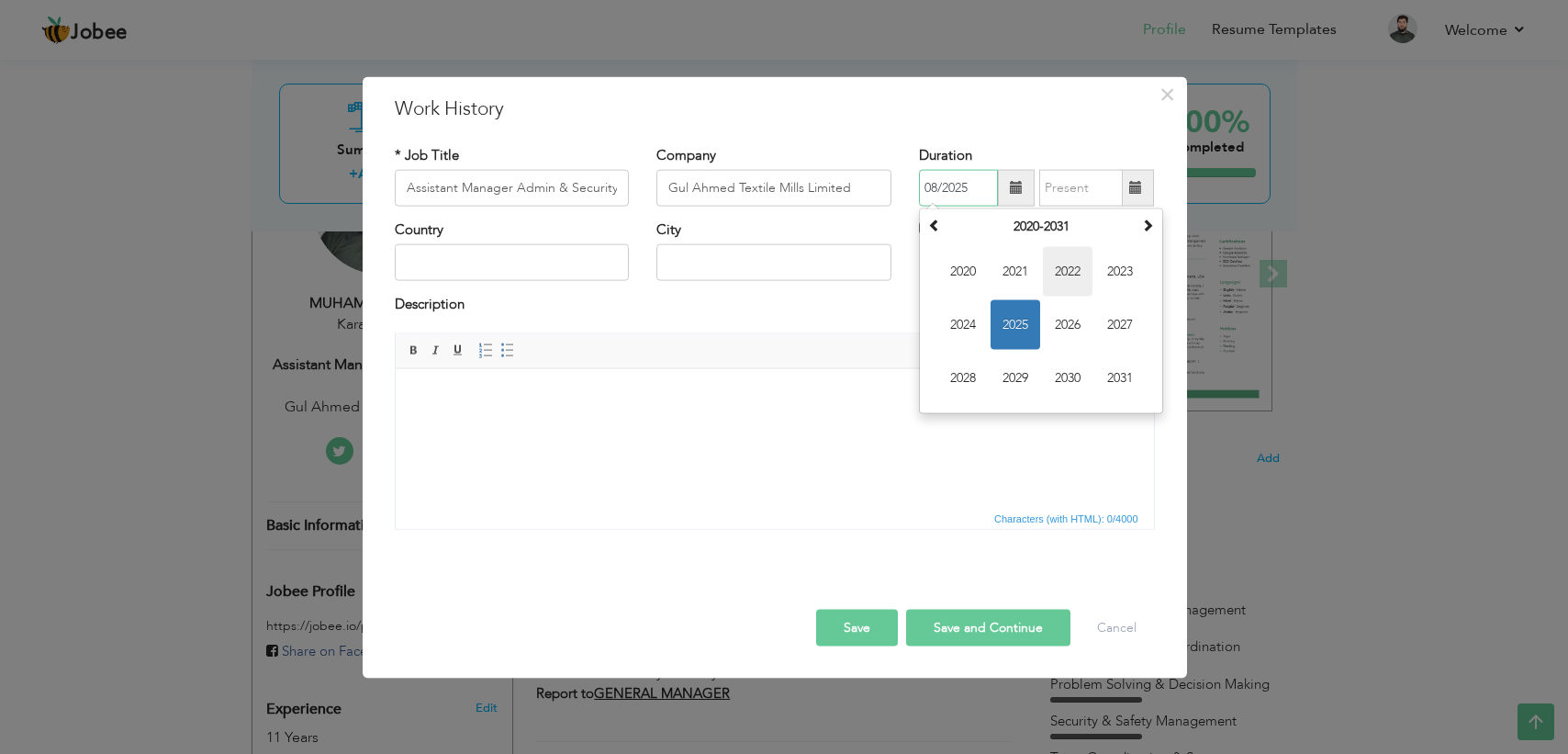 click on "2022" at bounding box center [1068, 272] 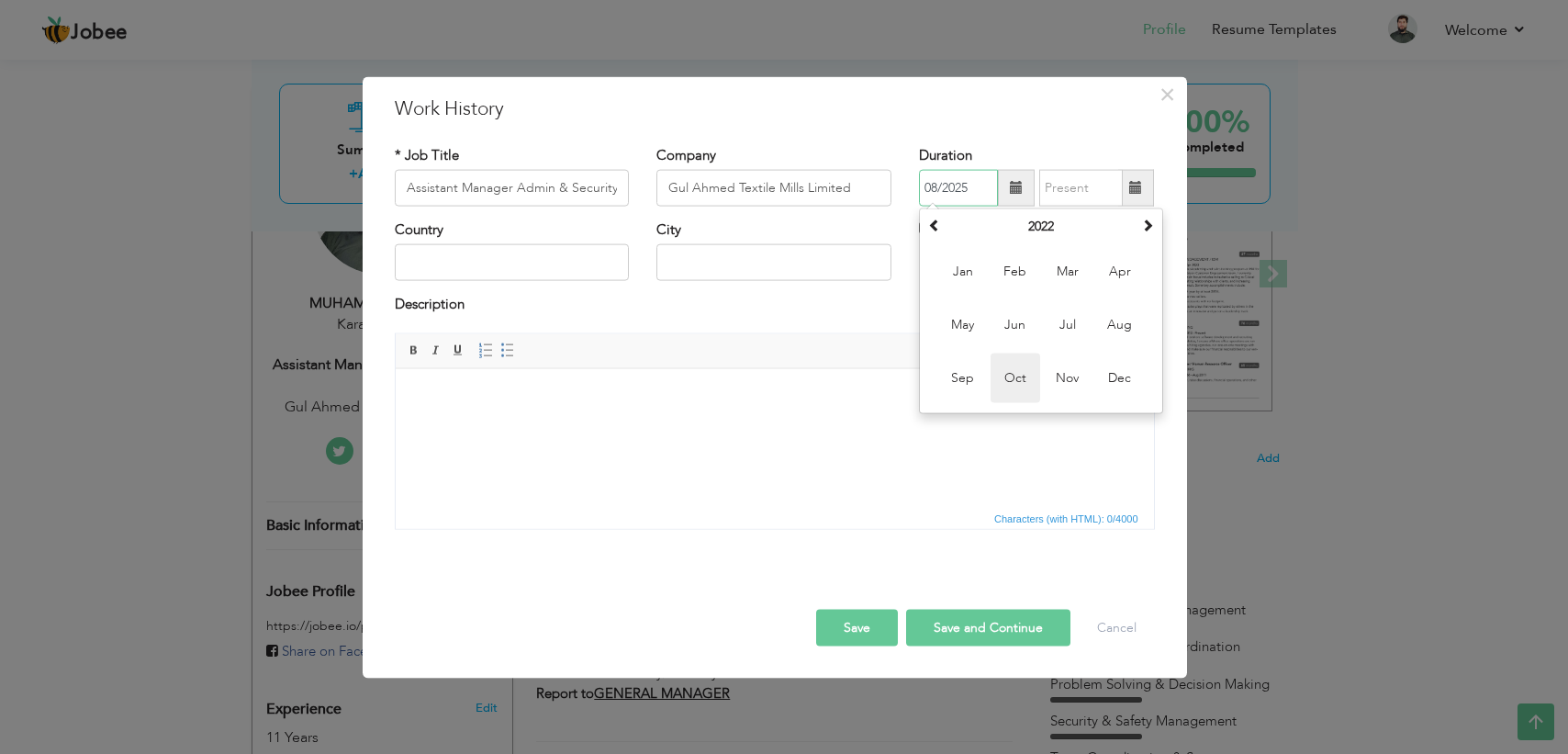 drag, startPoint x: 1029, startPoint y: 371, endPoint x: 633, endPoint y: 2, distance: 541.2735 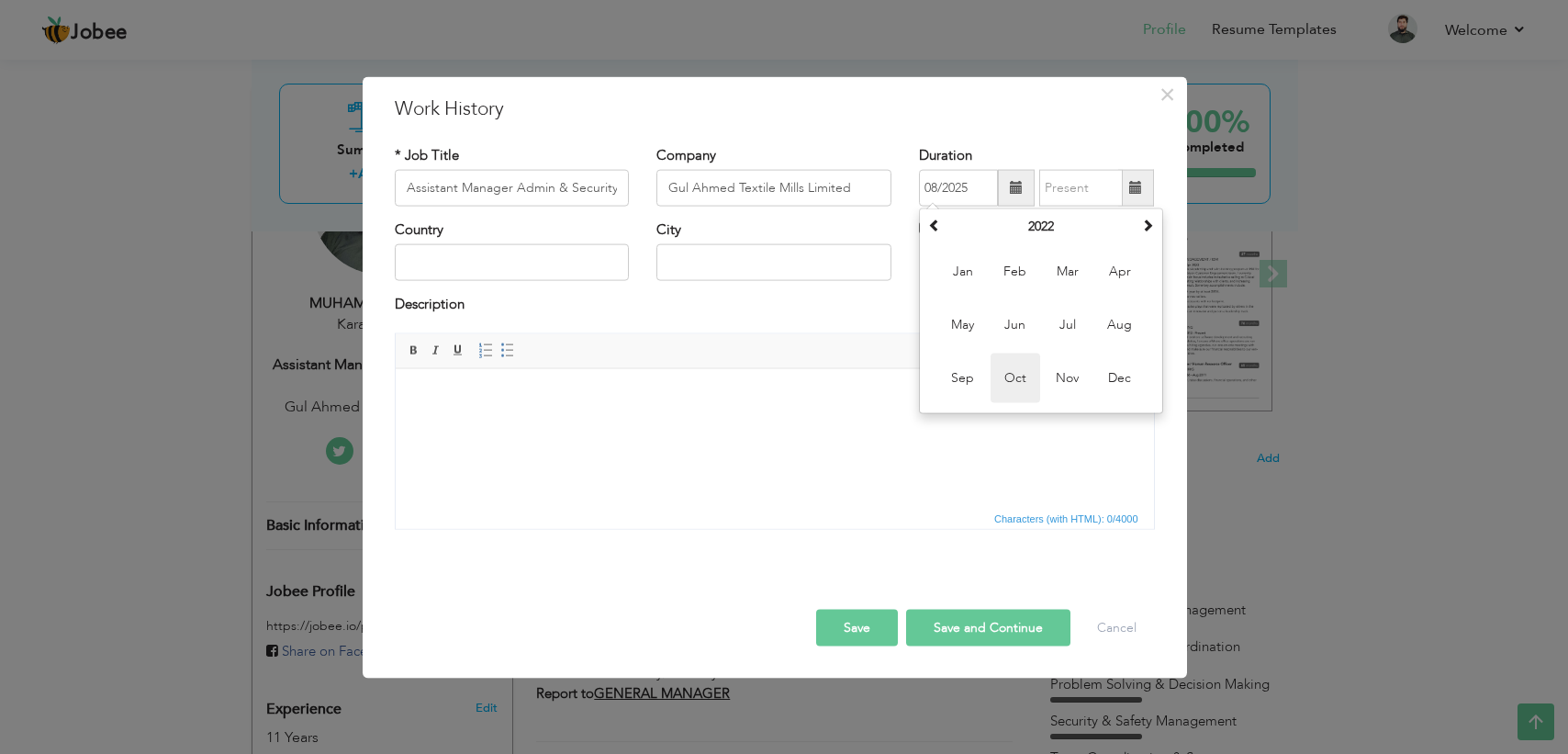 type on "10/2022" 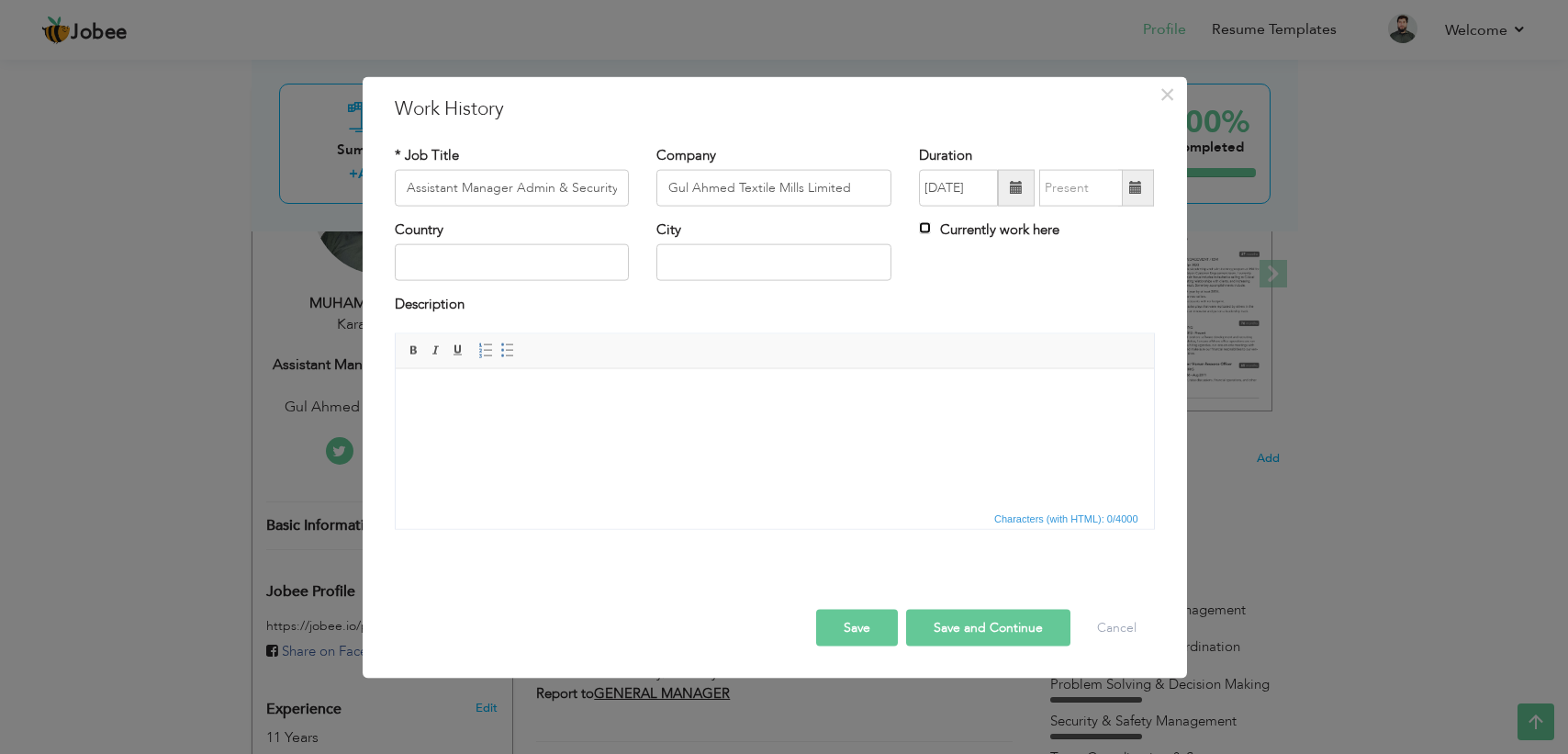 click on "Currently work here" at bounding box center (924, 228) 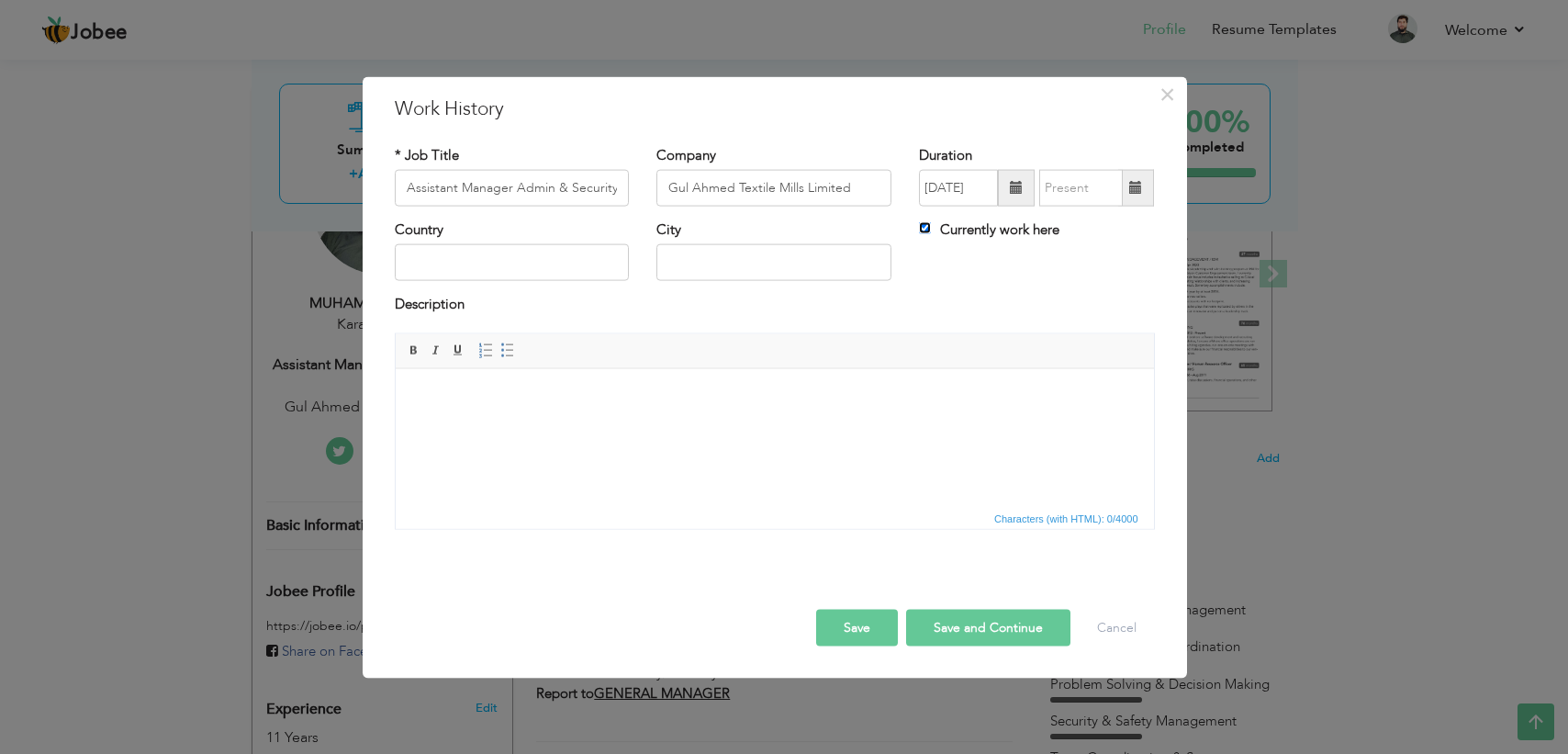 click on "Currently work here" at bounding box center [924, 228] 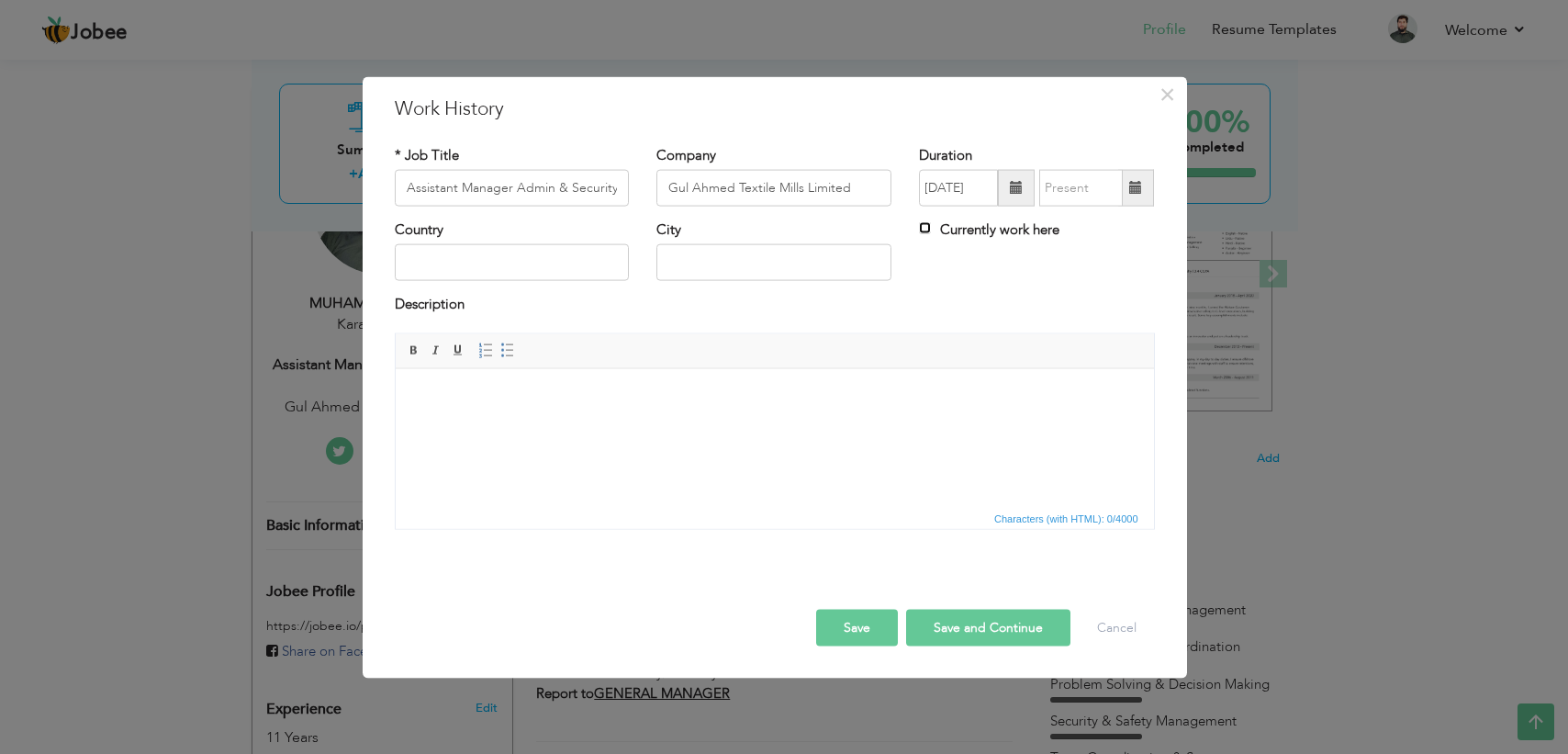click on "Currently work here" at bounding box center (924, 228) 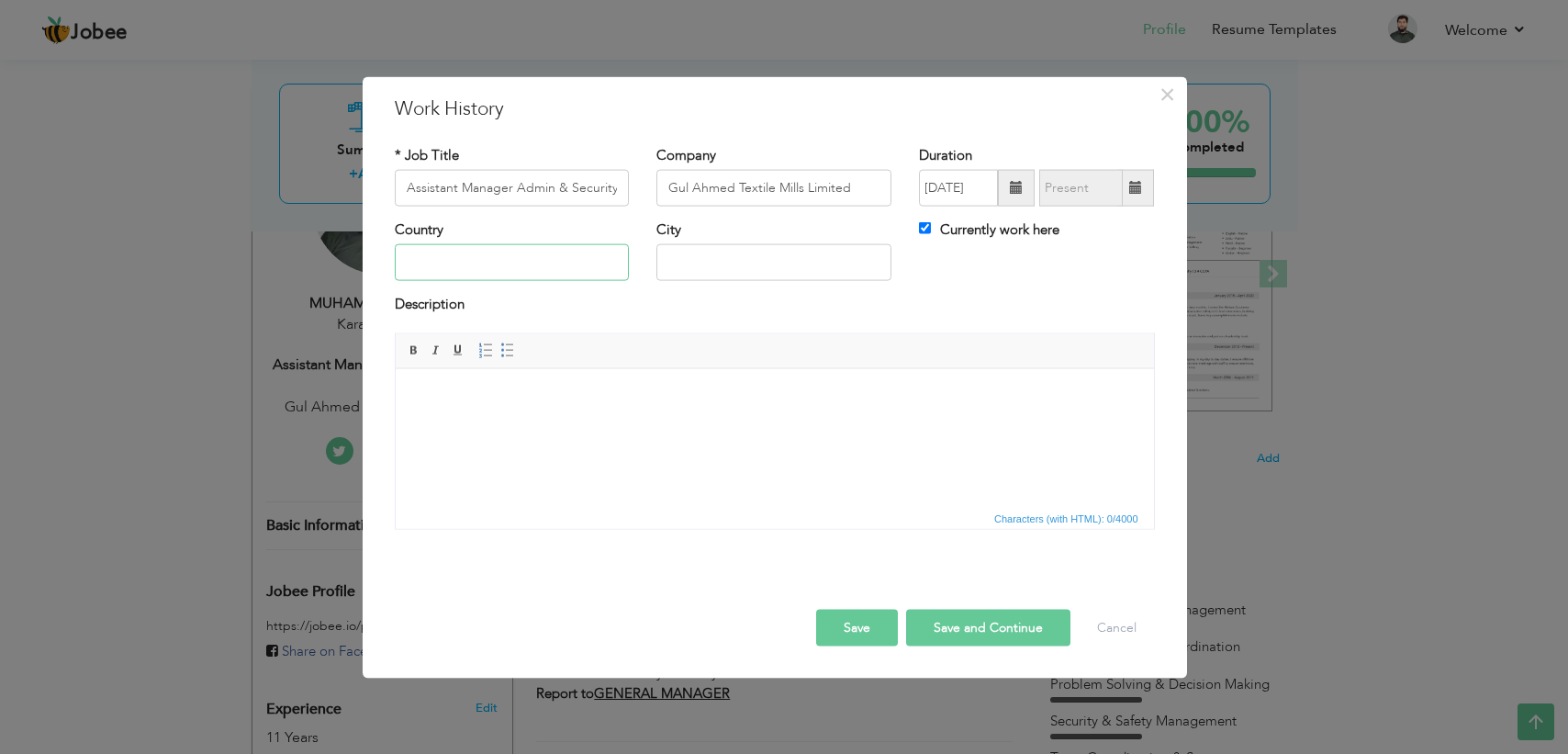 click at bounding box center (512, 263) 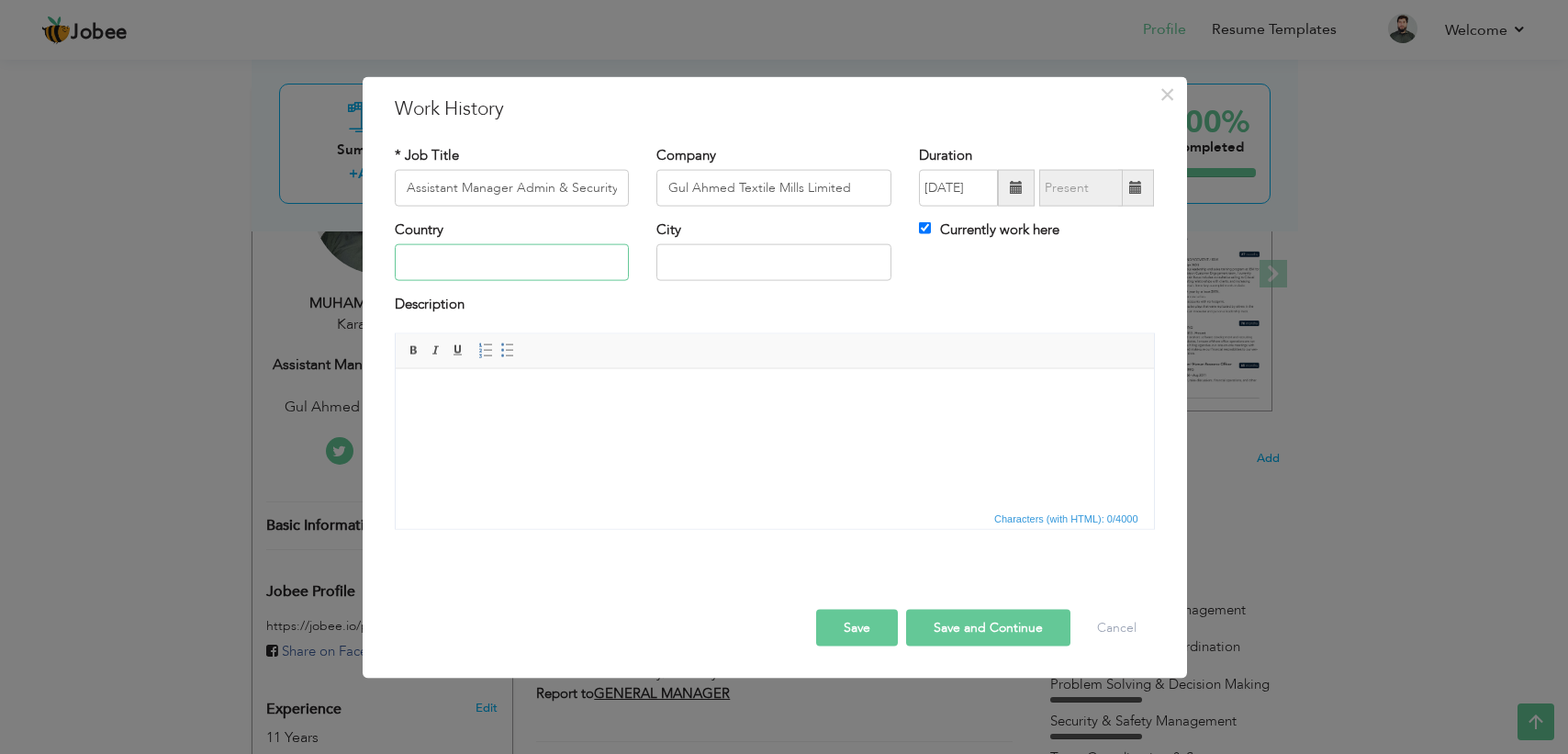 type on "p" 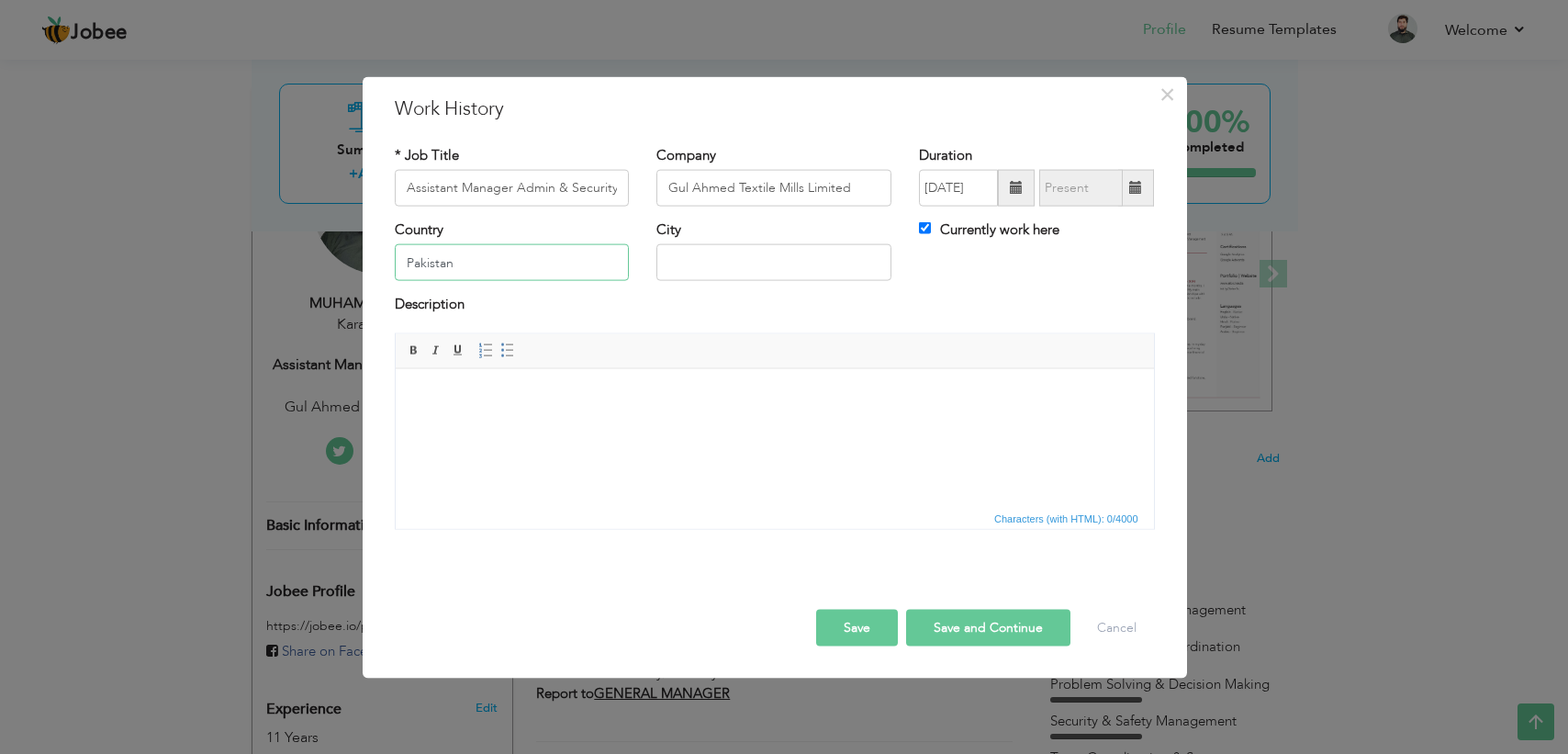 type on "Pakistan" 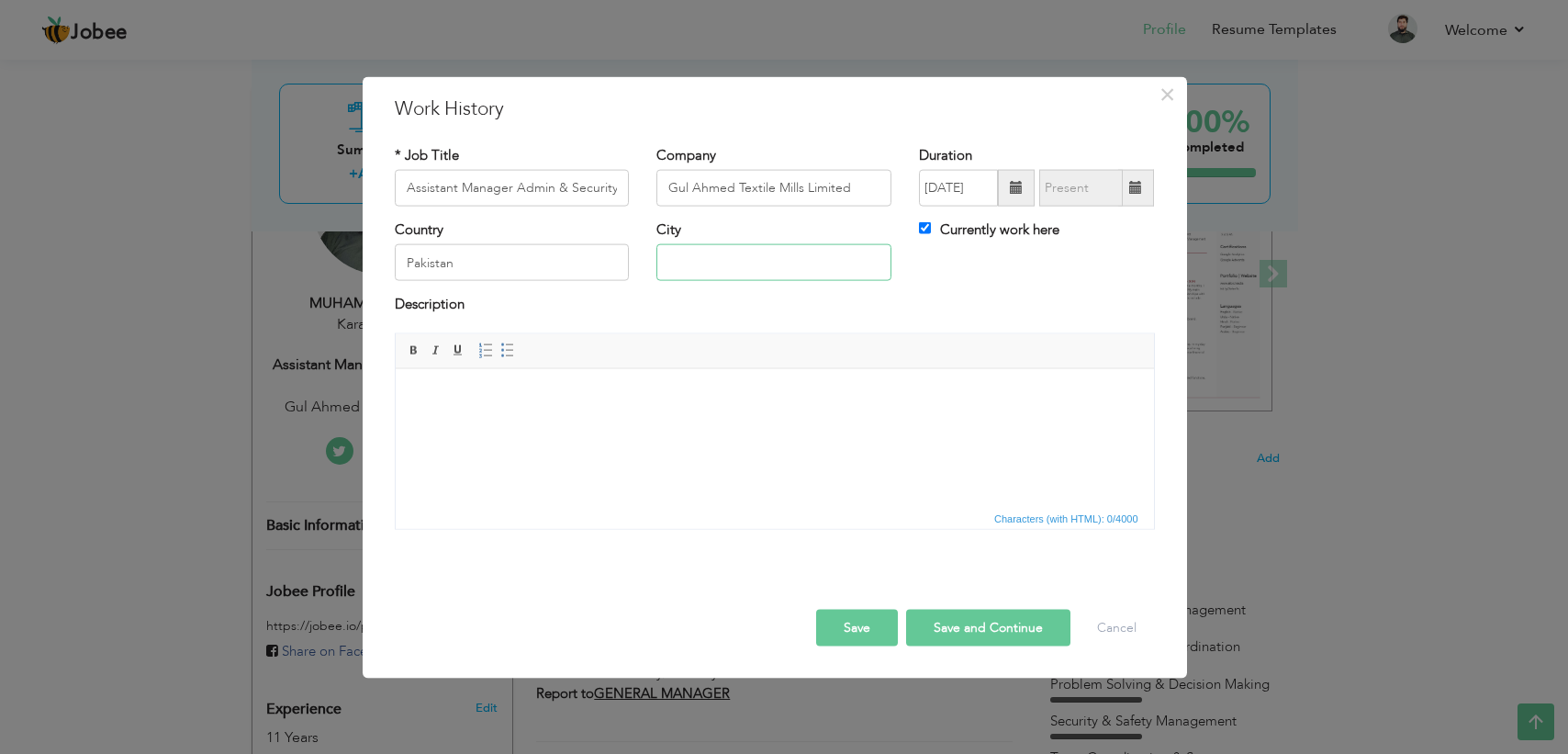 click at bounding box center [774, 263] 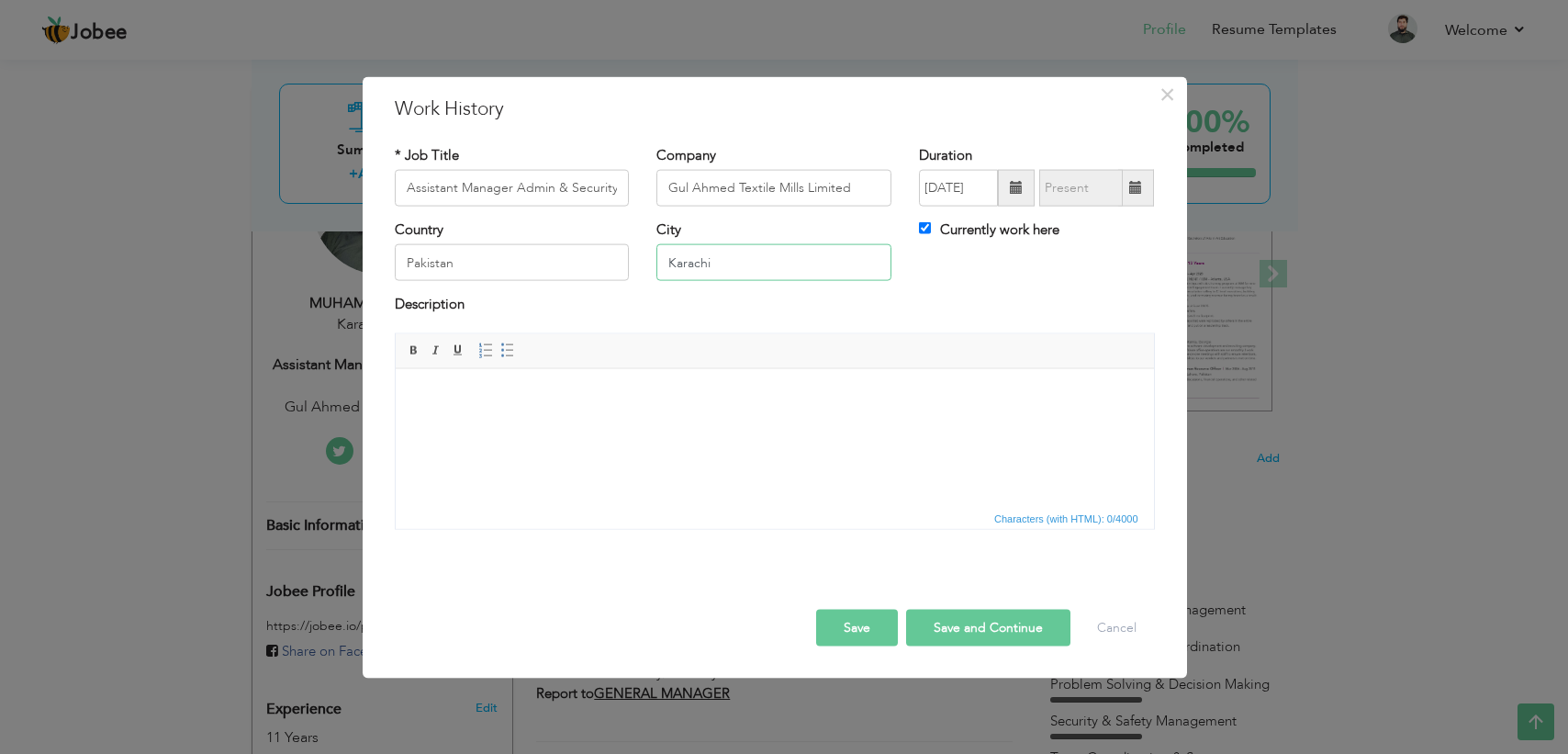 type on "Karachi" 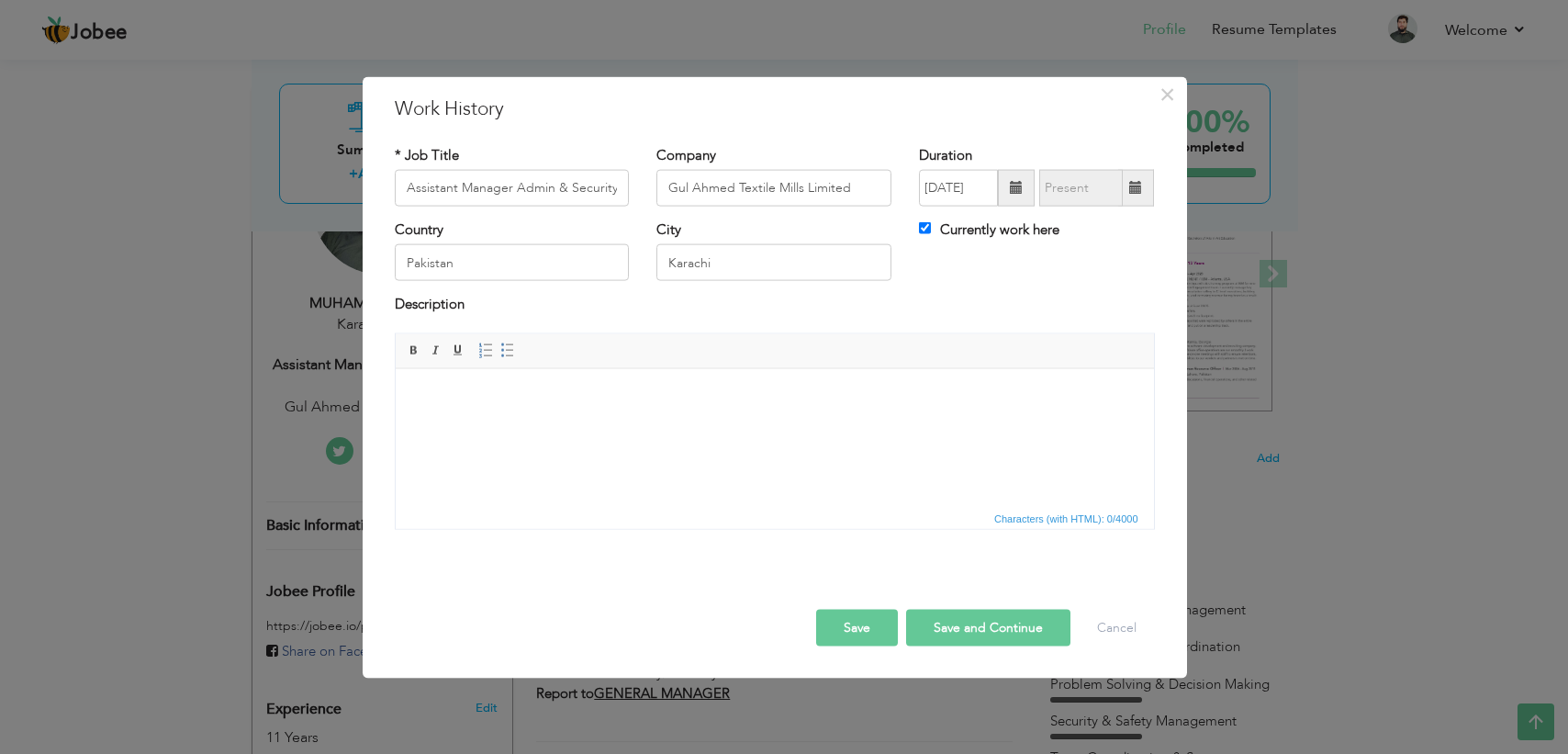 click at bounding box center (774, 437) 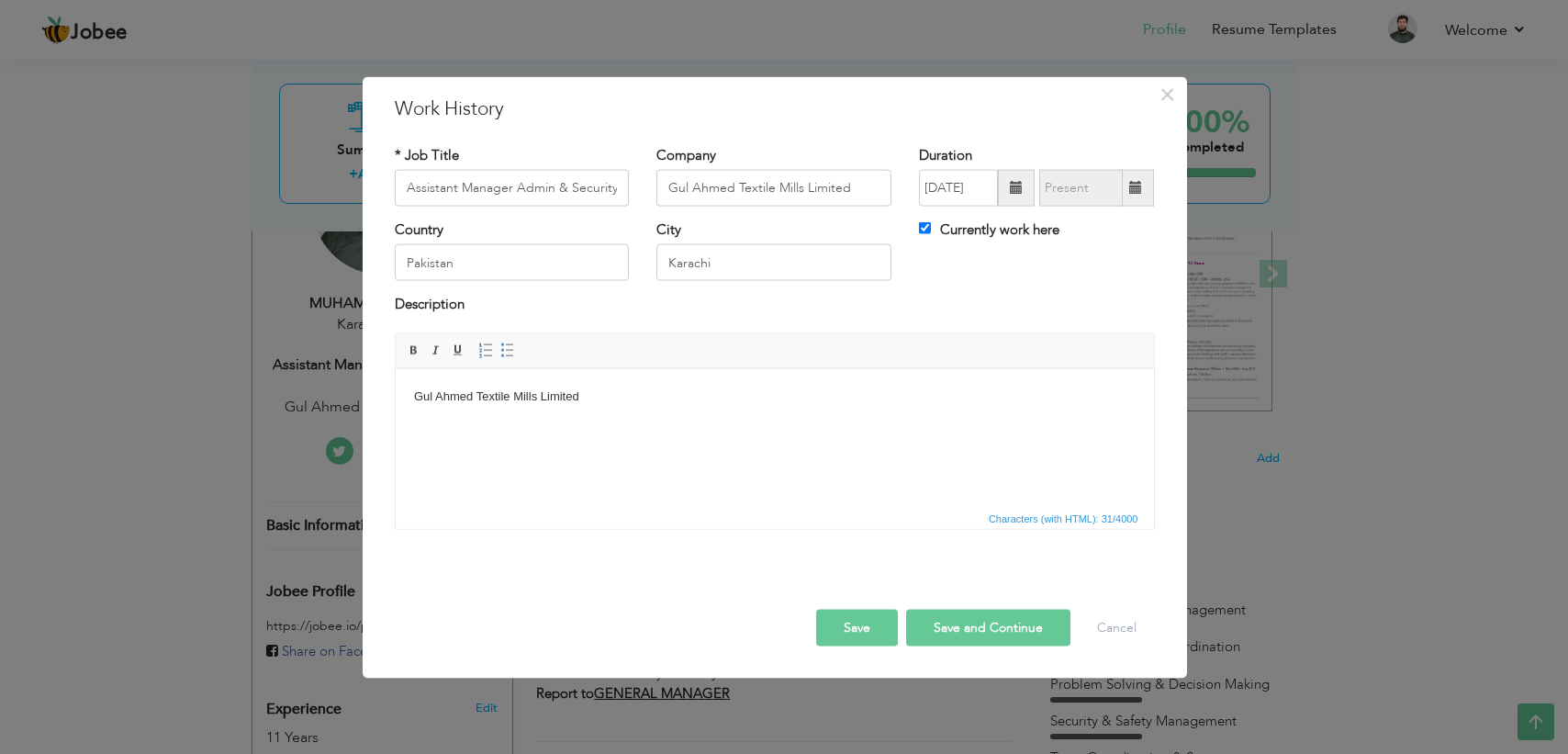 drag, startPoint x: 633, startPoint y: 384, endPoint x: 635, endPoint y: 396, distance: 12.165525 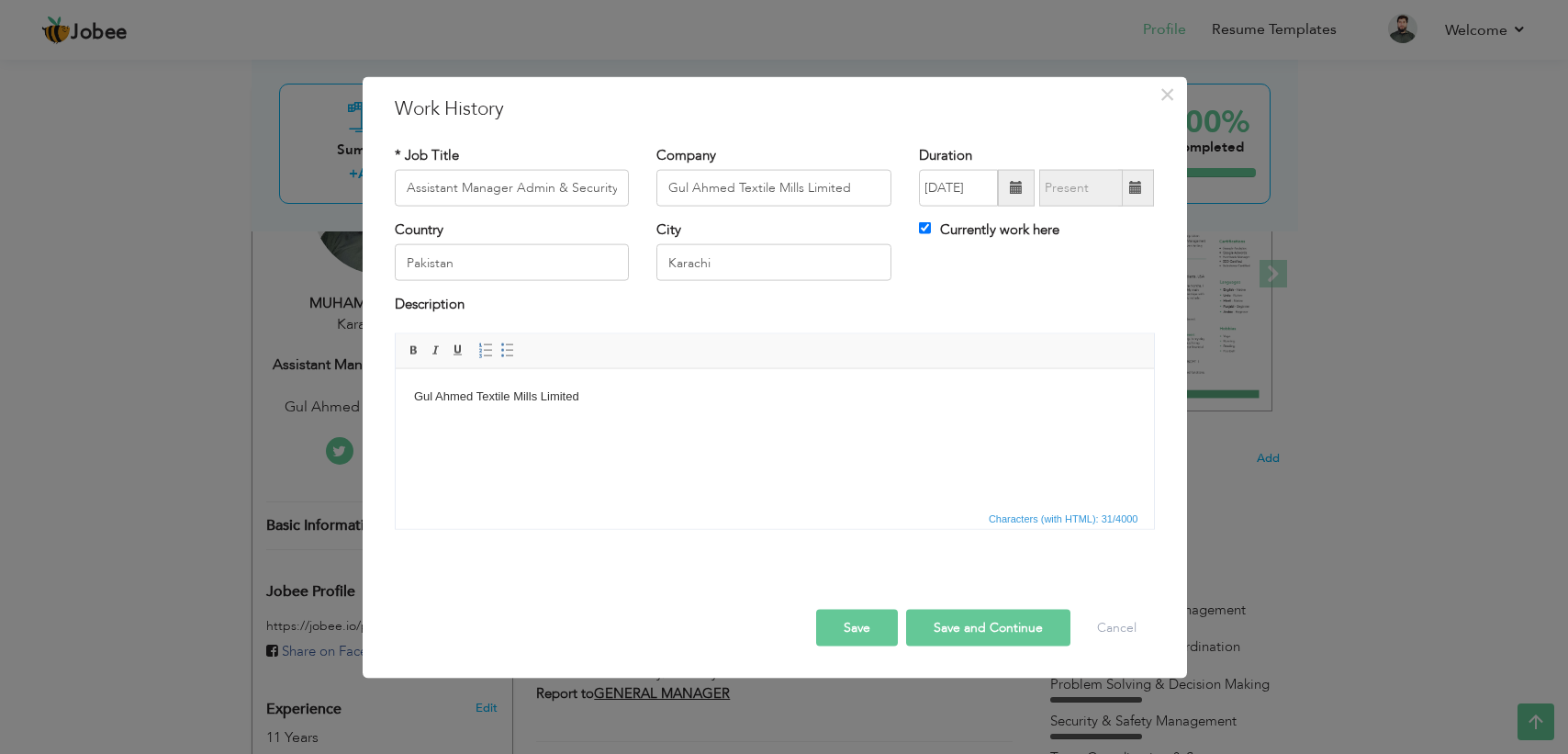 type 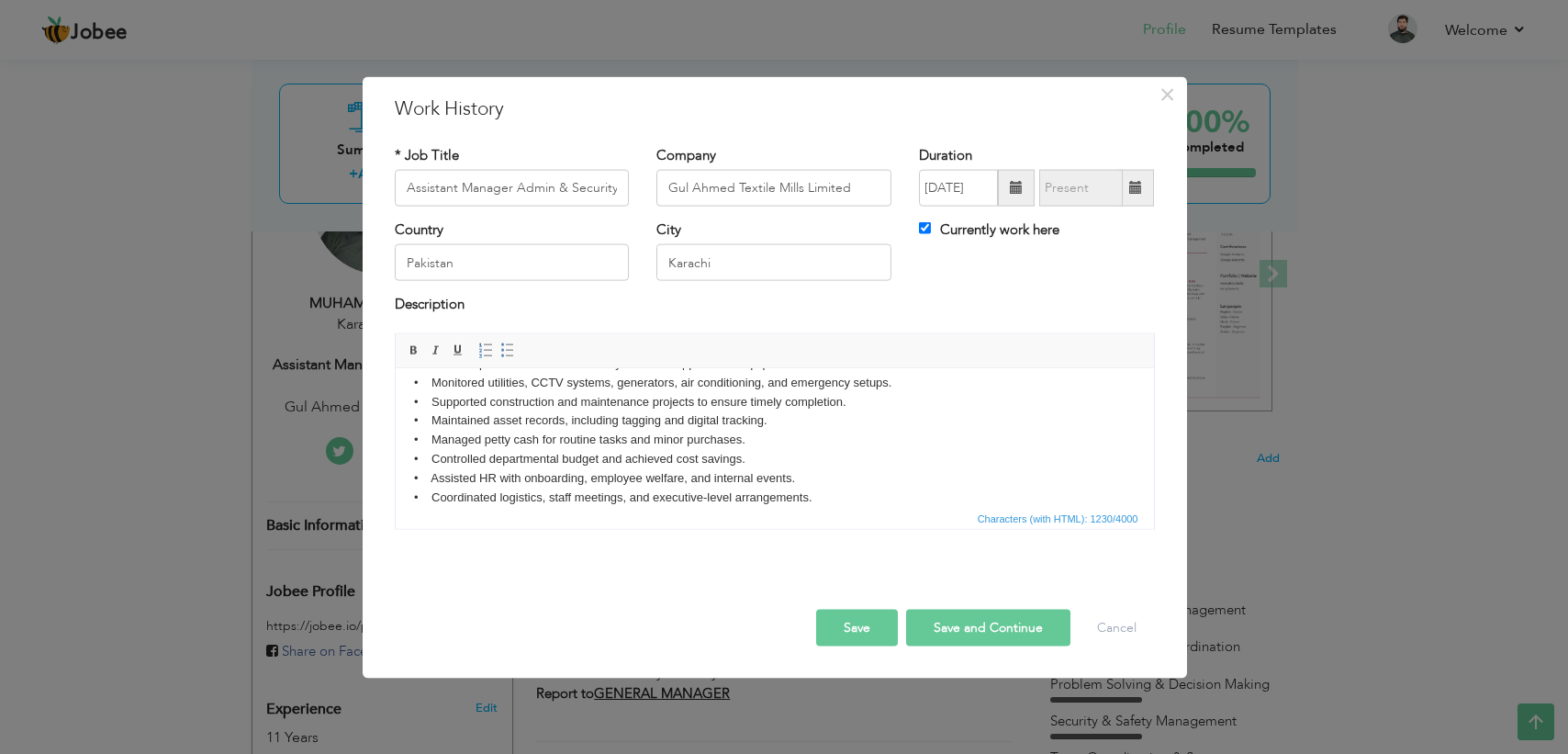 scroll, scrollTop: 147, scrollLeft: 0, axis: vertical 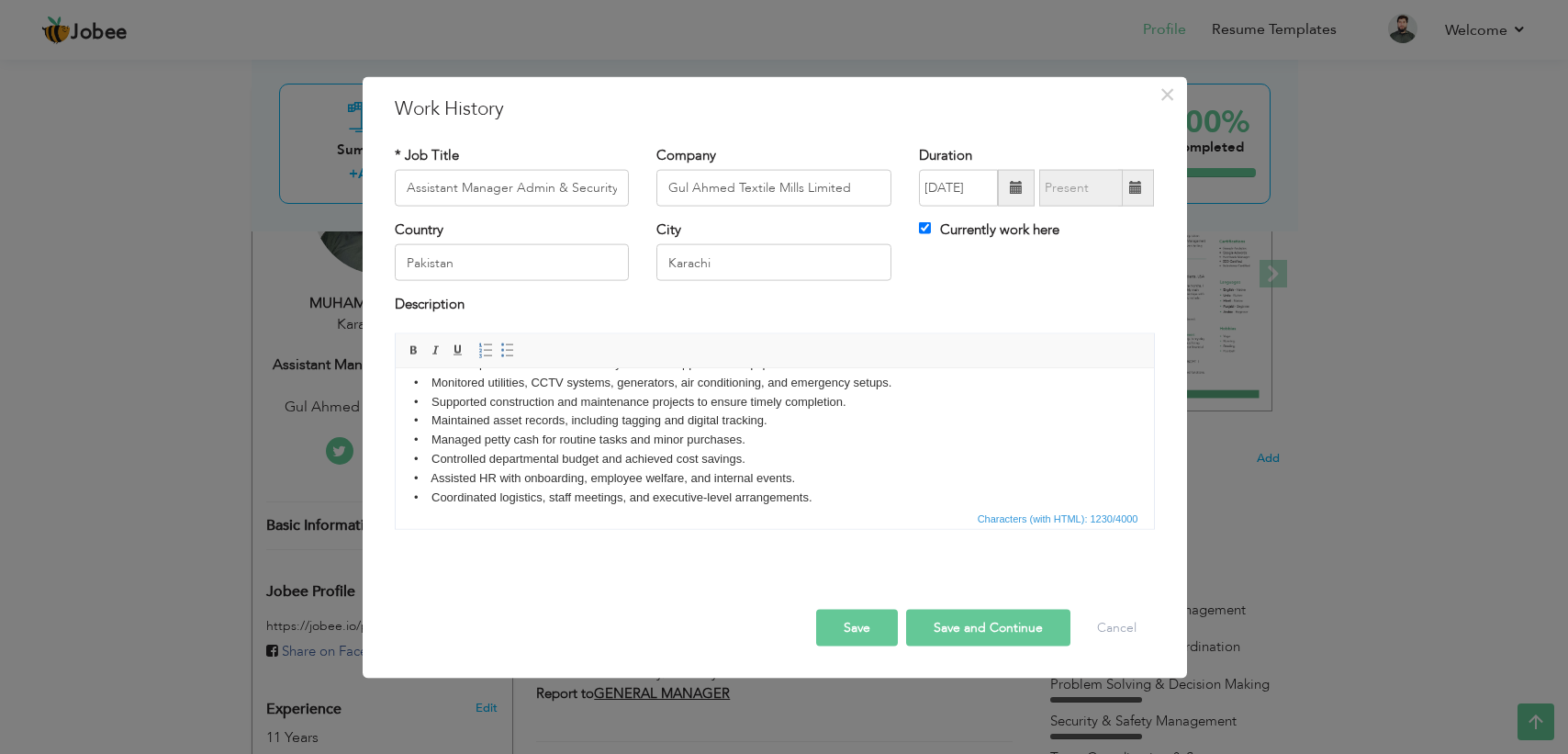 drag, startPoint x: 476, startPoint y: 473, endPoint x: 838, endPoint y: 473, distance: 362 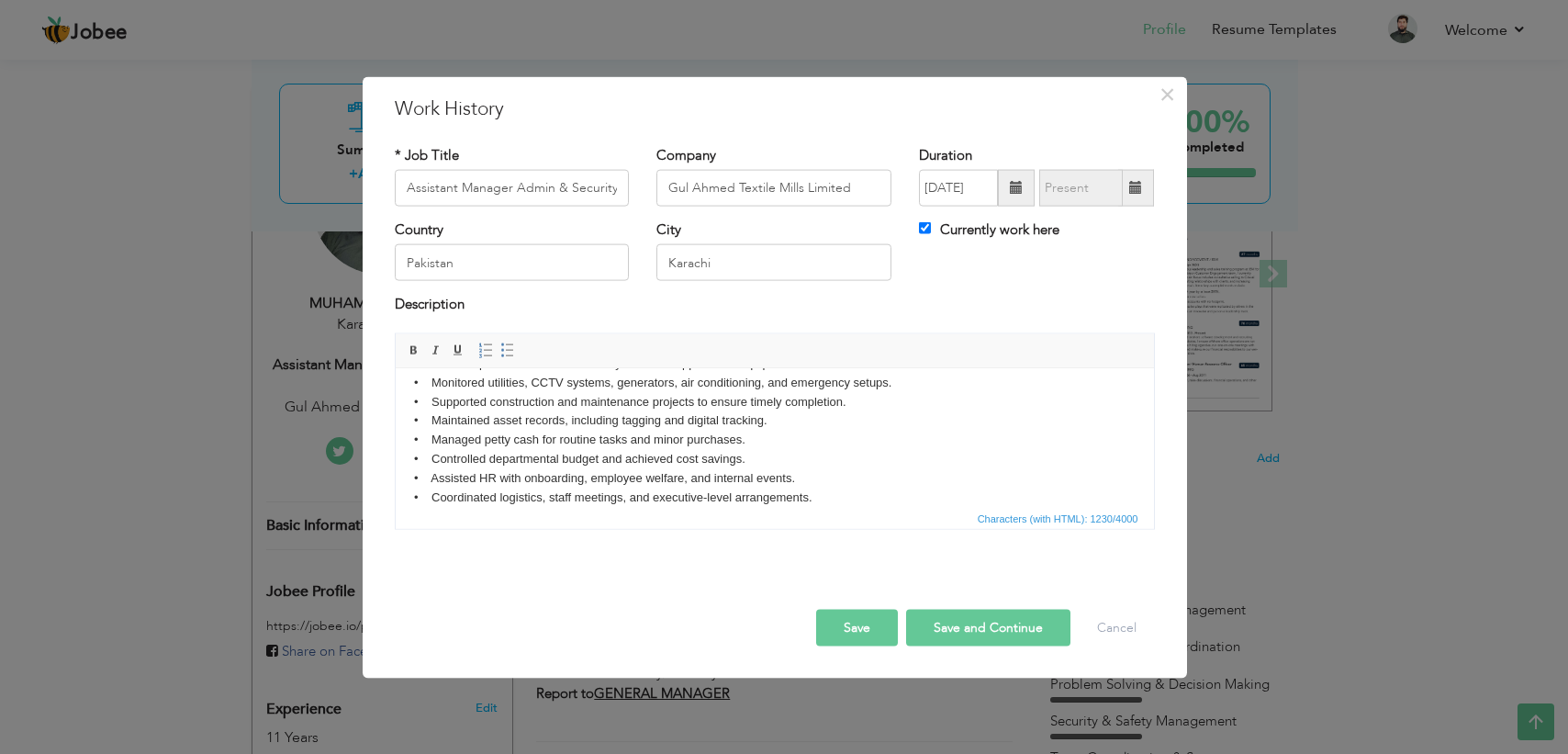 click on "Save and Continue" at bounding box center [988, 627] 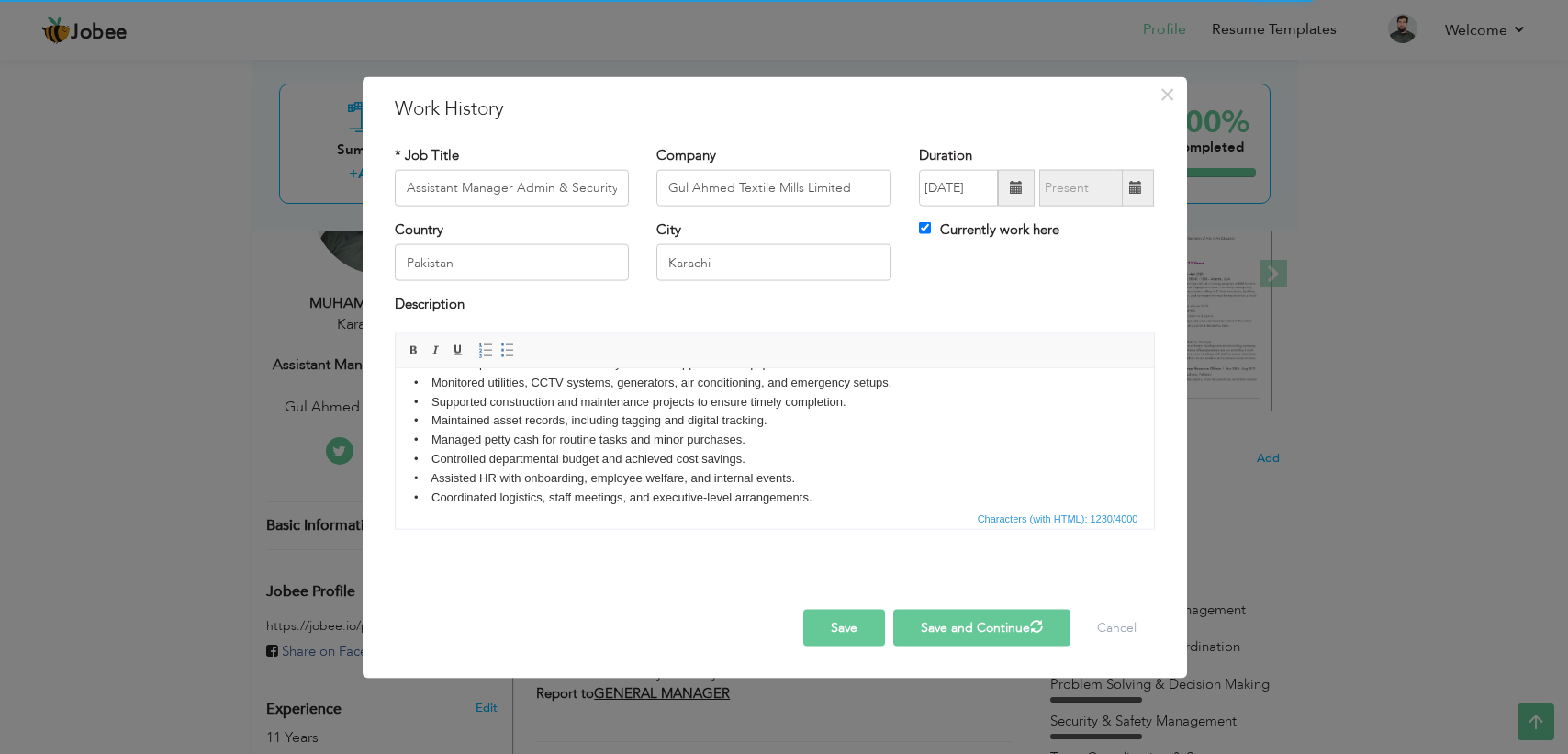 click on "Save" at bounding box center (844, 627) 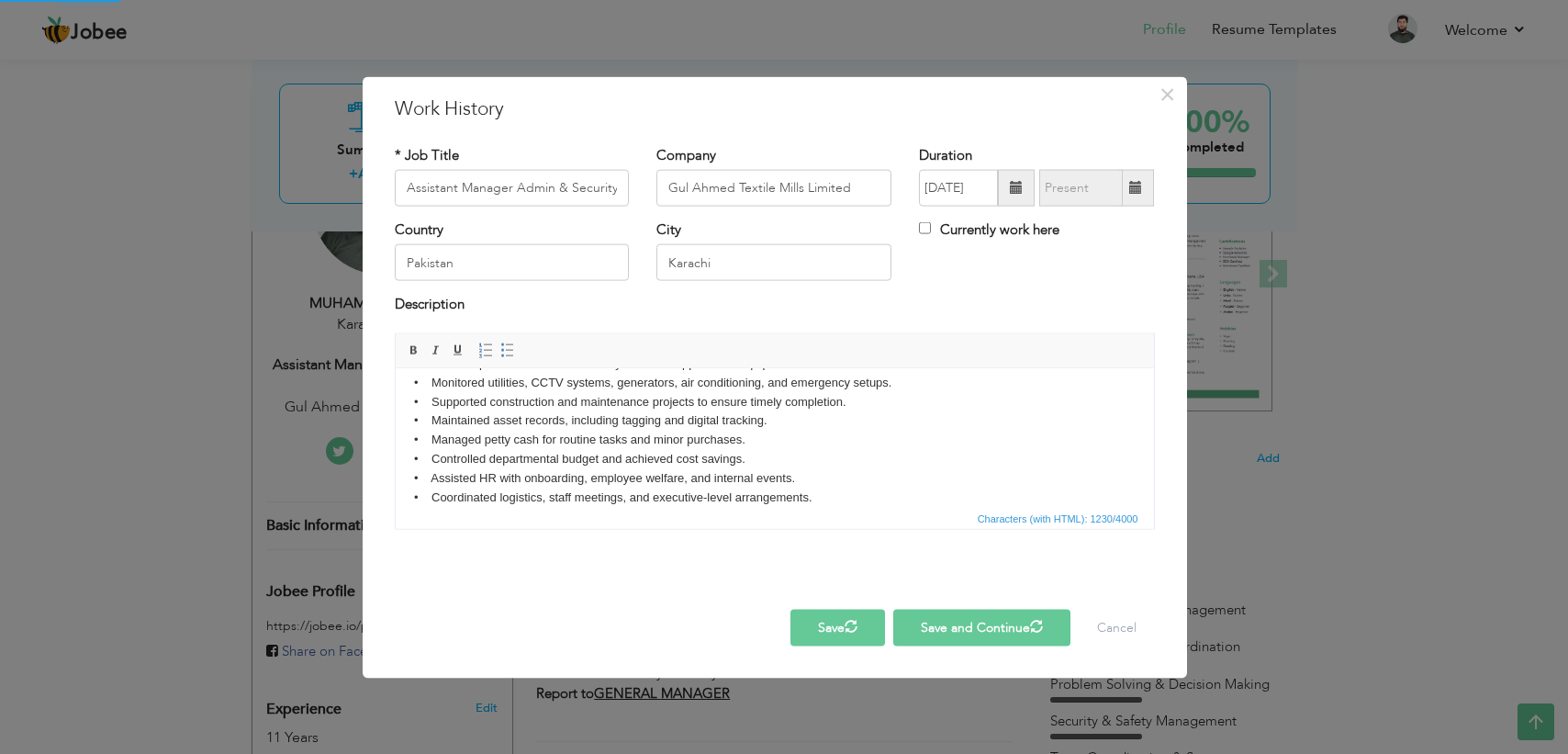 type 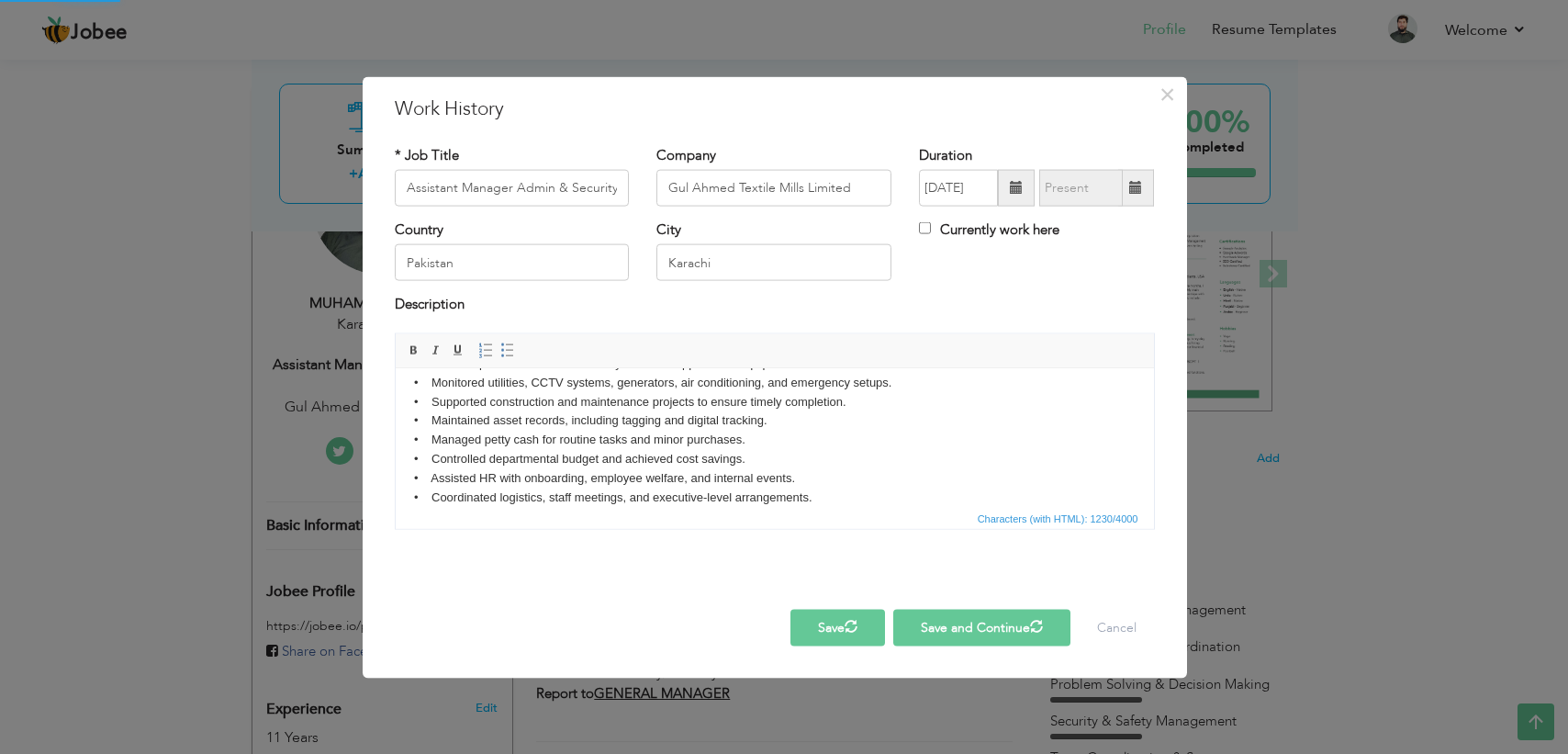 type 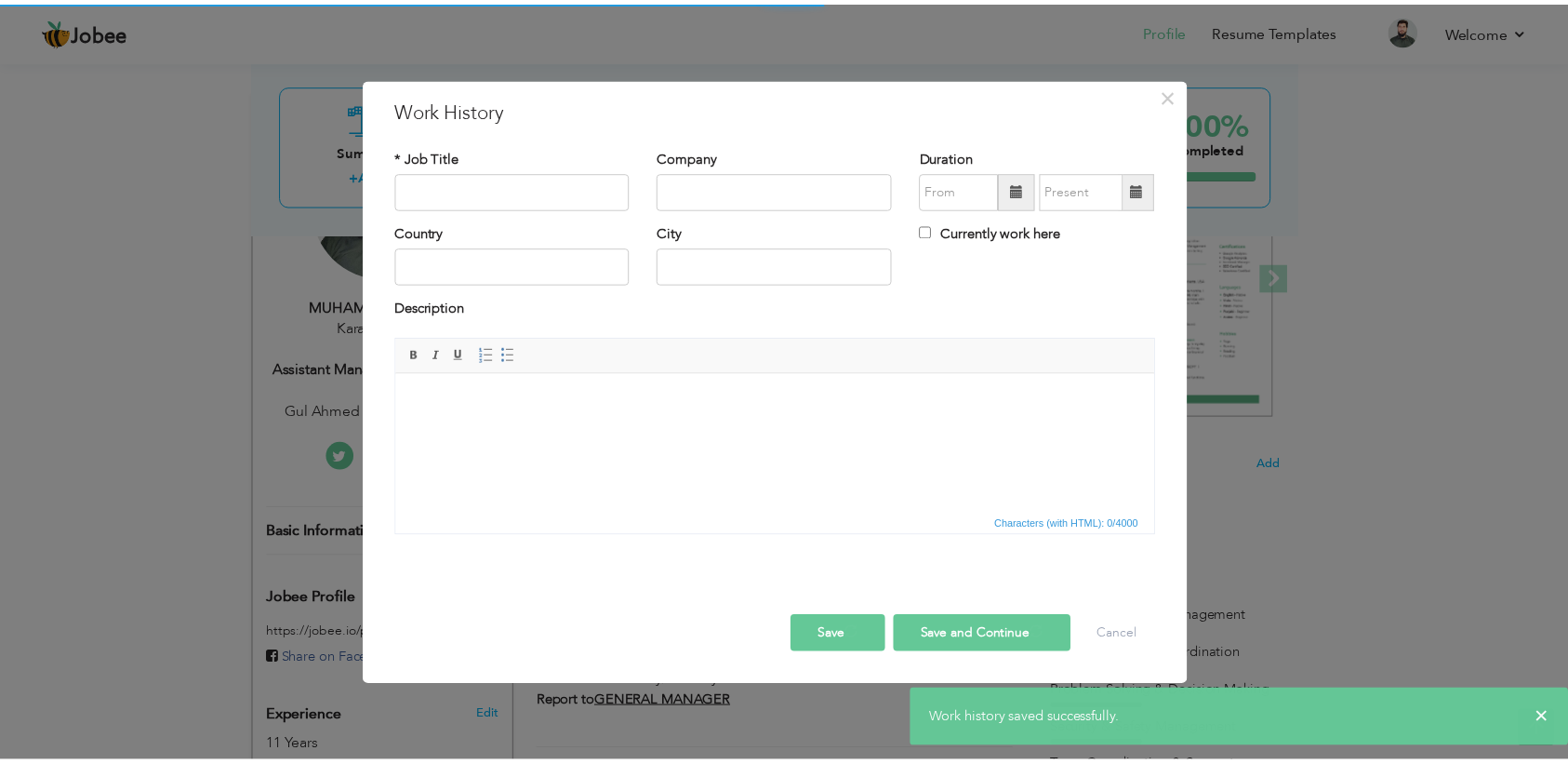 scroll, scrollTop: 0, scrollLeft: 0, axis: both 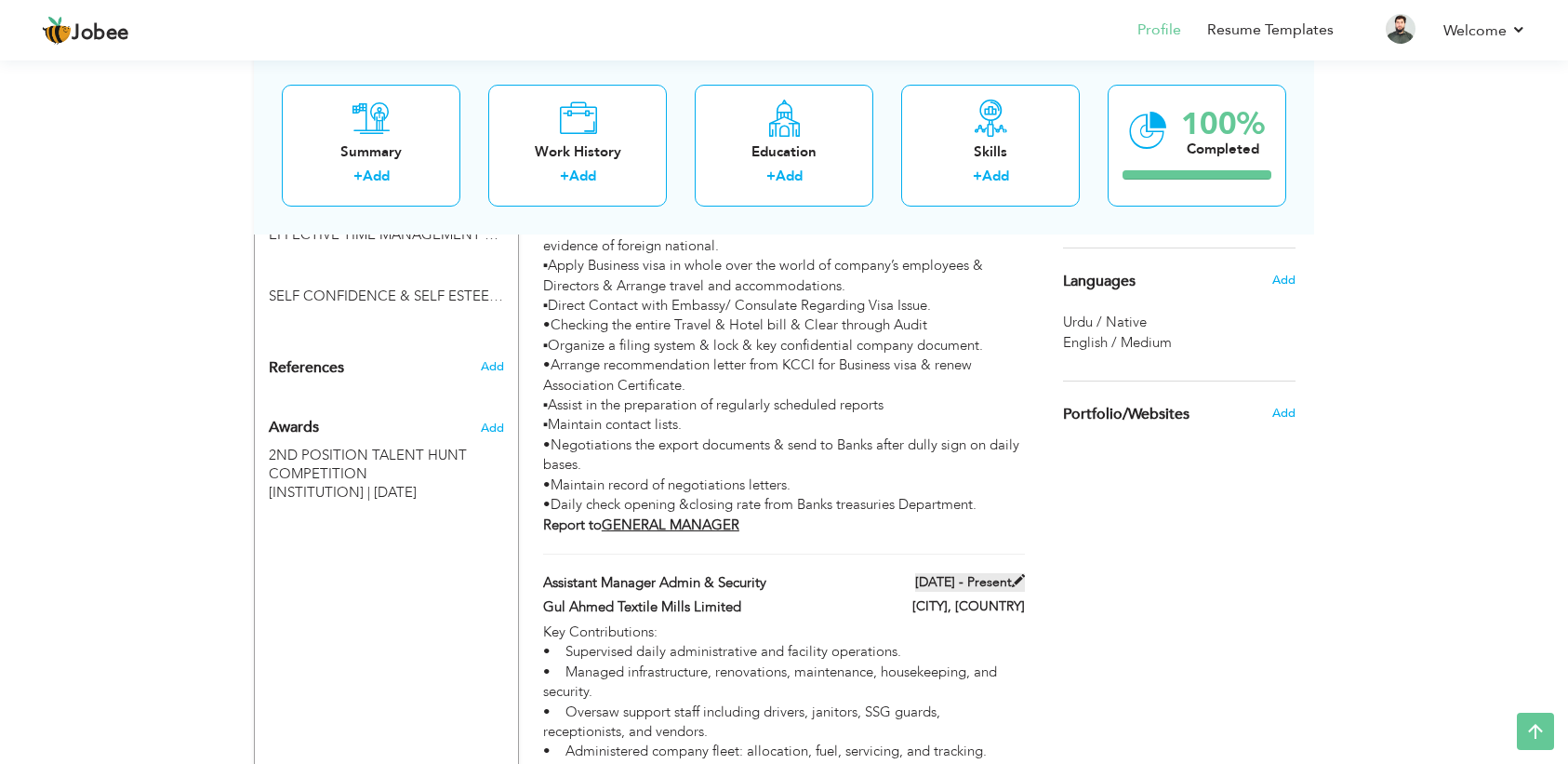 click at bounding box center (1018, 581) 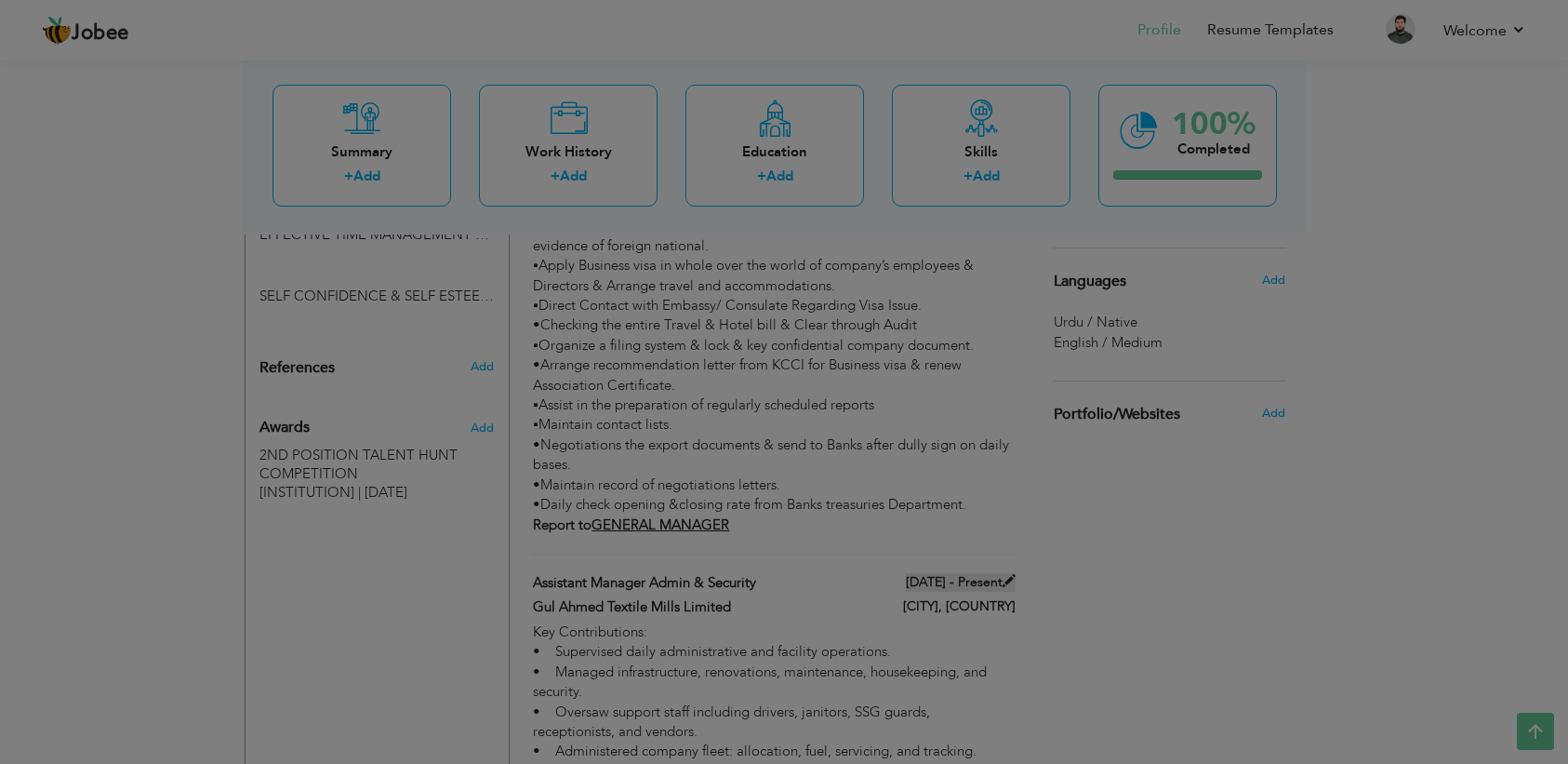 type on "Assistant Manager Admin & Security" 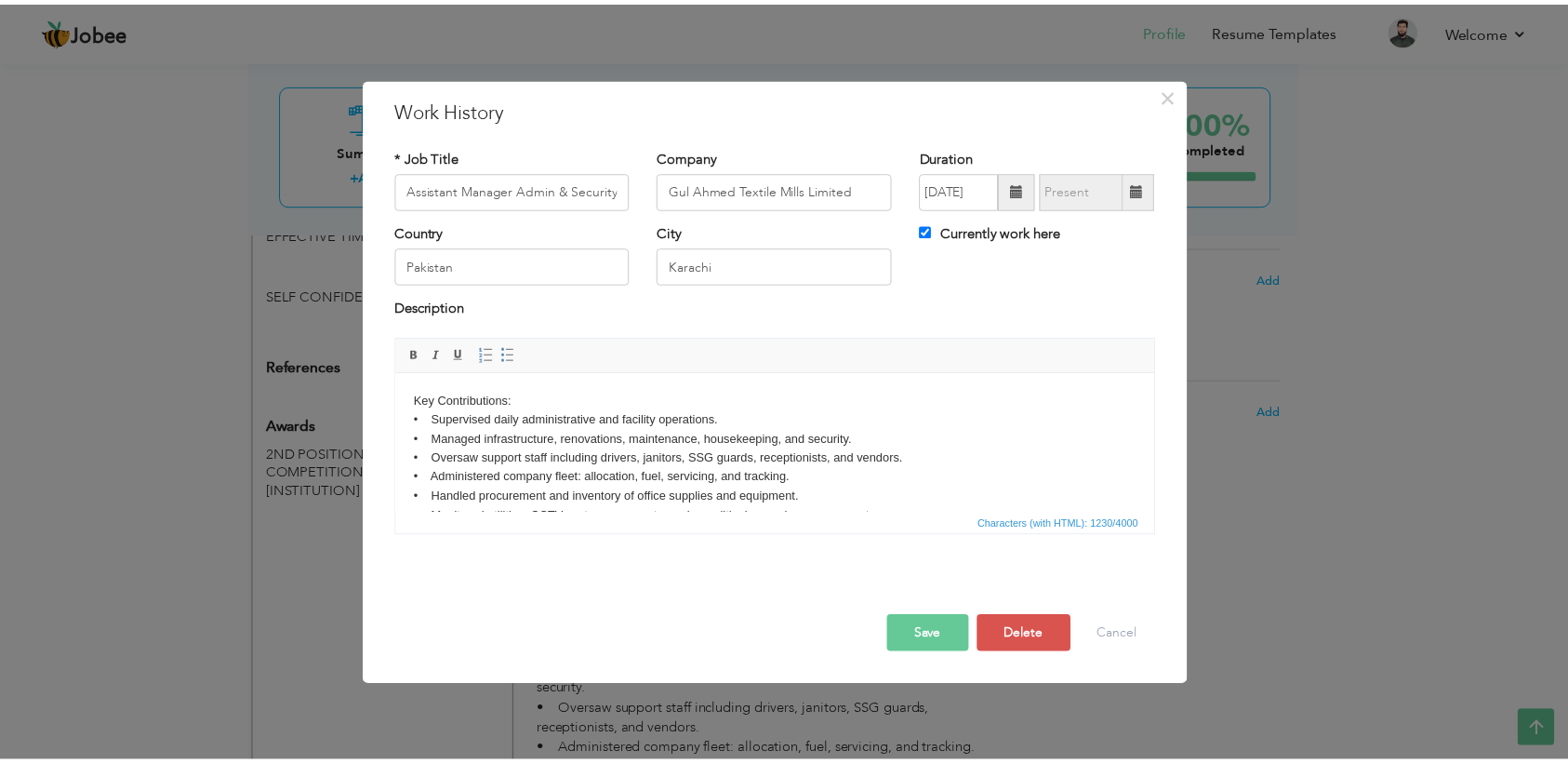 scroll, scrollTop: 0, scrollLeft: 0, axis: both 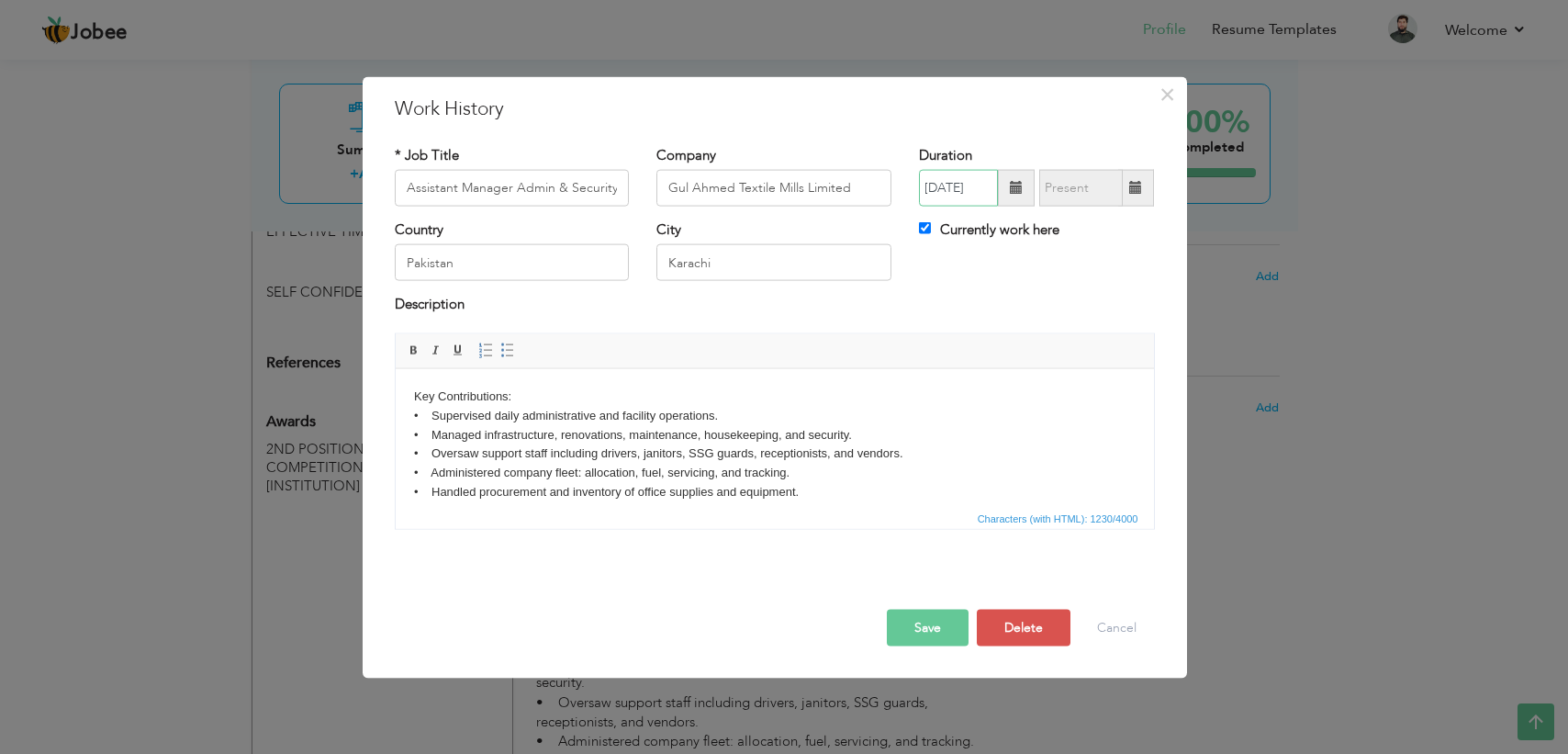 click on "10/2022" at bounding box center (958, 188) 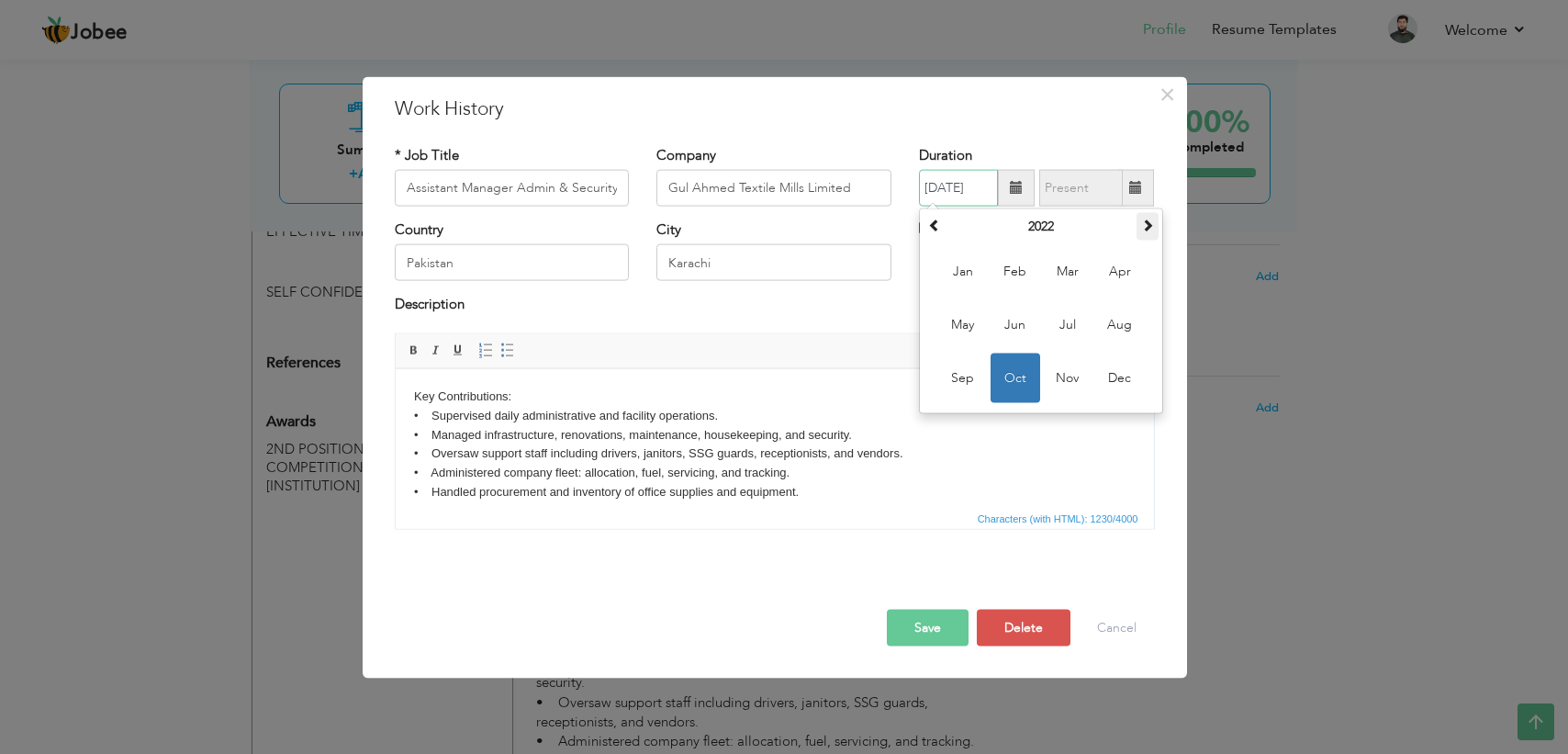 click at bounding box center (1148, 225) 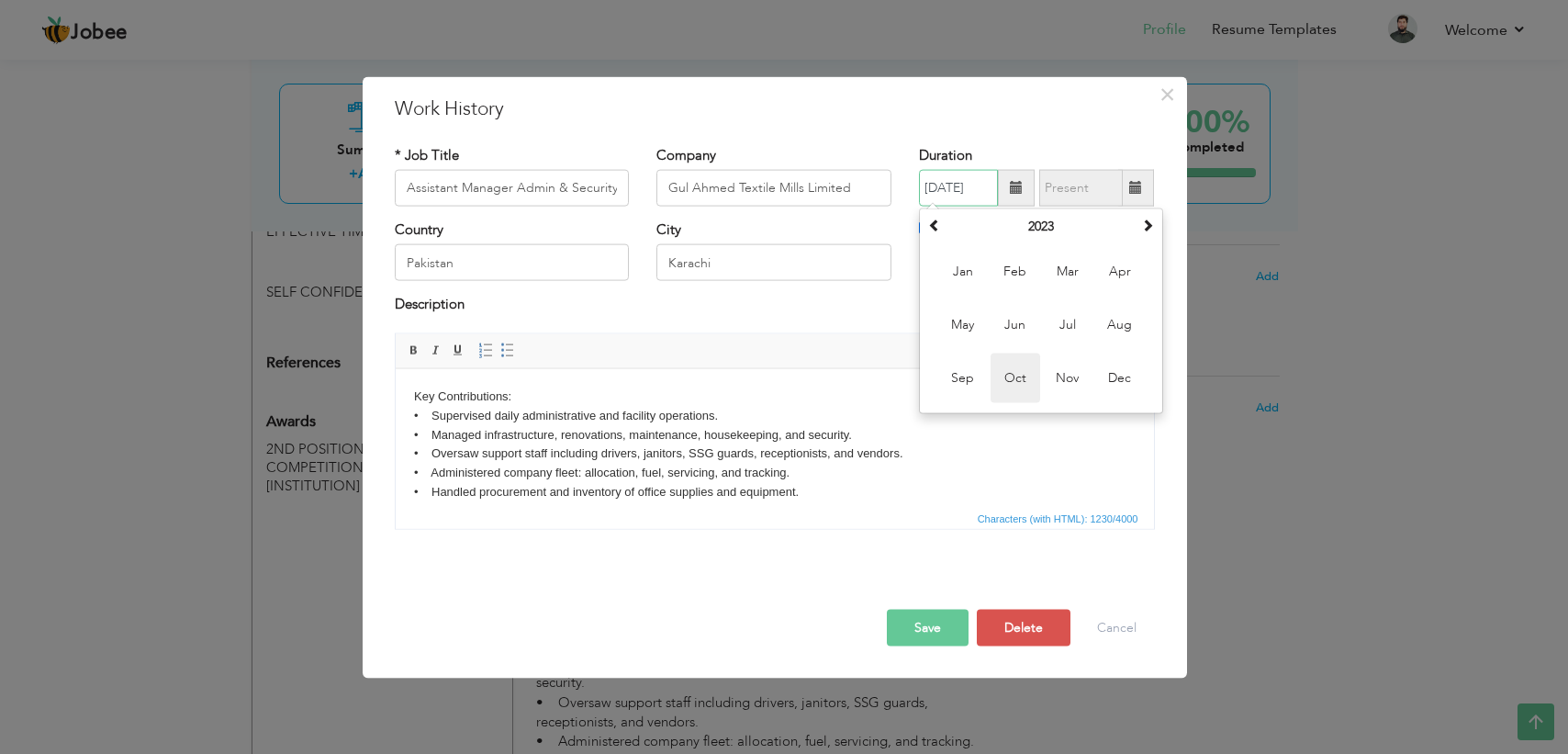 drag, startPoint x: 1006, startPoint y: 377, endPoint x: 612, endPoint y: 8, distance: 539.812 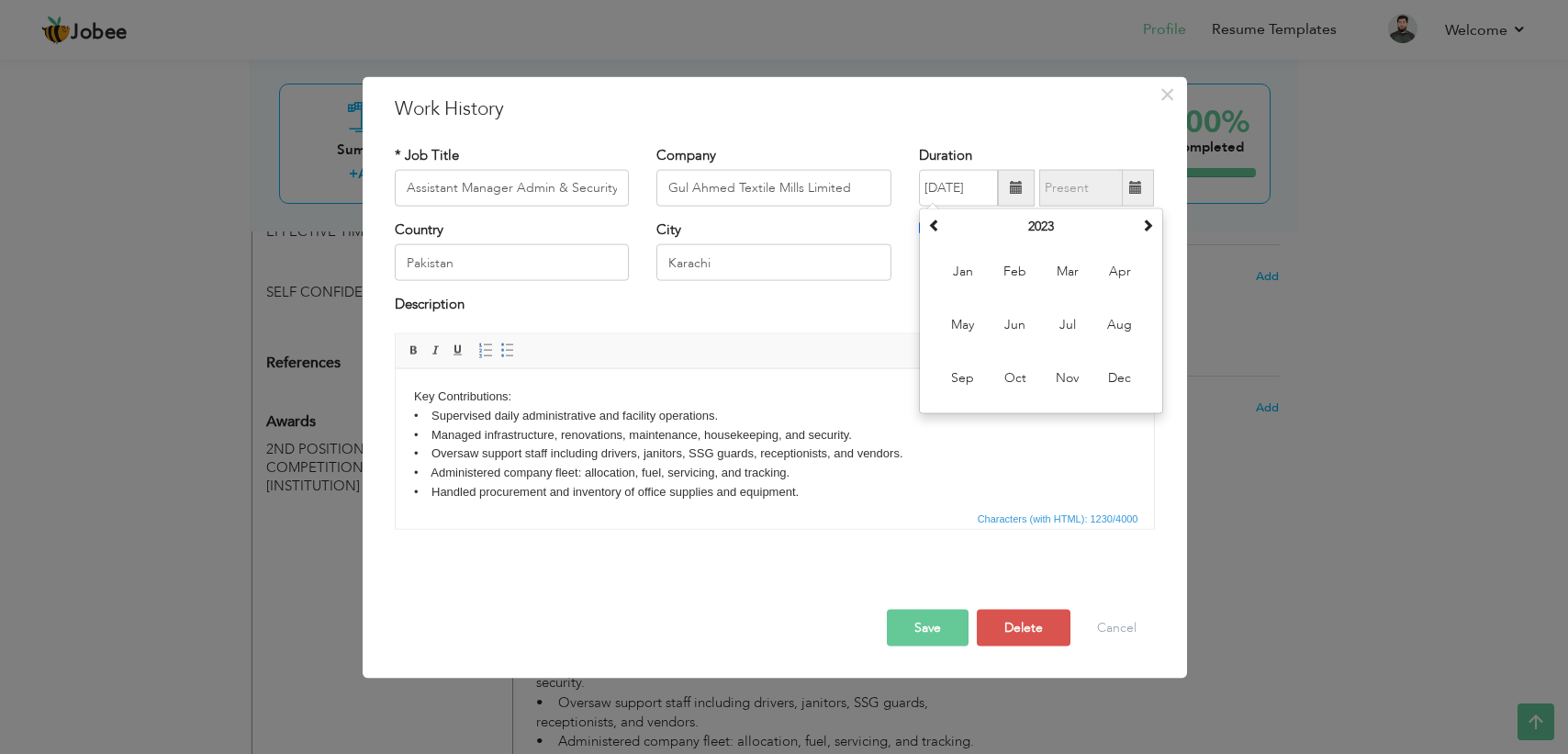 type on "10/2023" 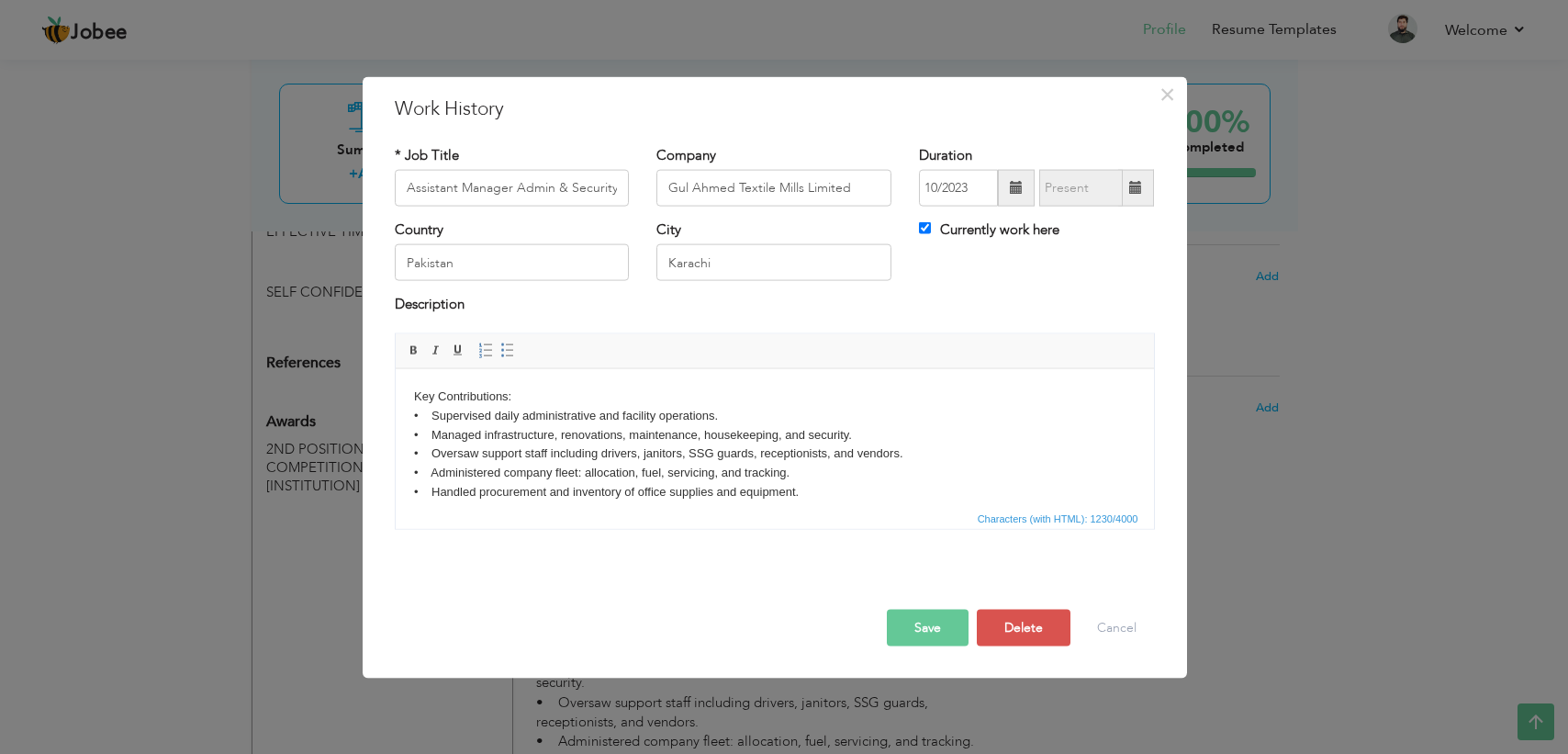 click on "Save" at bounding box center (927, 627) 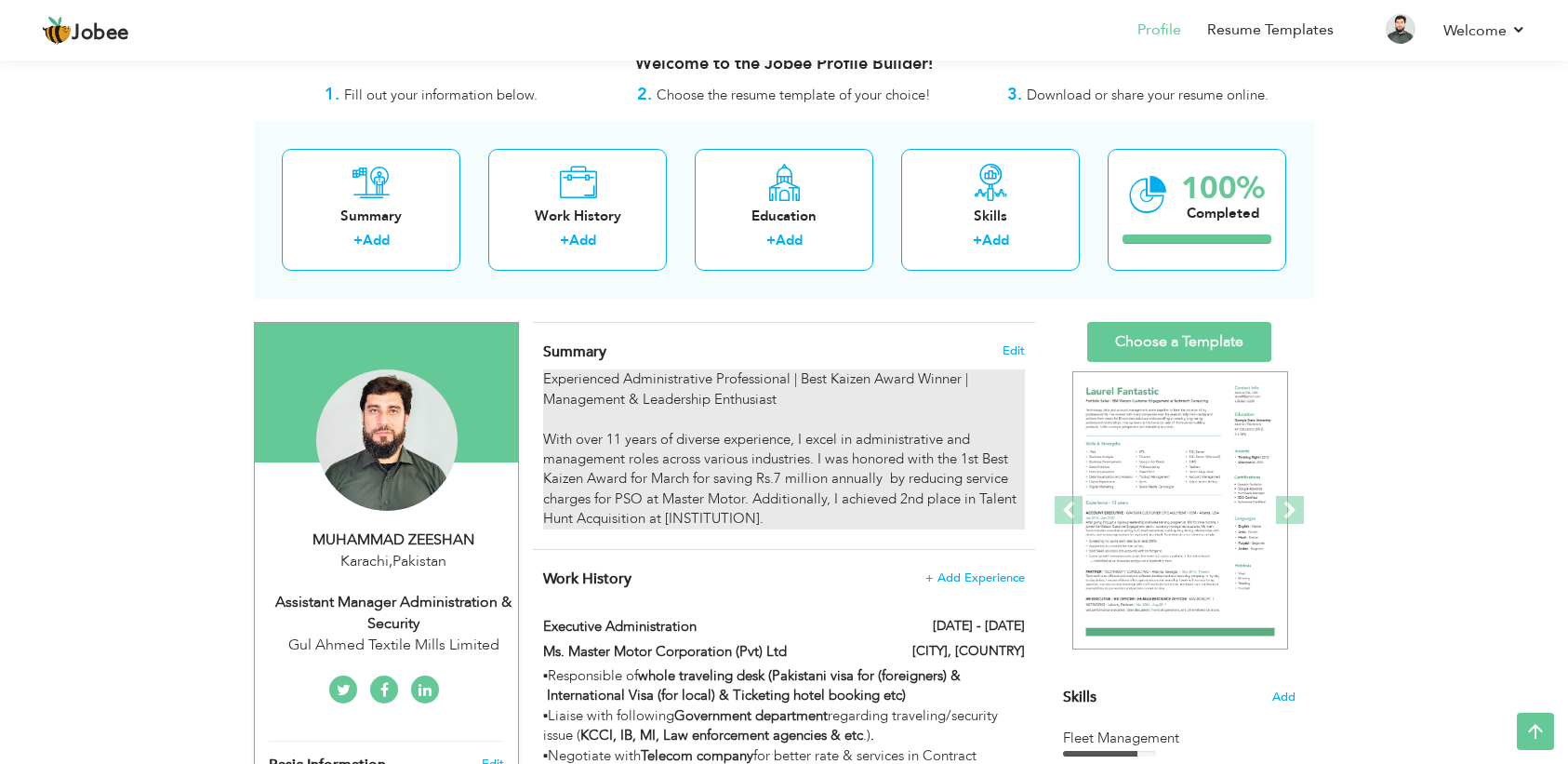 scroll, scrollTop: 0, scrollLeft: 0, axis: both 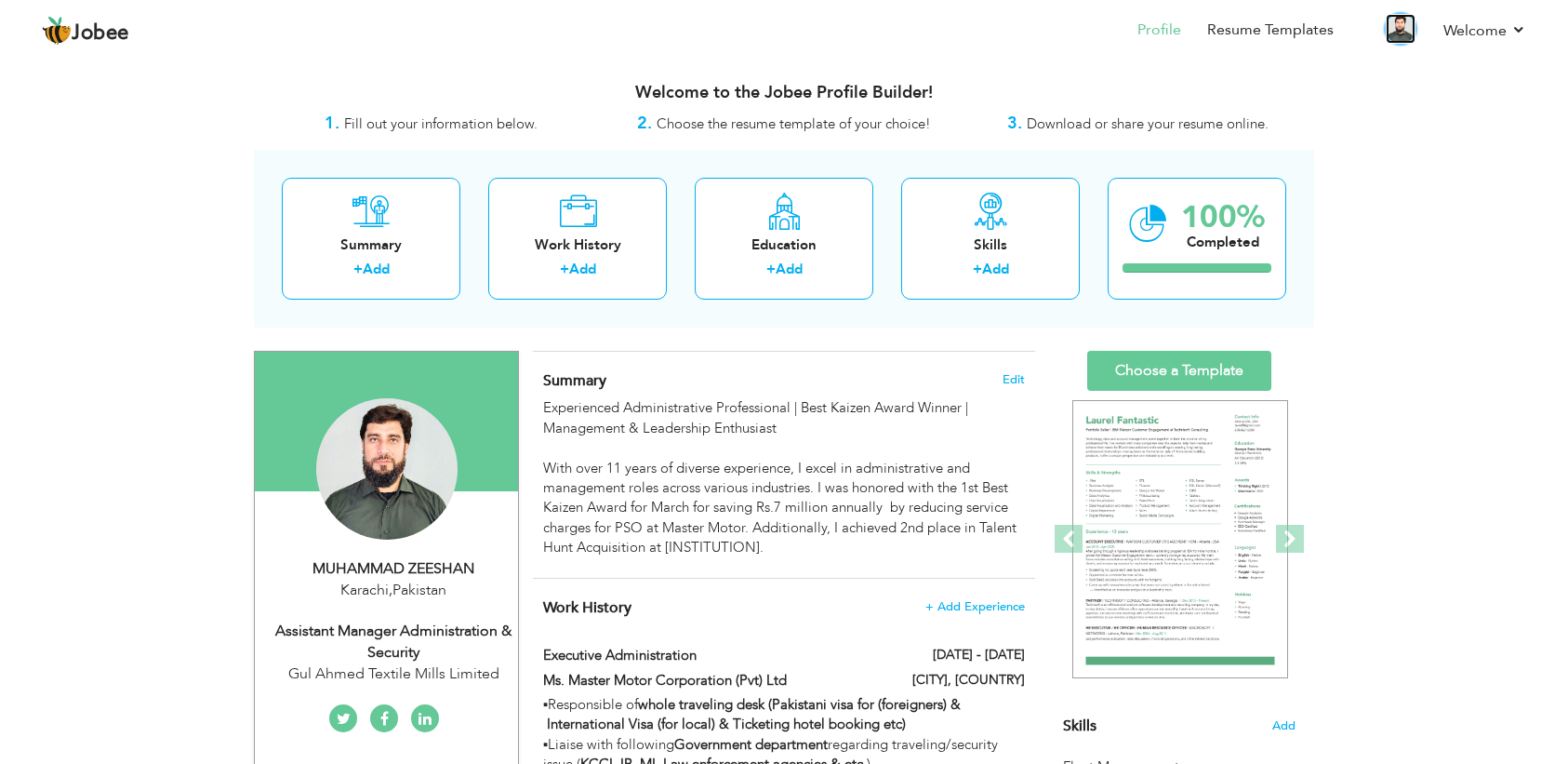 click at bounding box center [1401, 29] 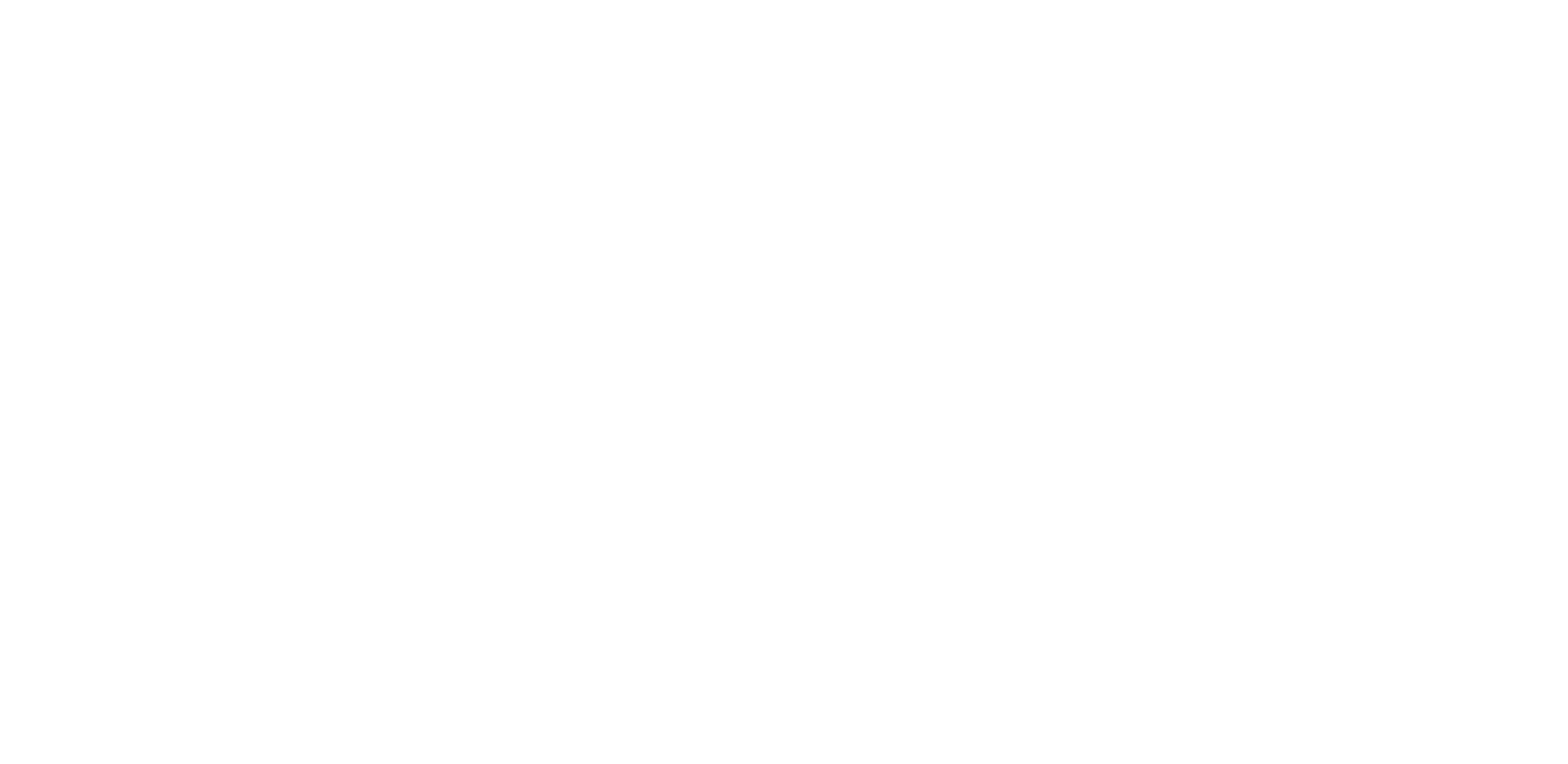 scroll, scrollTop: 733, scrollLeft: 0, axis: vertical 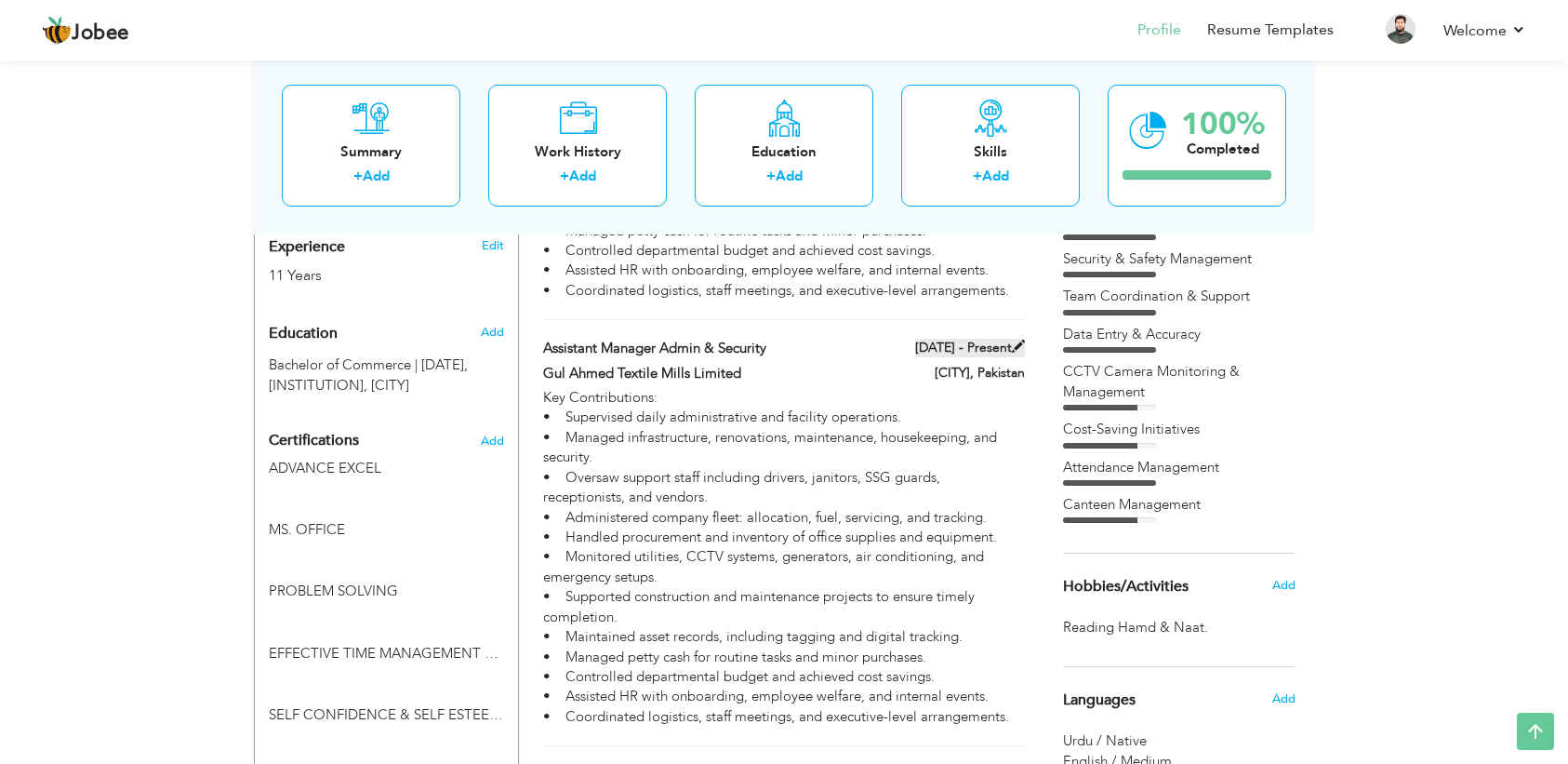 click at bounding box center [1018, 346] 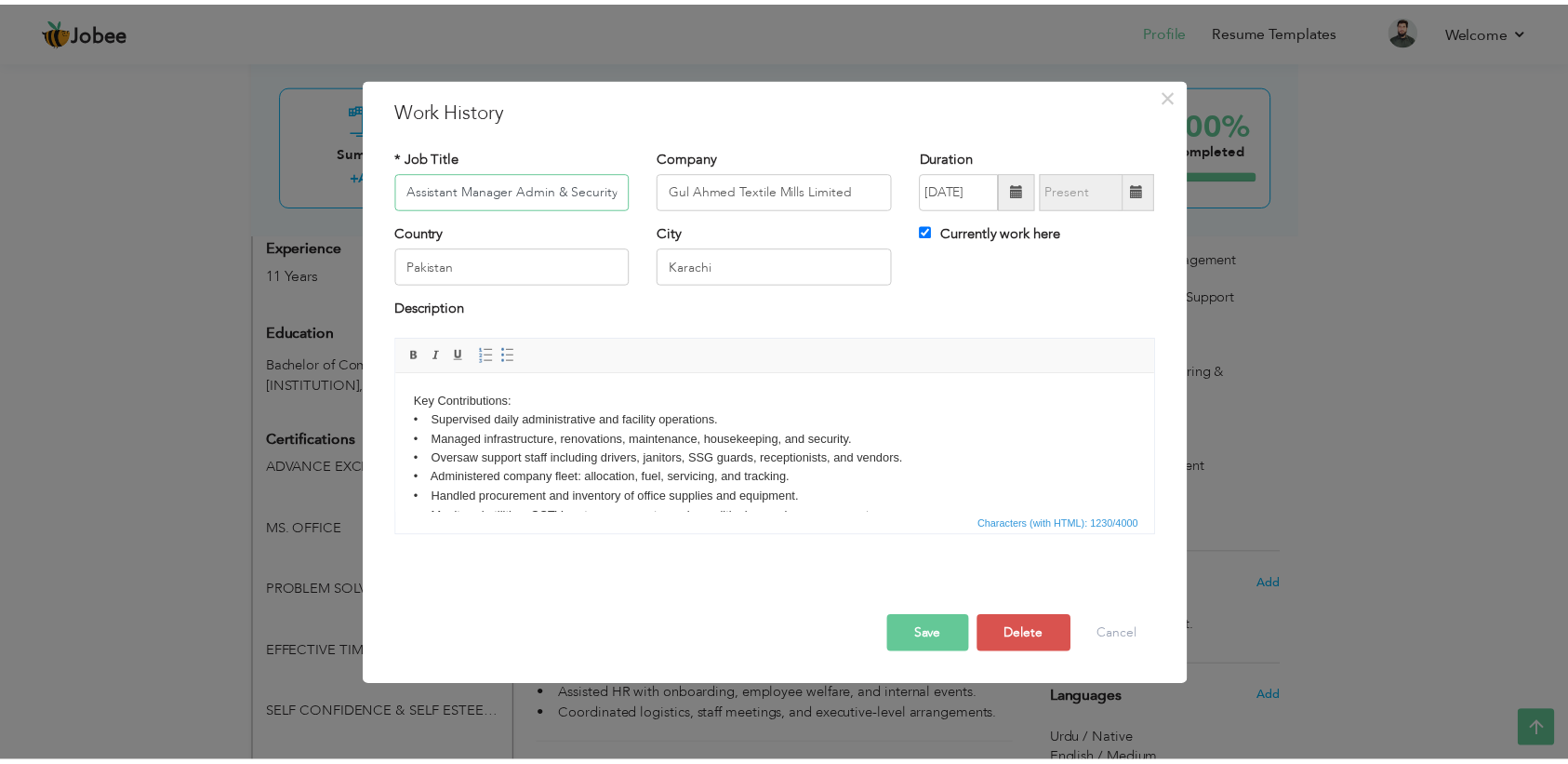 scroll, scrollTop: 0, scrollLeft: 0, axis: both 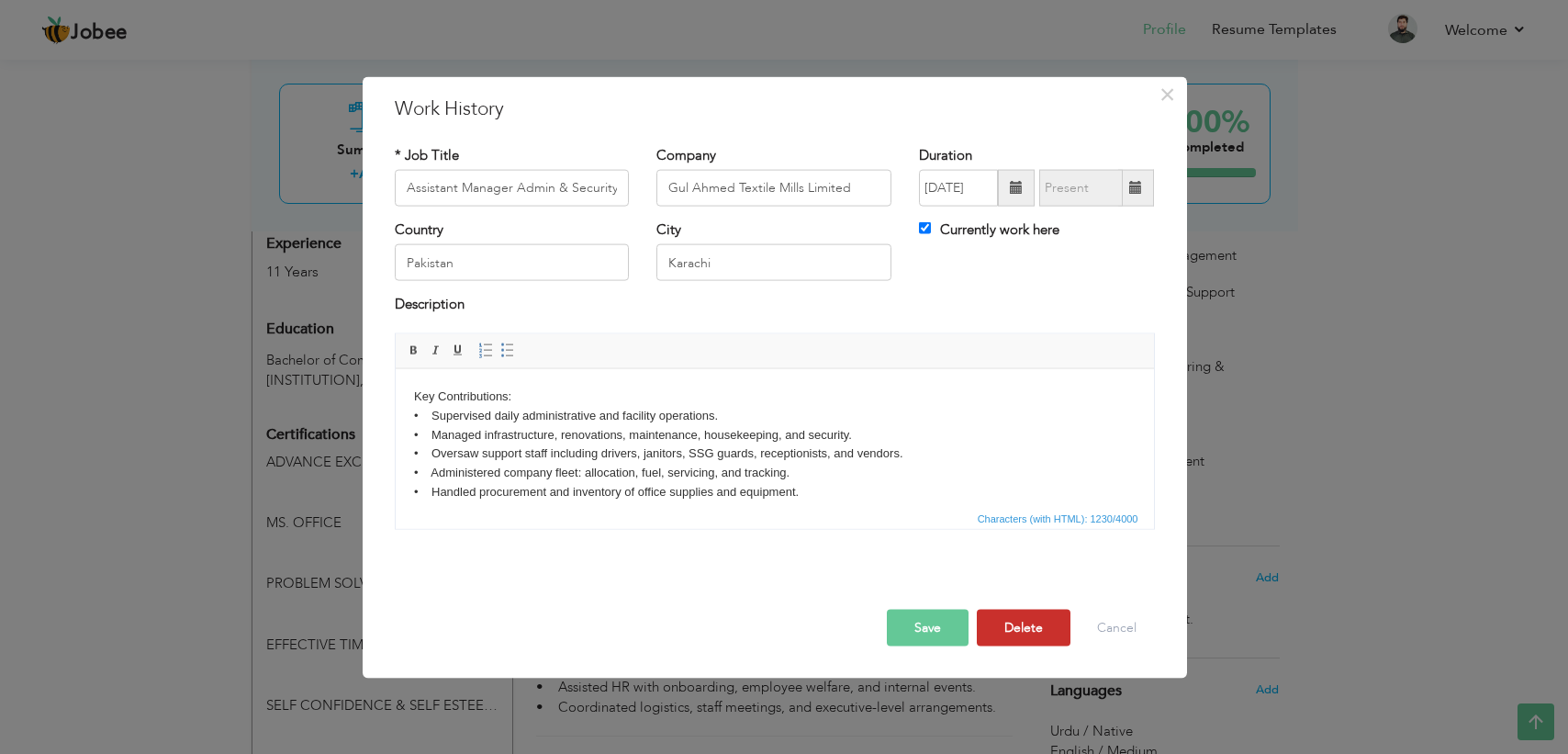 click on "Delete" at bounding box center [1024, 627] 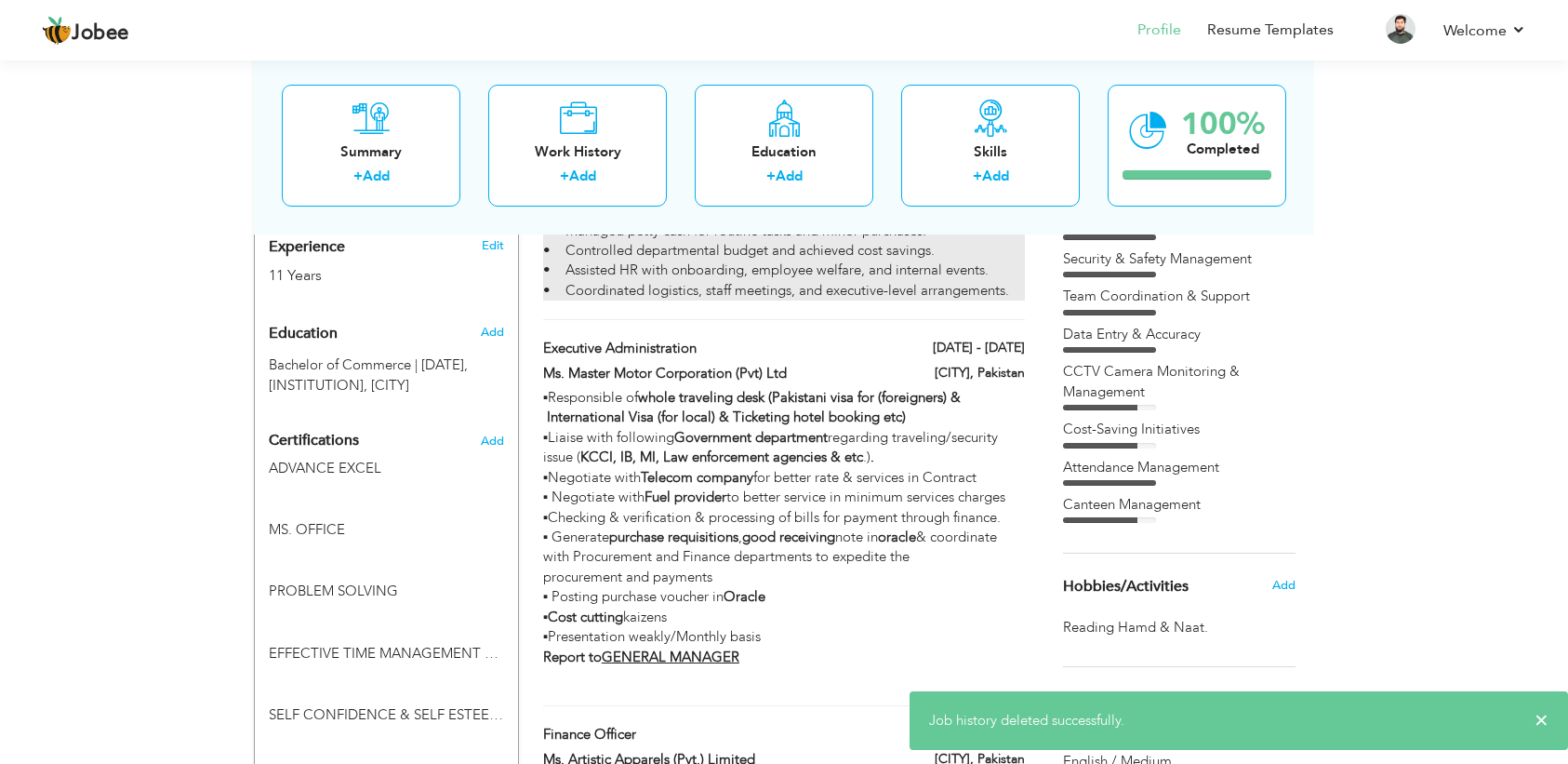 scroll, scrollTop: 419, scrollLeft: 0, axis: vertical 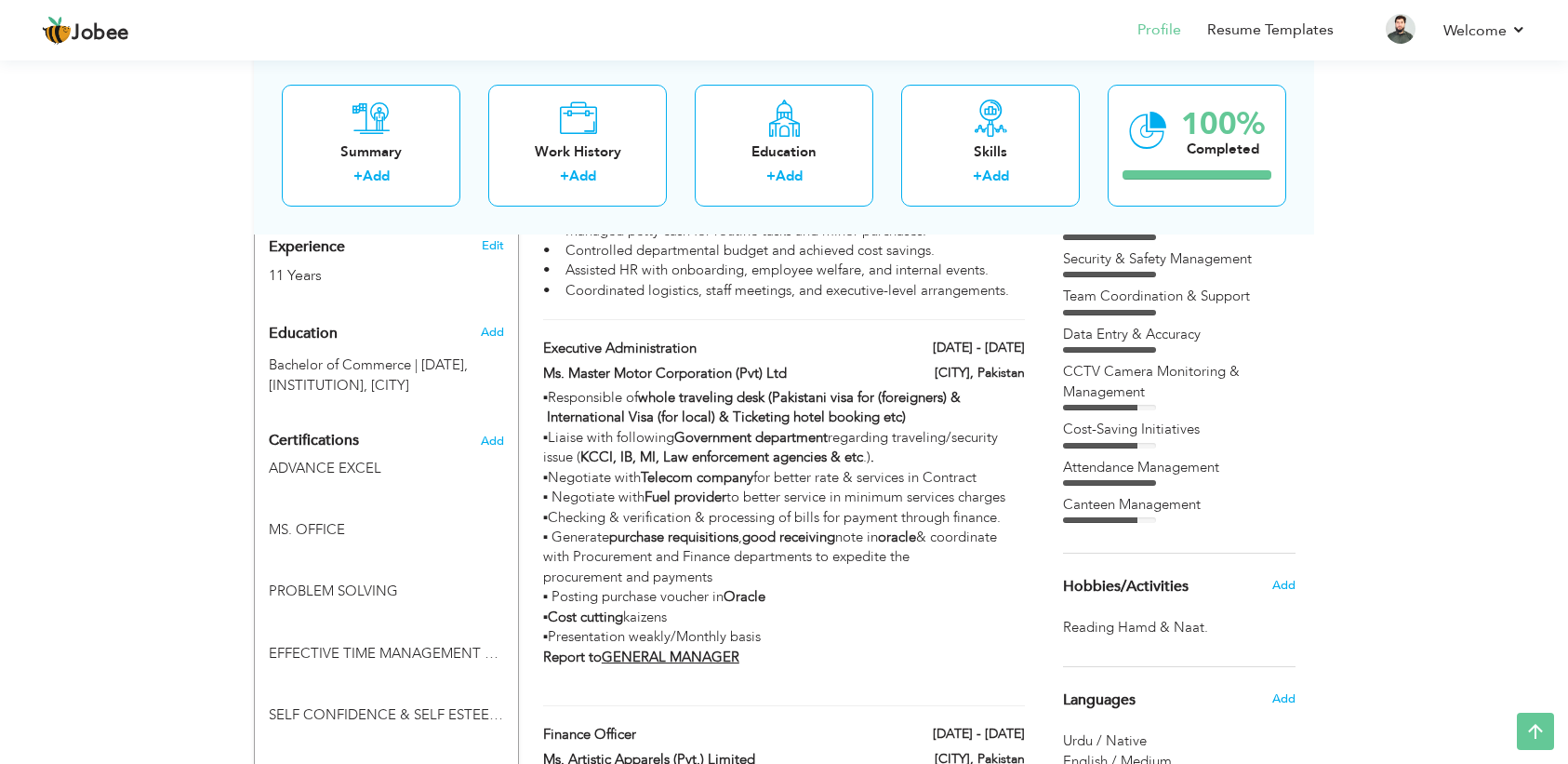 click on "09/2021 - 10/2023" at bounding box center [953, 350] 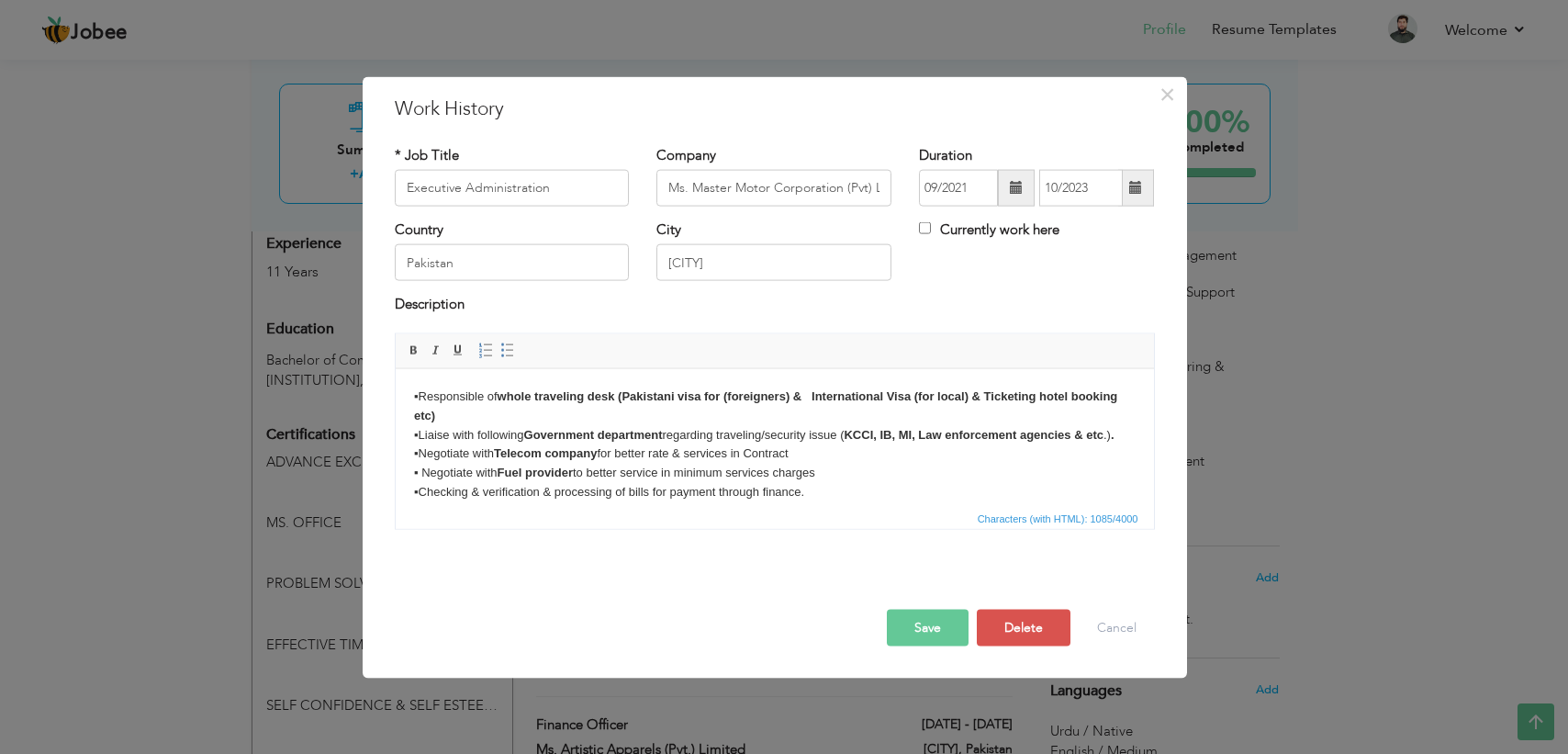 scroll, scrollTop: 0, scrollLeft: 0, axis: both 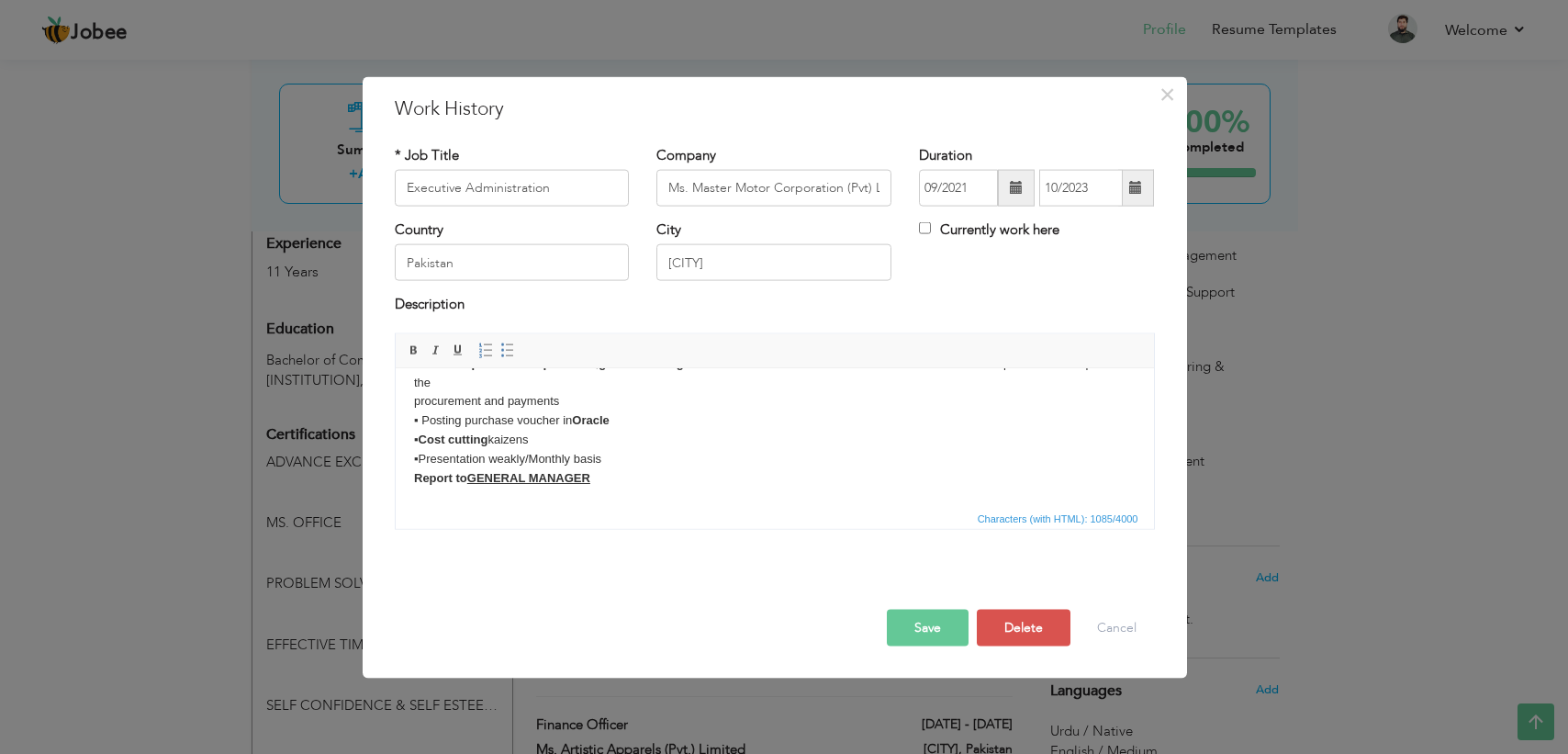 drag, startPoint x: 407, startPoint y: 386, endPoint x: 897, endPoint y: 503, distance: 503.7748 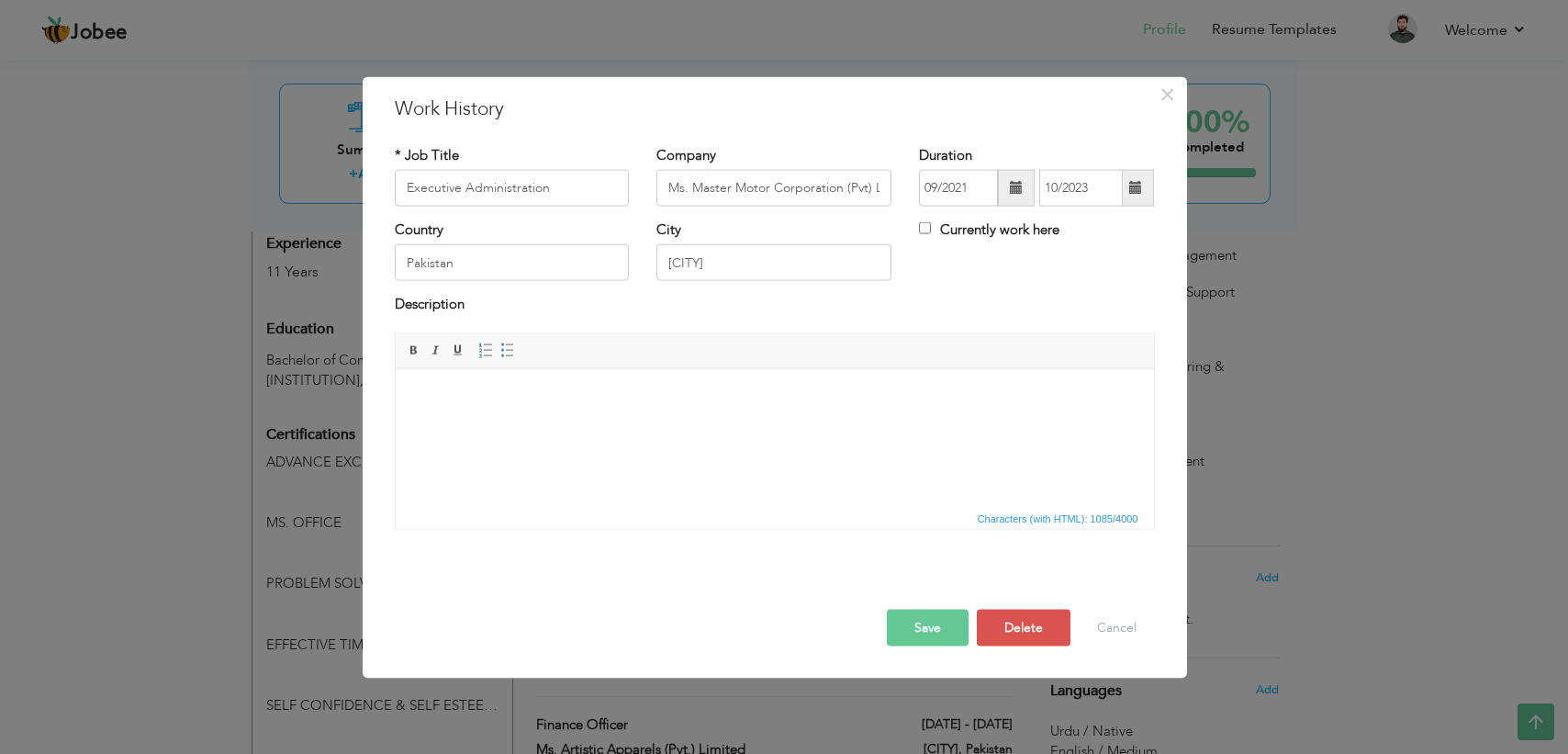 scroll, scrollTop: 0, scrollLeft: 0, axis: both 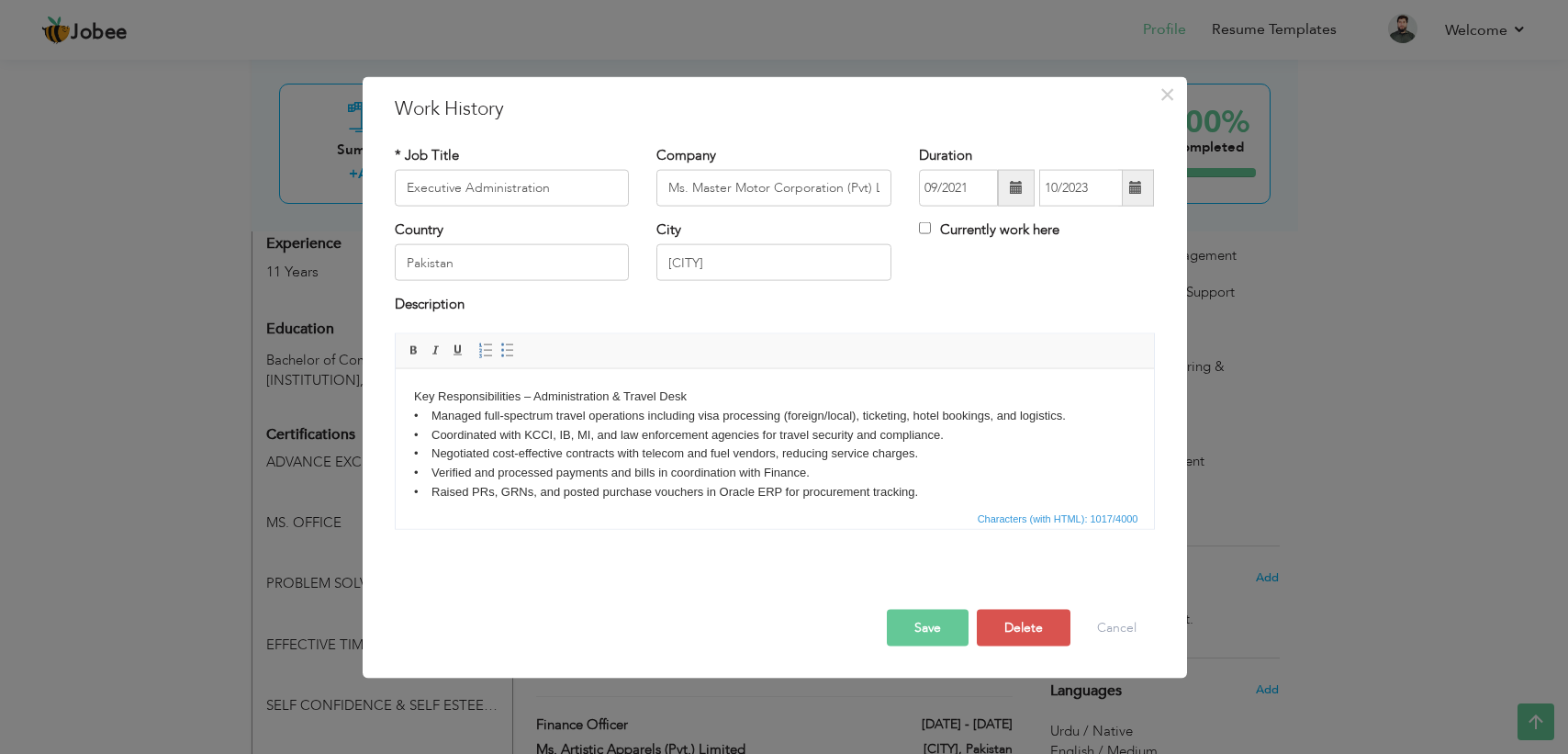 click on "Save" at bounding box center (927, 627) 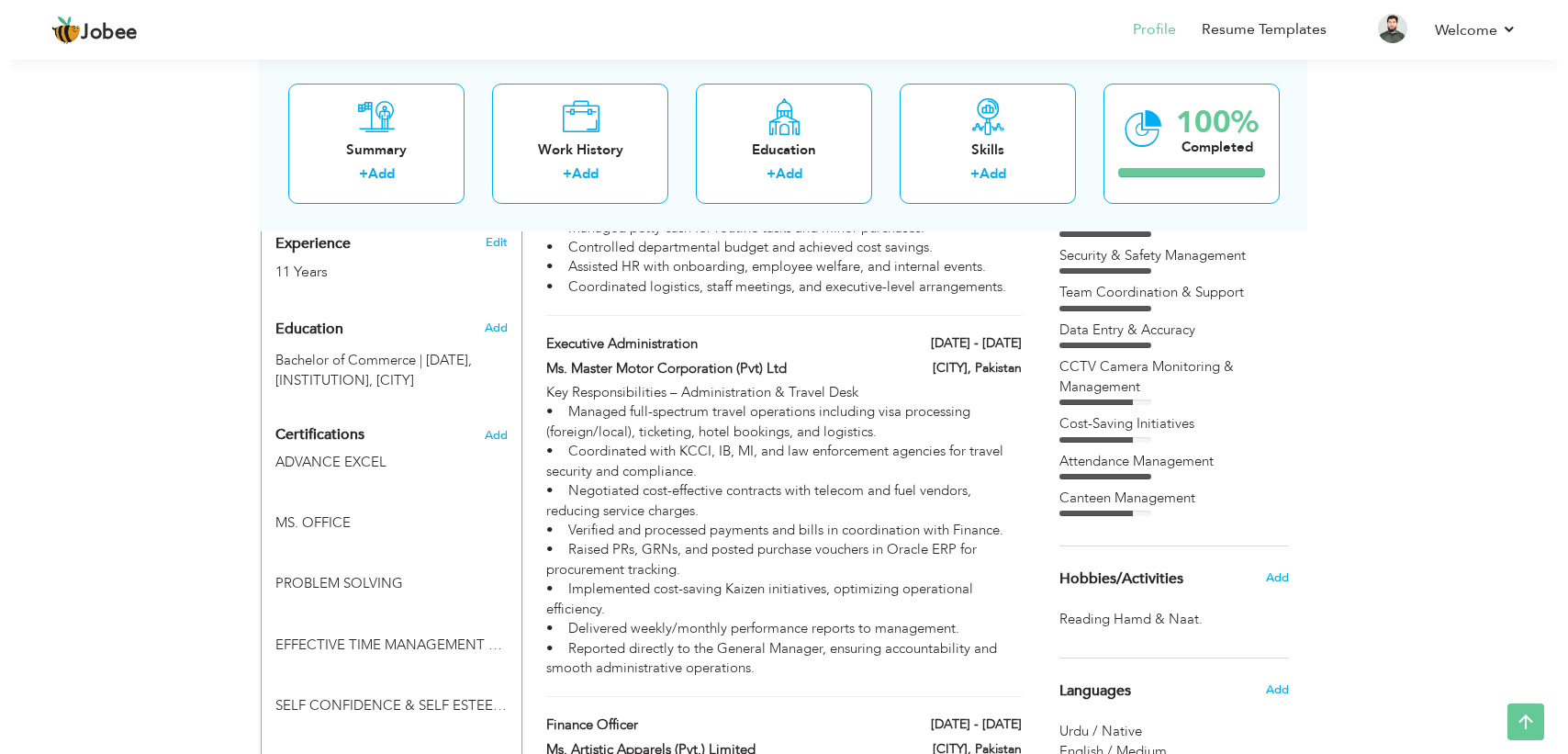 scroll, scrollTop: 1137, scrollLeft: 0, axis: vertical 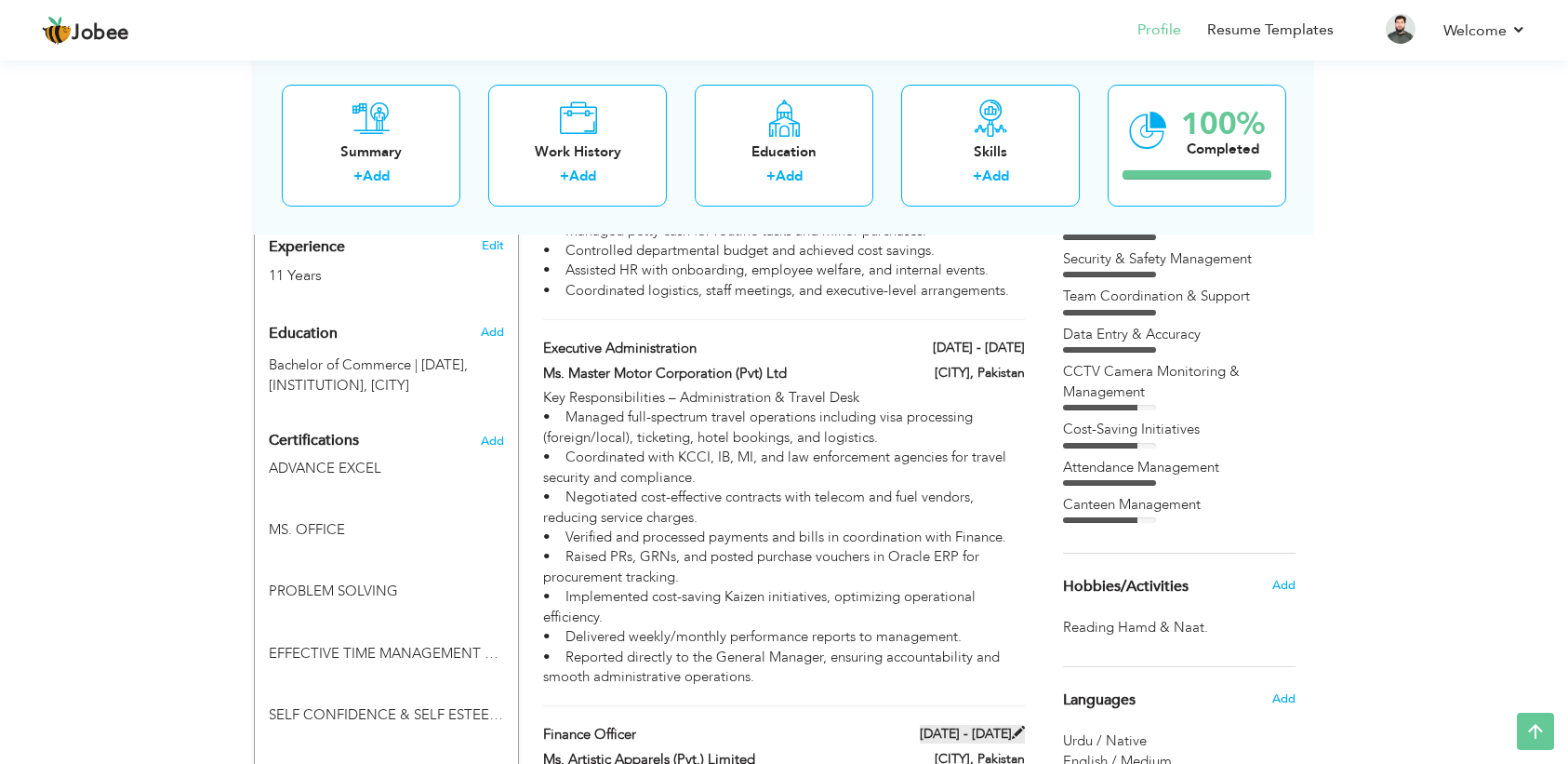 click at bounding box center (1018, 732) 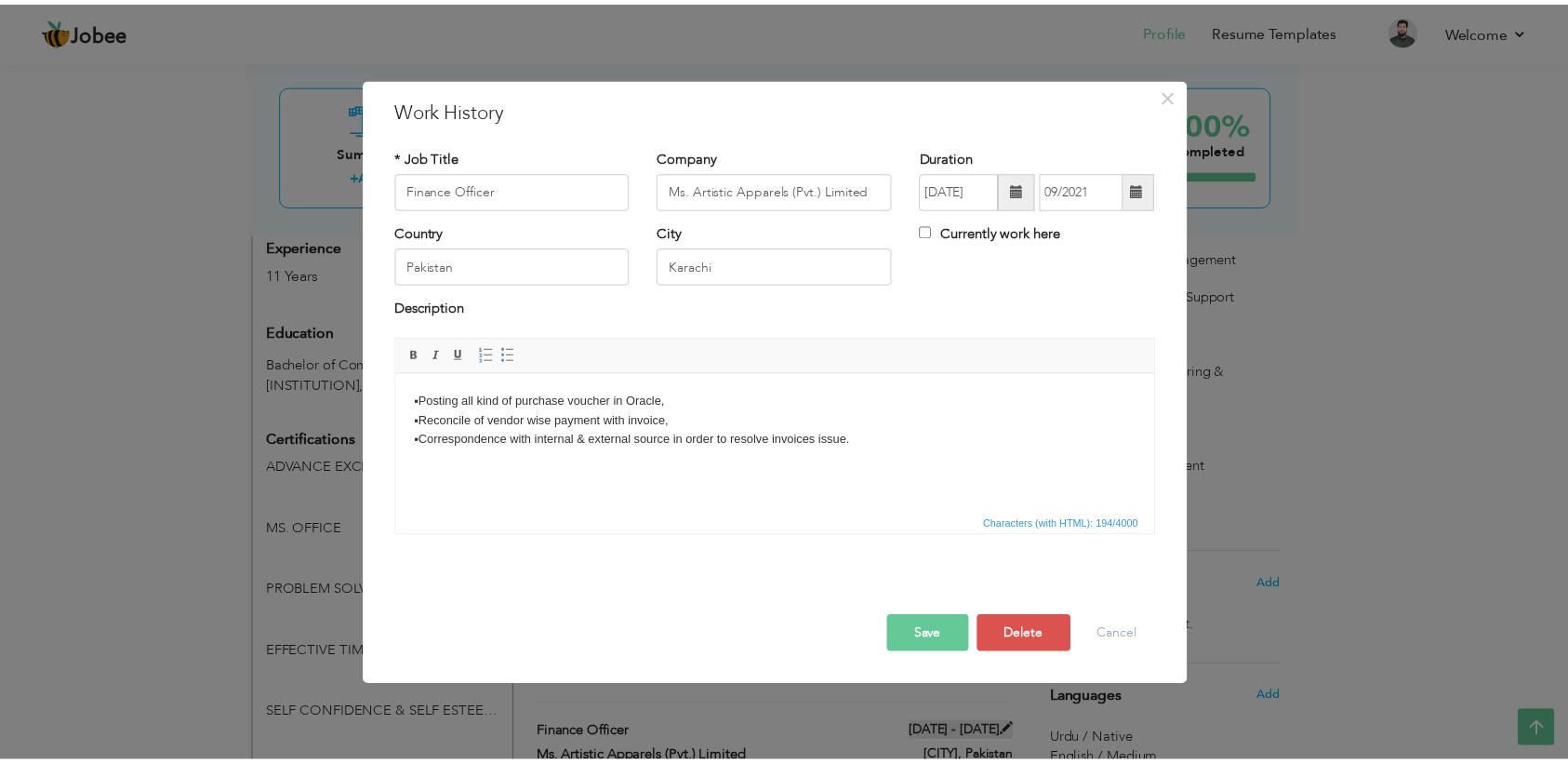 scroll, scrollTop: 0, scrollLeft: 0, axis: both 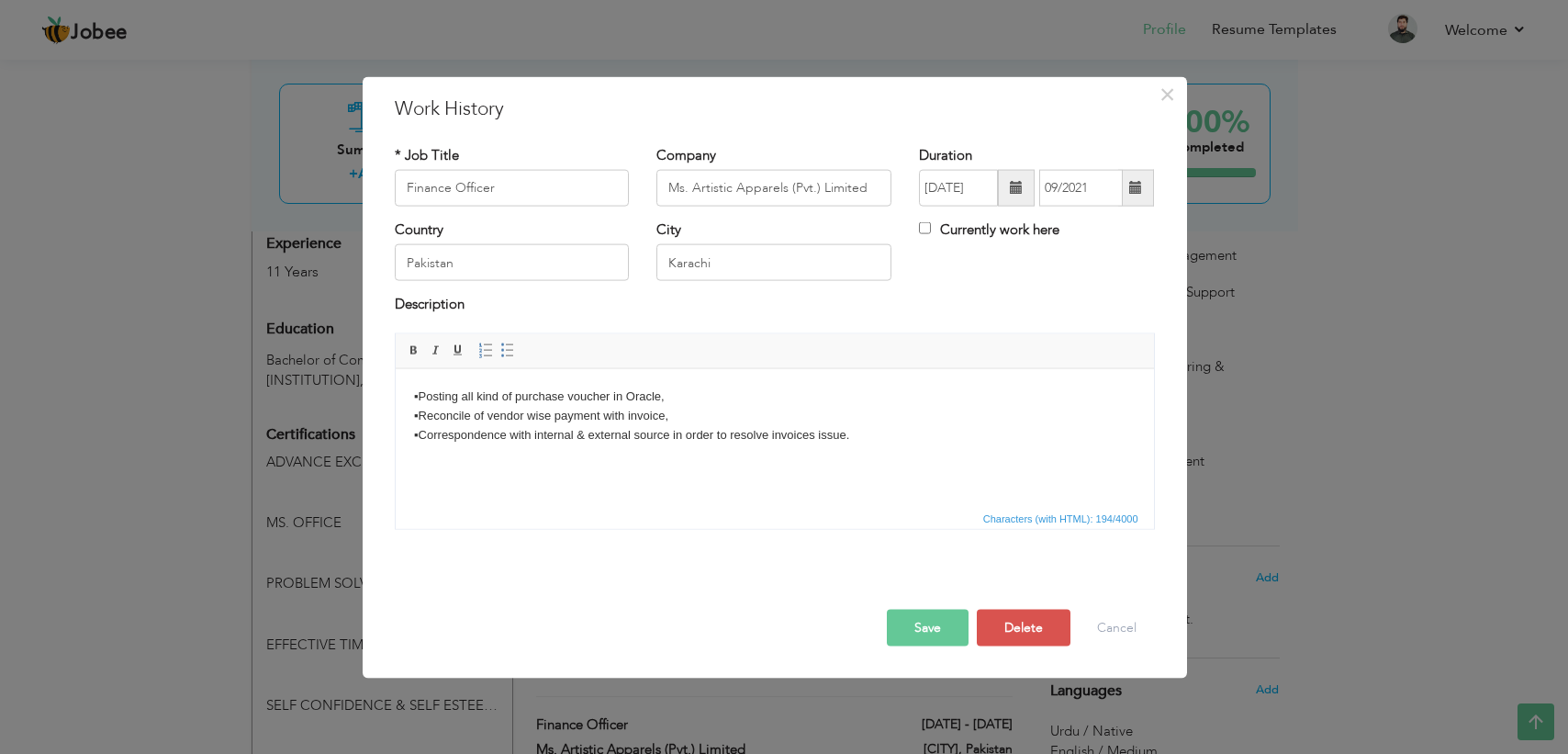 drag, startPoint x: 882, startPoint y: 438, endPoint x: 949, endPoint y: 512, distance: 99.82485 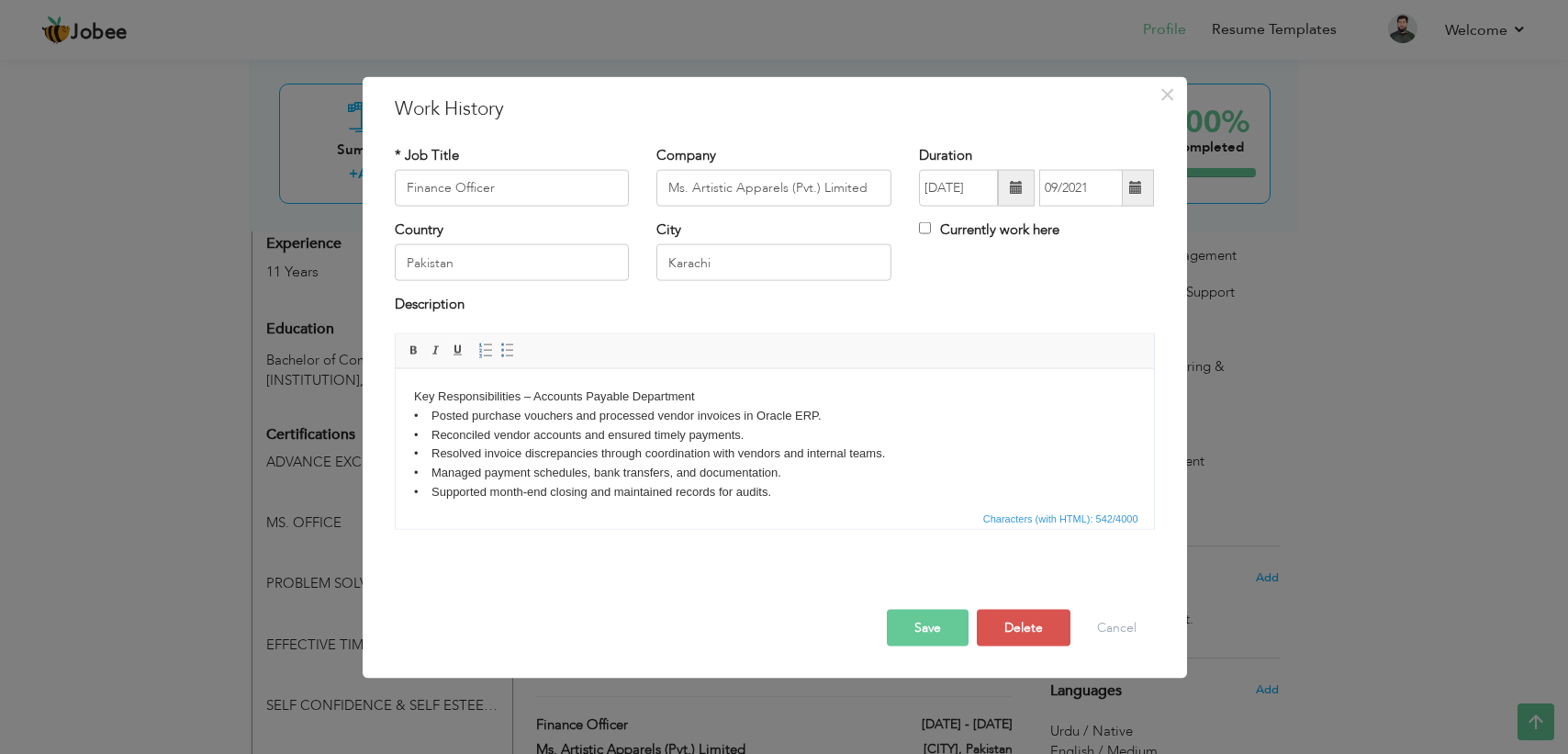 click on "Save" at bounding box center (927, 627) 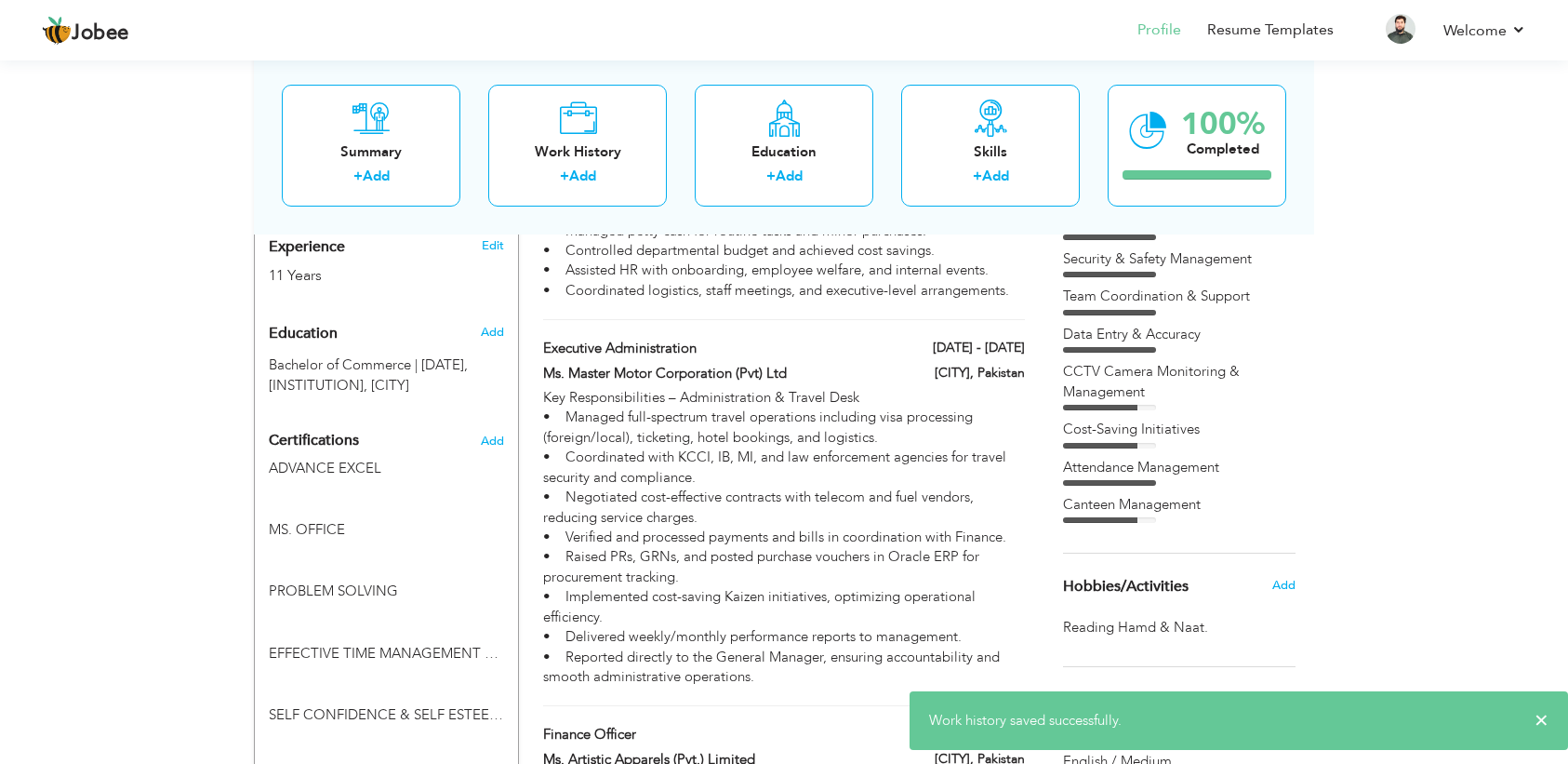 scroll, scrollTop: 1361, scrollLeft: 0, axis: vertical 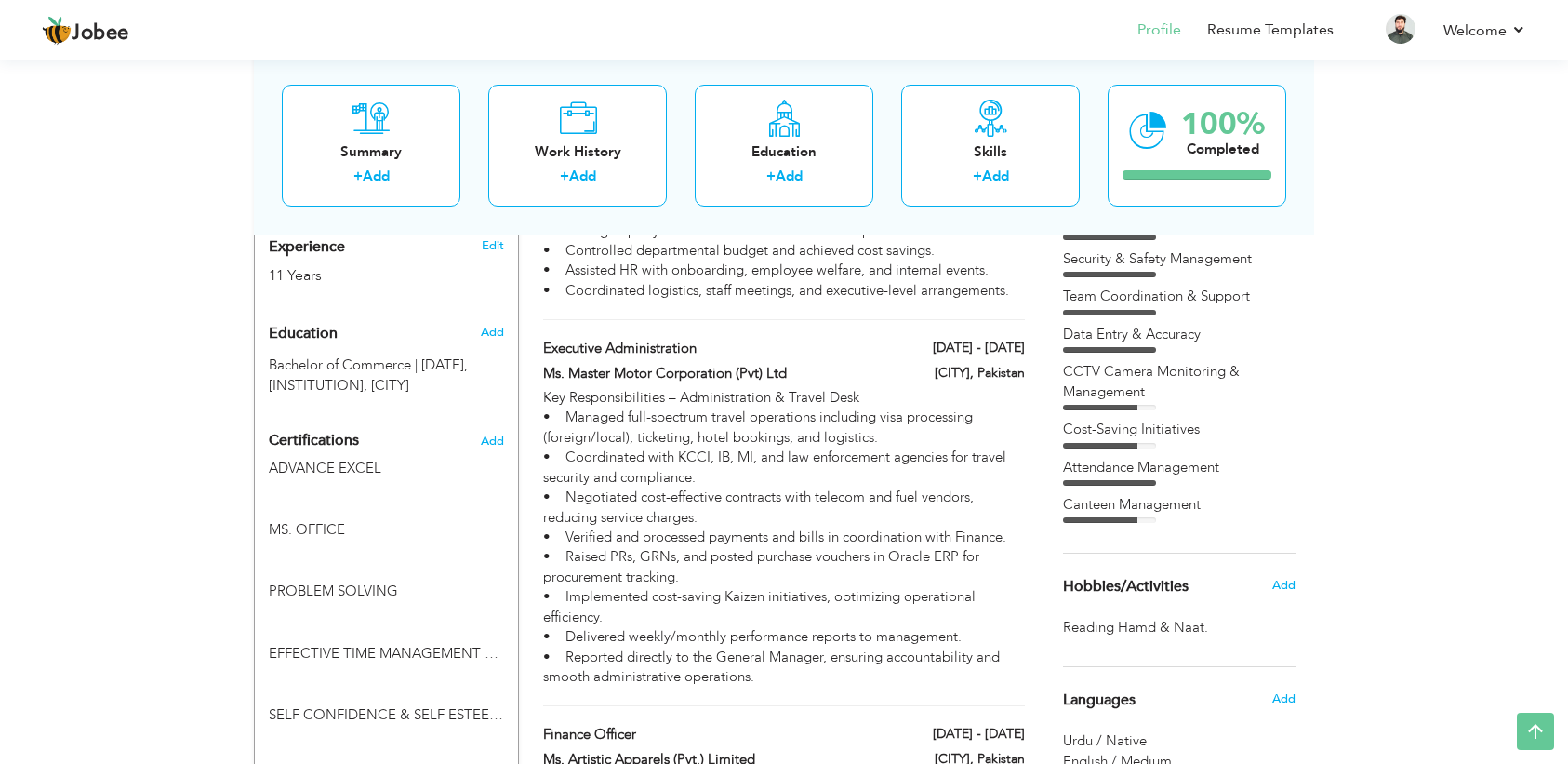 click at bounding box center (1018, 985) 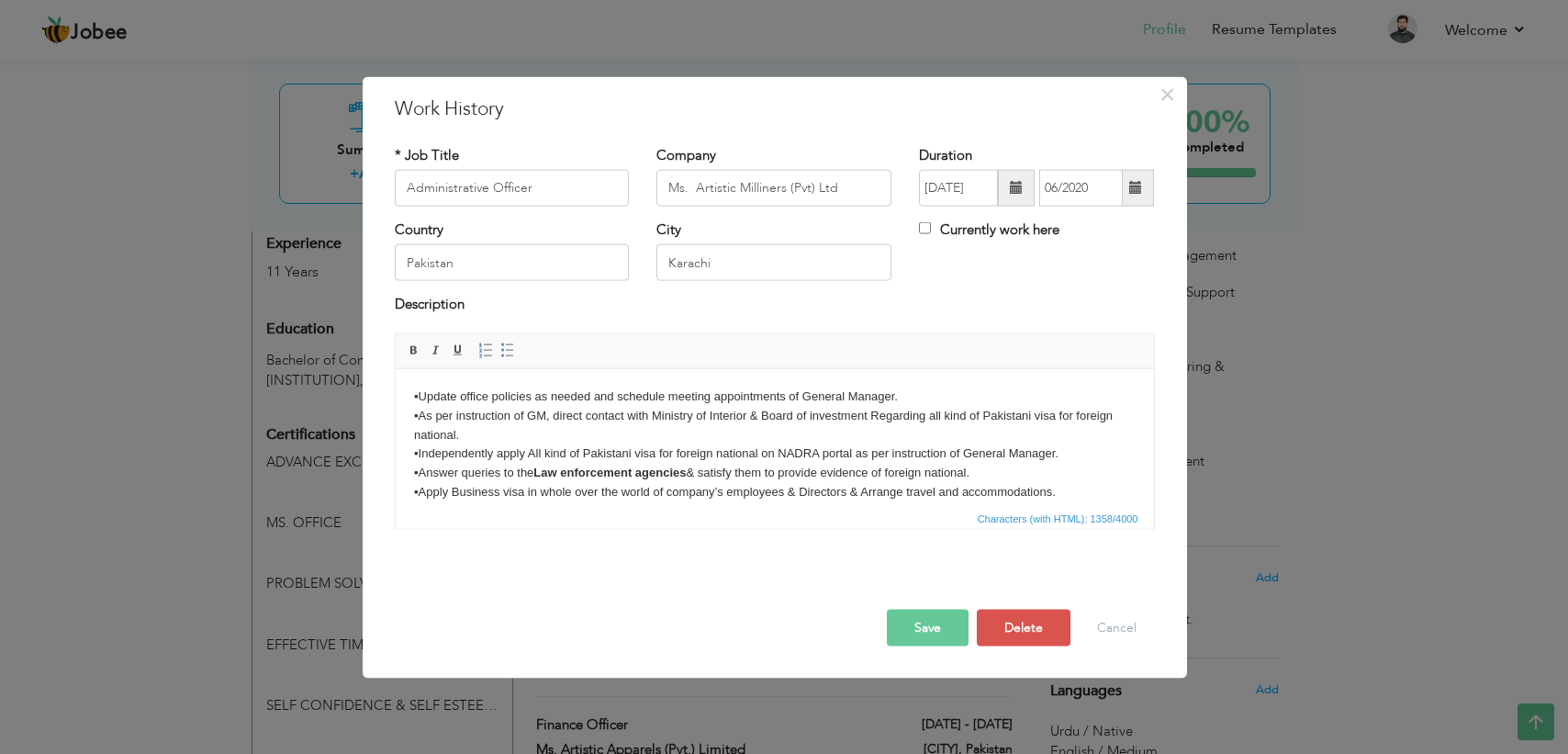 scroll, scrollTop: 0, scrollLeft: 0, axis: both 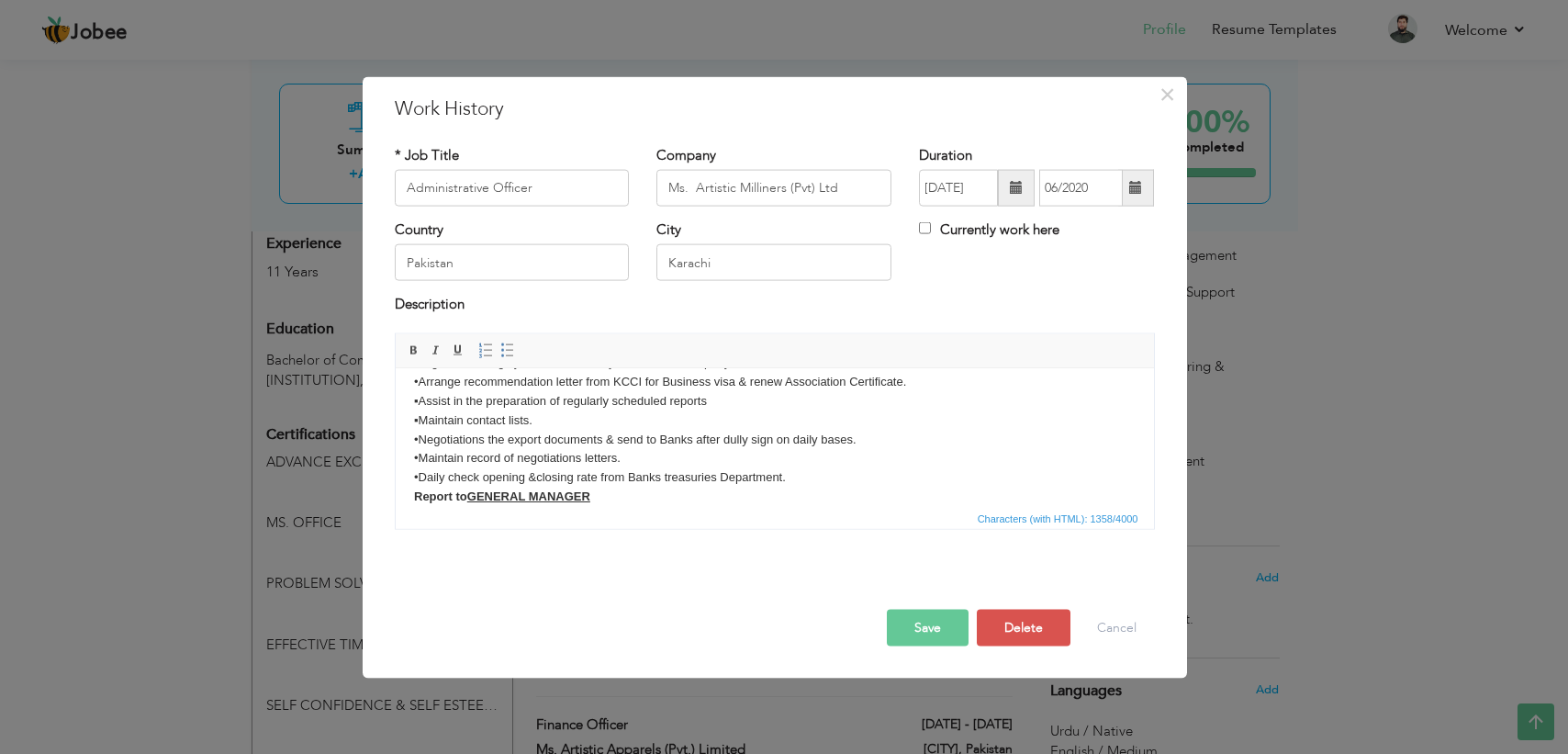 drag, startPoint x: 414, startPoint y: 392, endPoint x: 1172, endPoint y: 608, distance: 788.1751 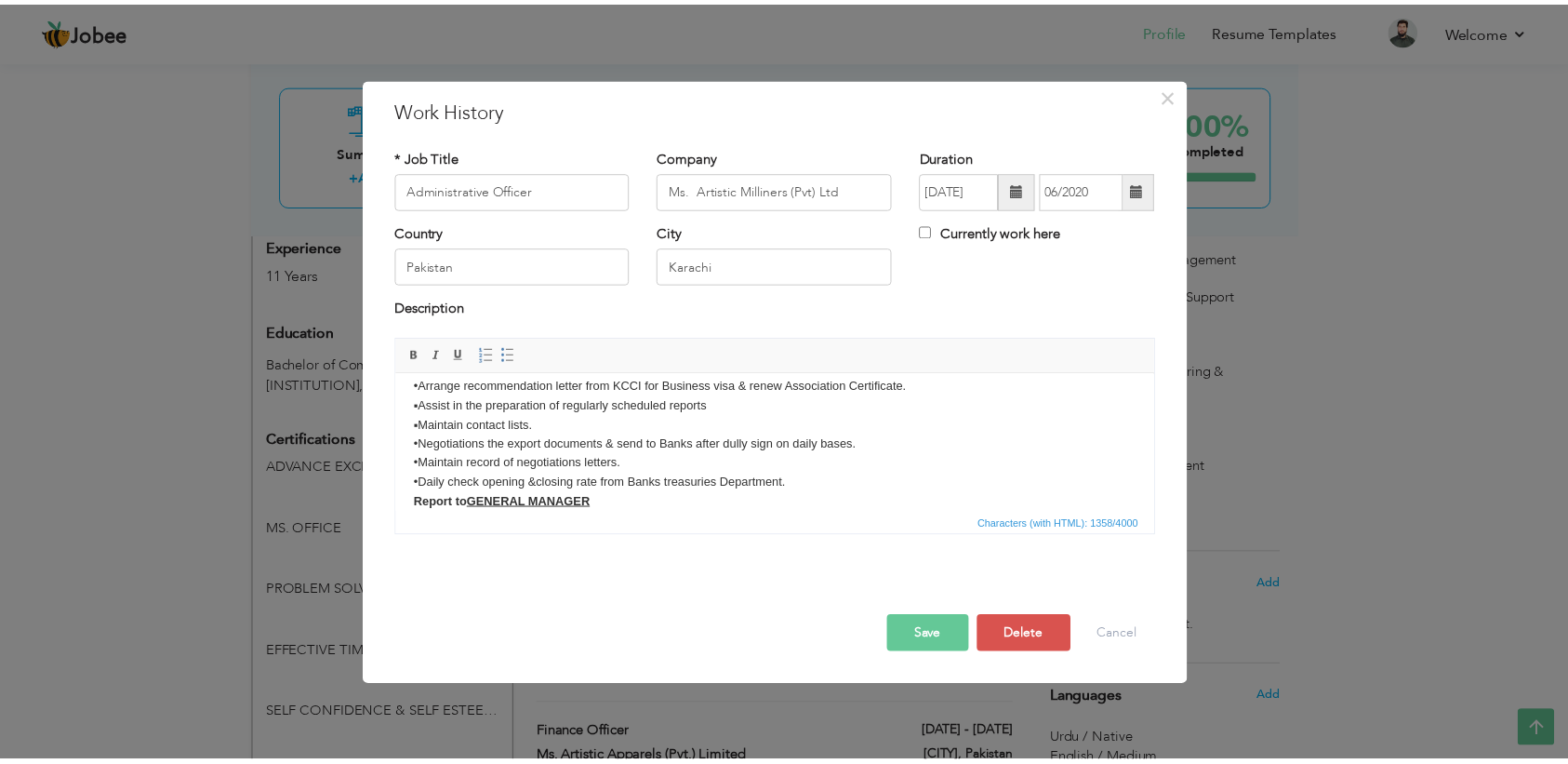 scroll, scrollTop: 149, scrollLeft: 0, axis: vertical 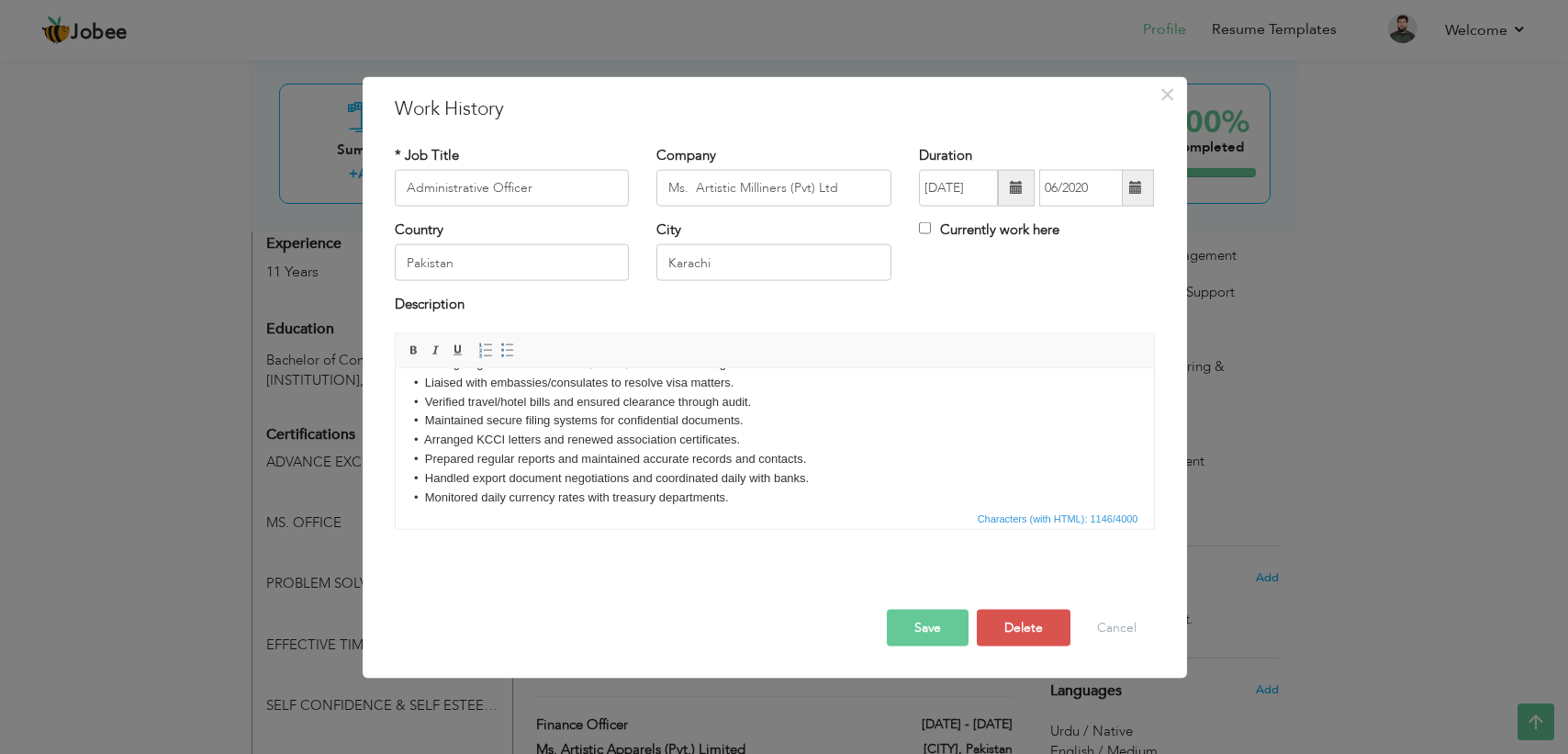 click on "Save" at bounding box center [927, 627] 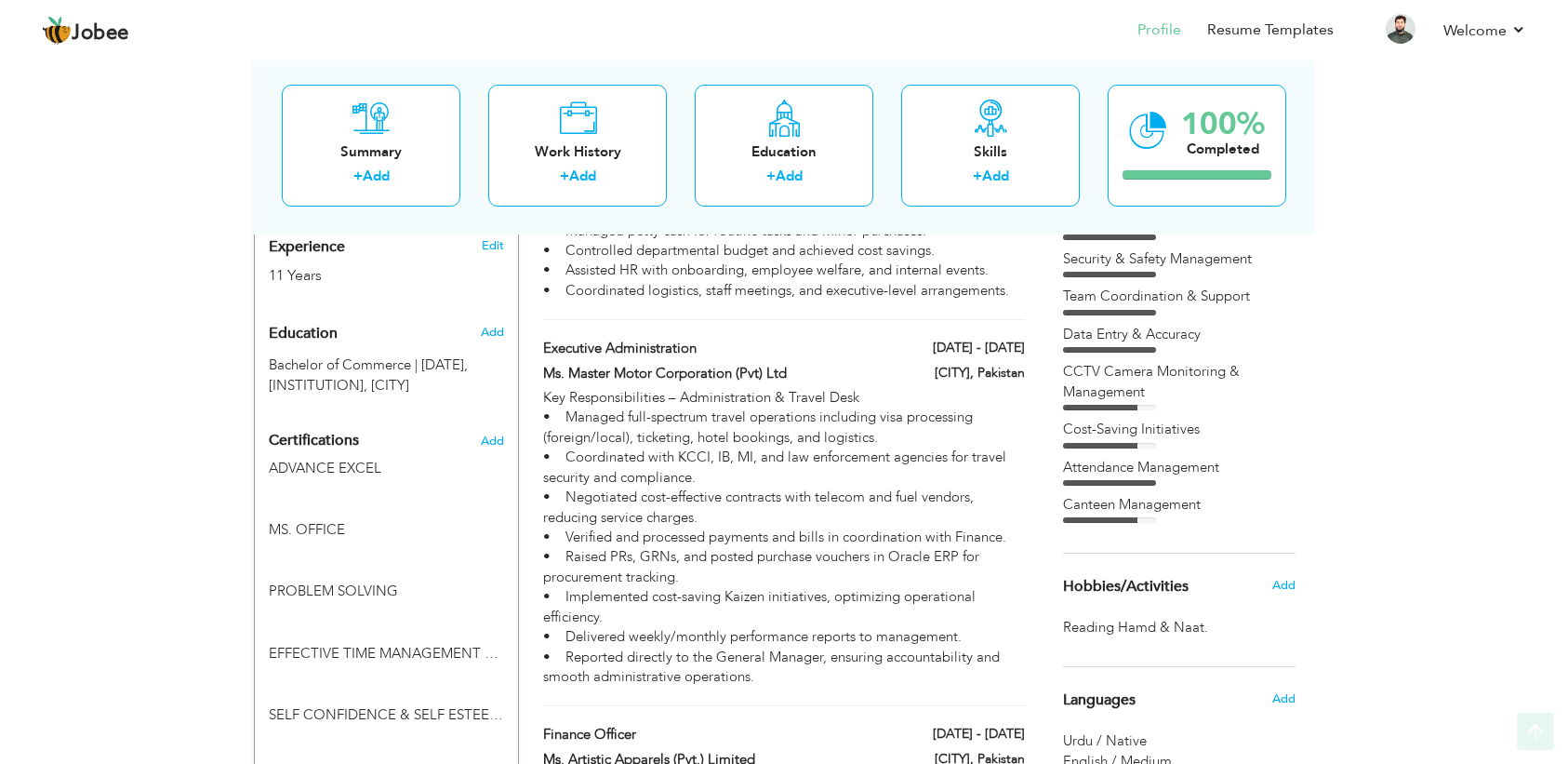 scroll, scrollTop: 0, scrollLeft: 0, axis: both 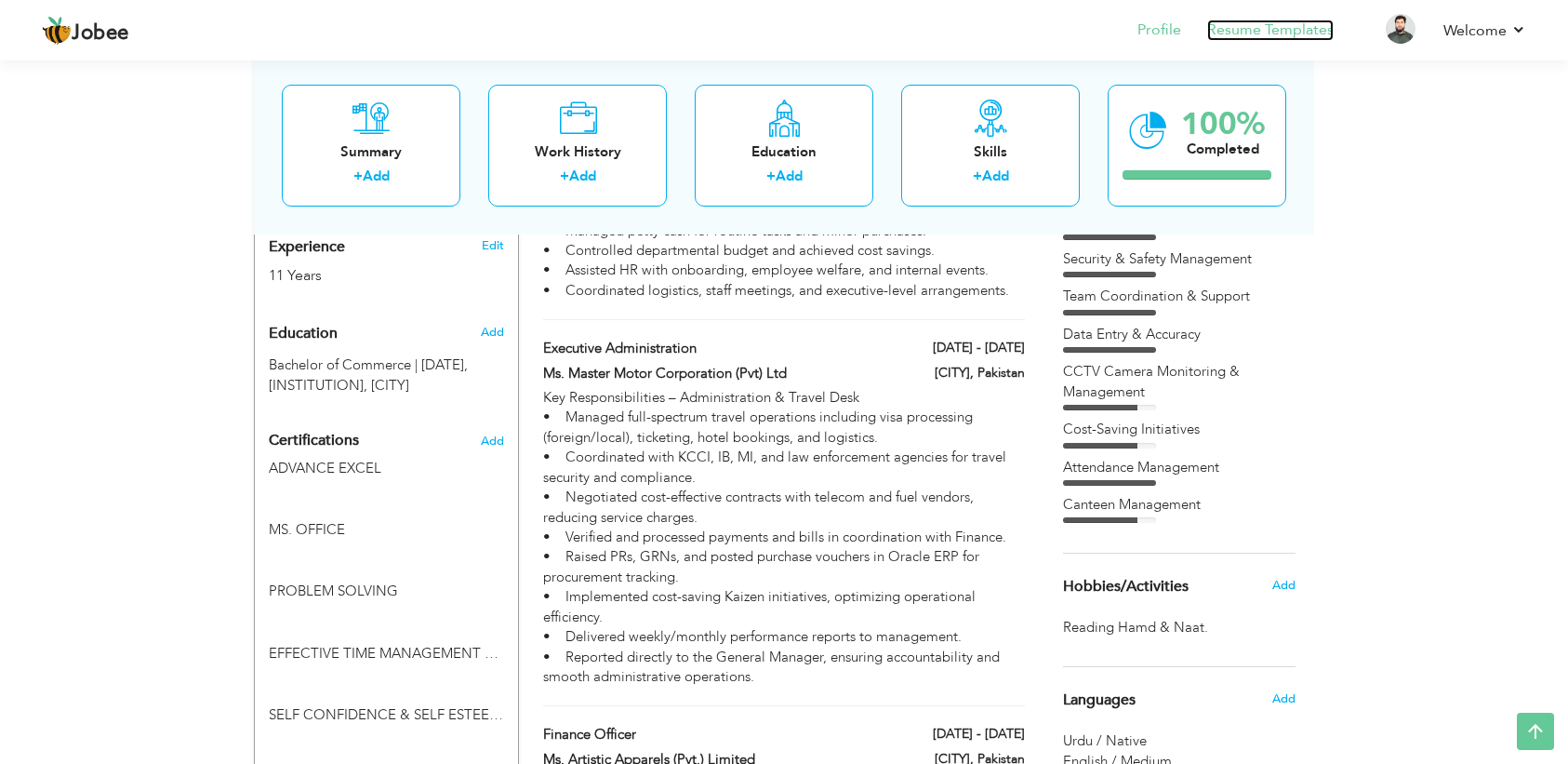click on "Resume Templates" at bounding box center (1270, 30) 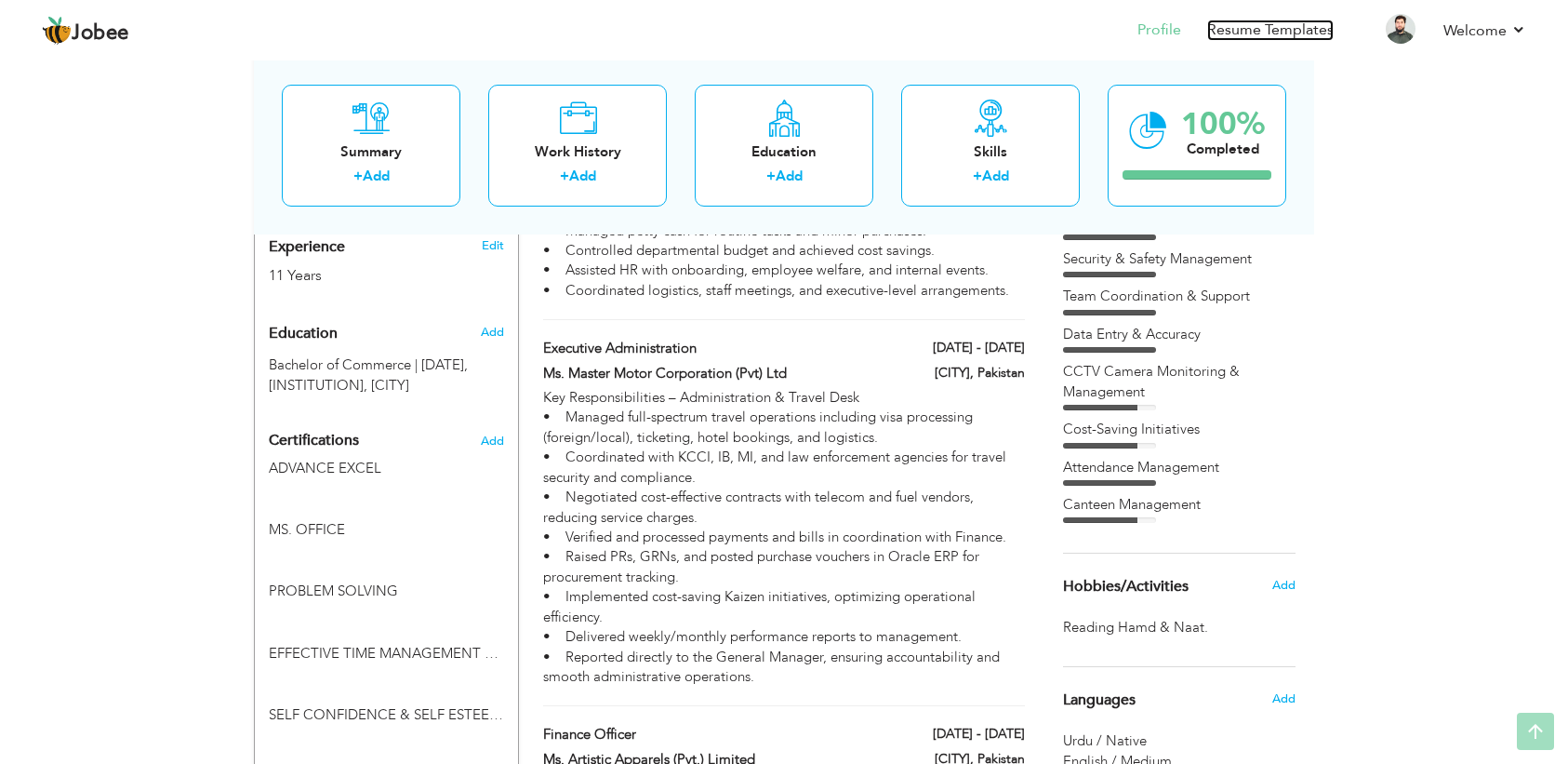 scroll, scrollTop: 0, scrollLeft: 0, axis: both 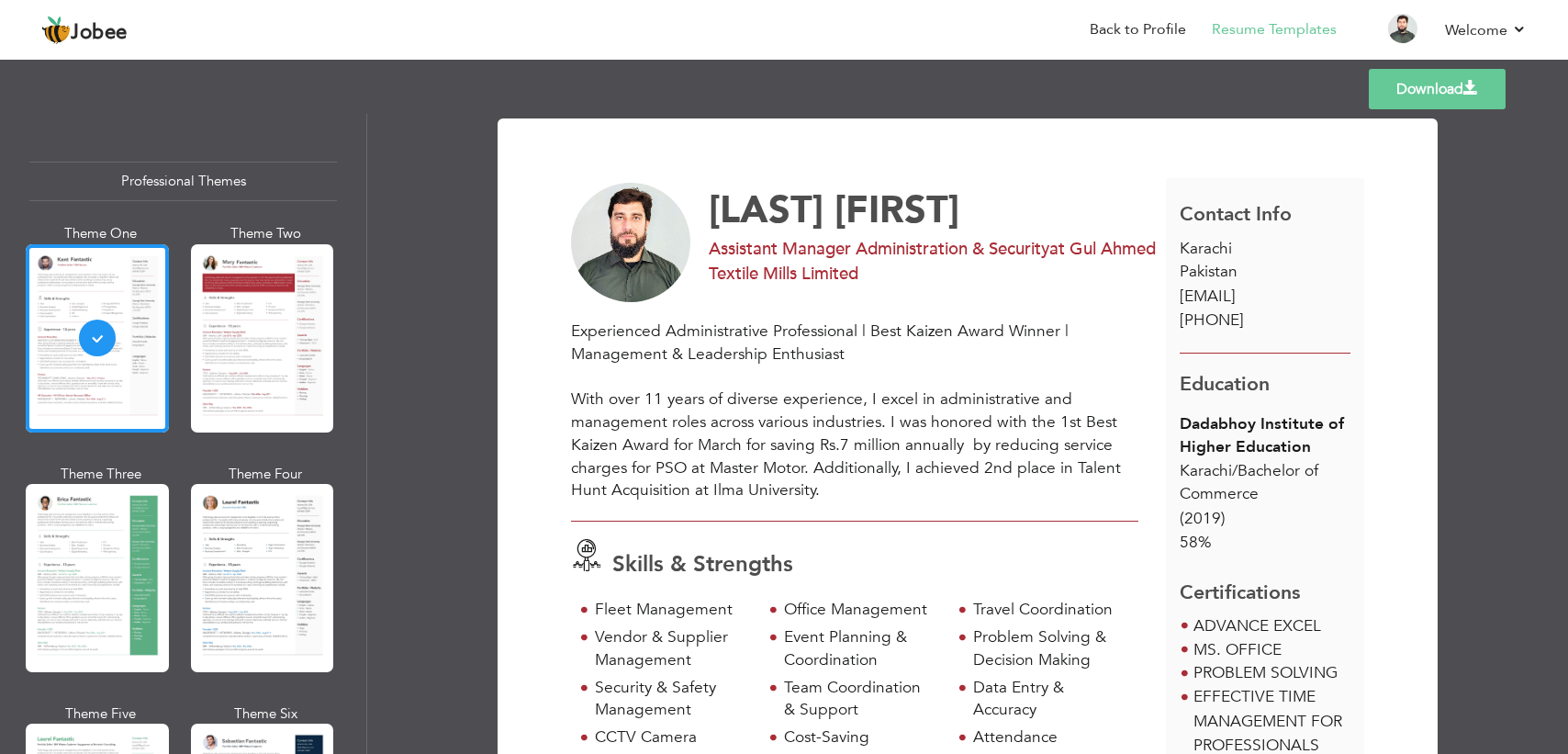 click on "Download" at bounding box center (1437, 89) 